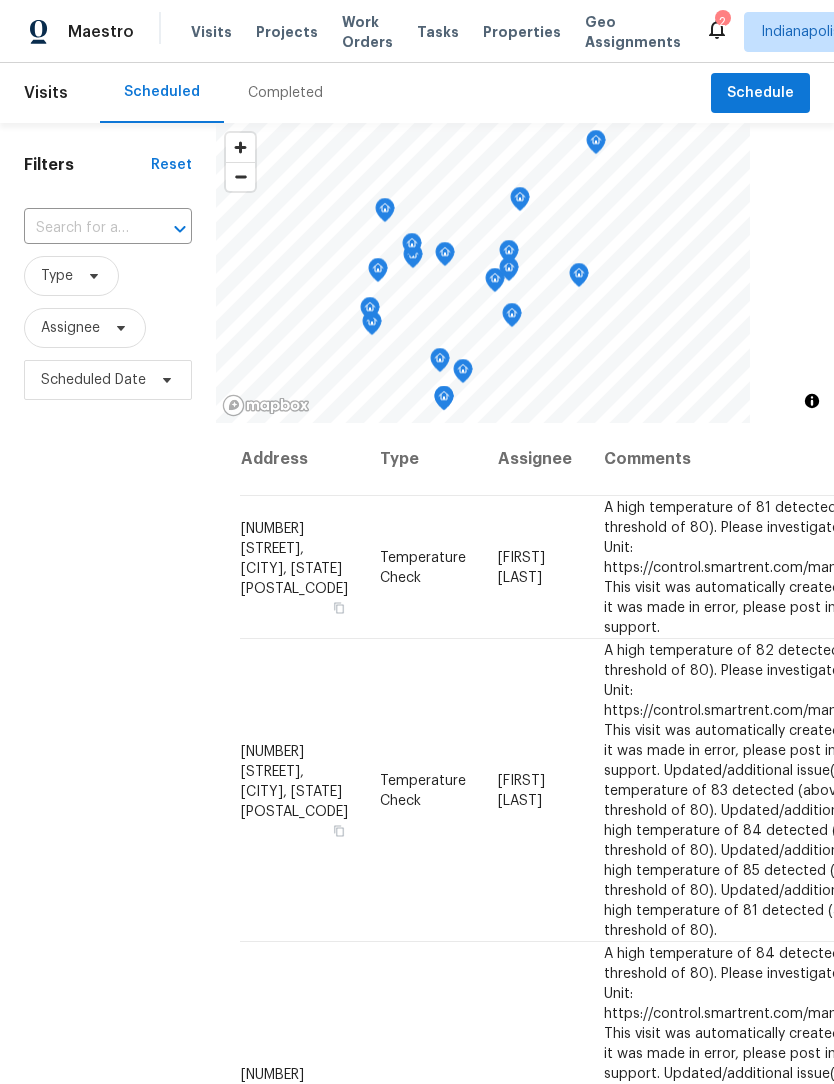 scroll, scrollTop: 1, scrollLeft: 0, axis: vertical 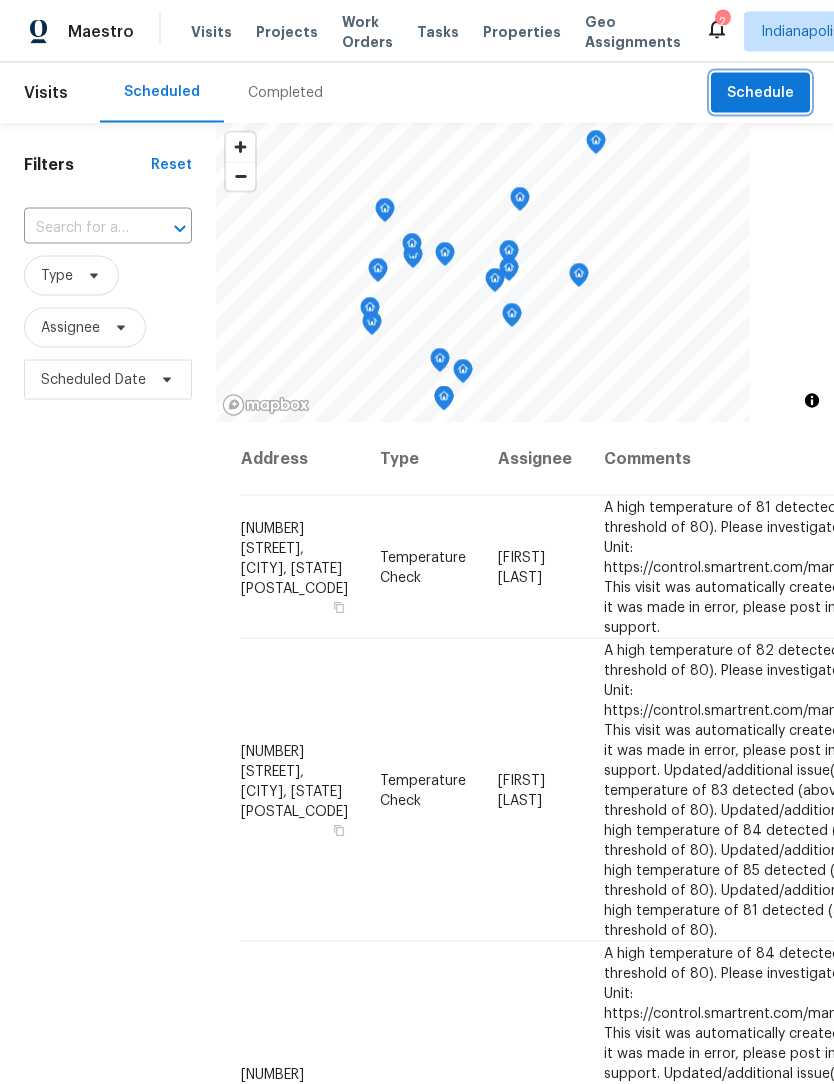 click on "Schedule" at bounding box center [760, 93] 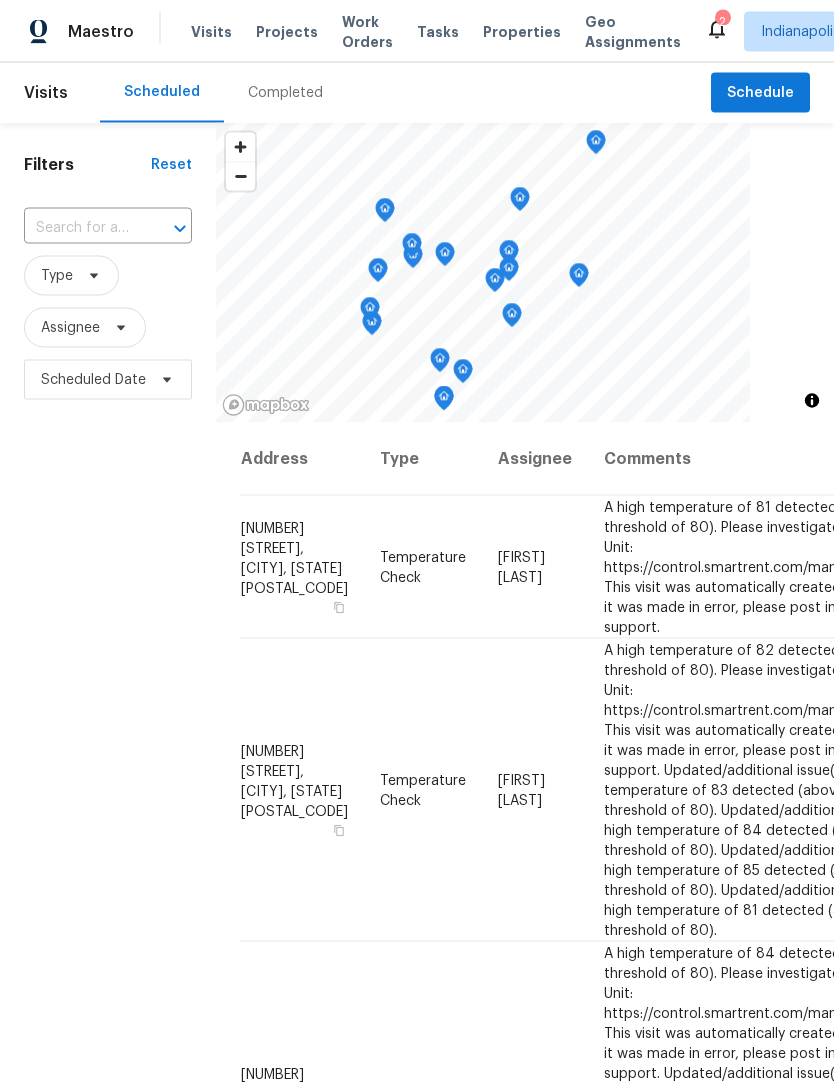 scroll, scrollTop: 1, scrollLeft: 0, axis: vertical 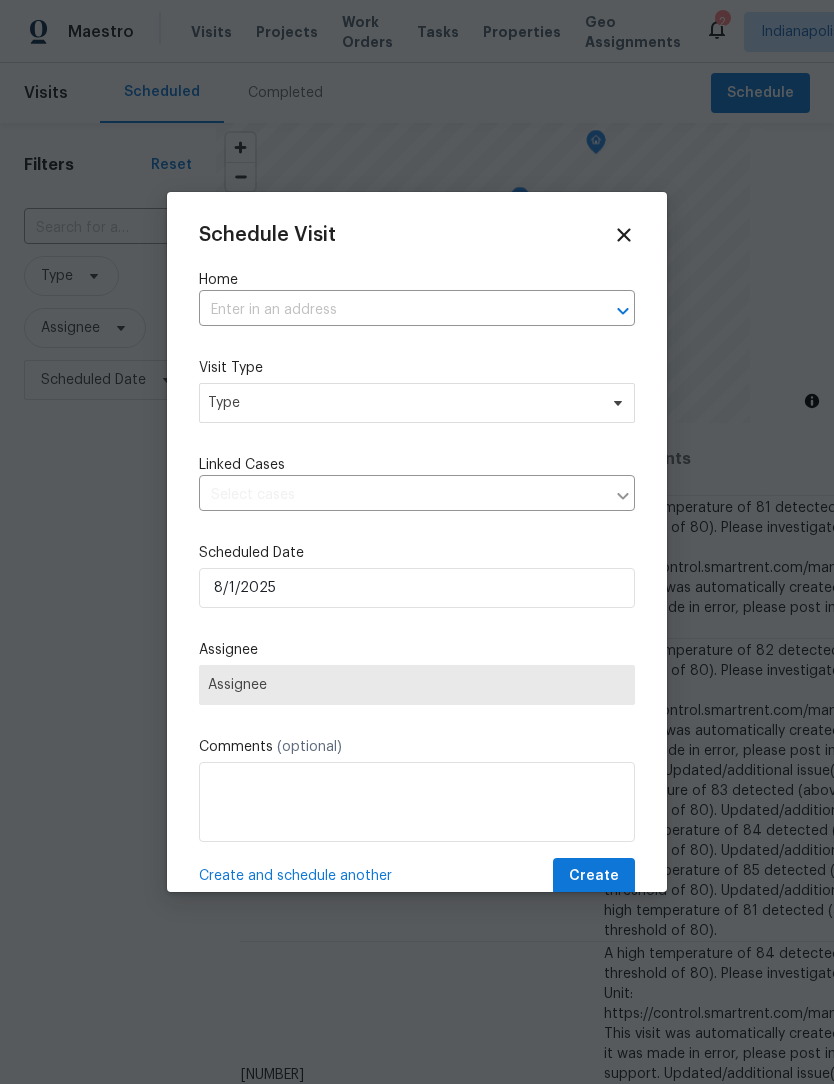 click at bounding box center (389, 310) 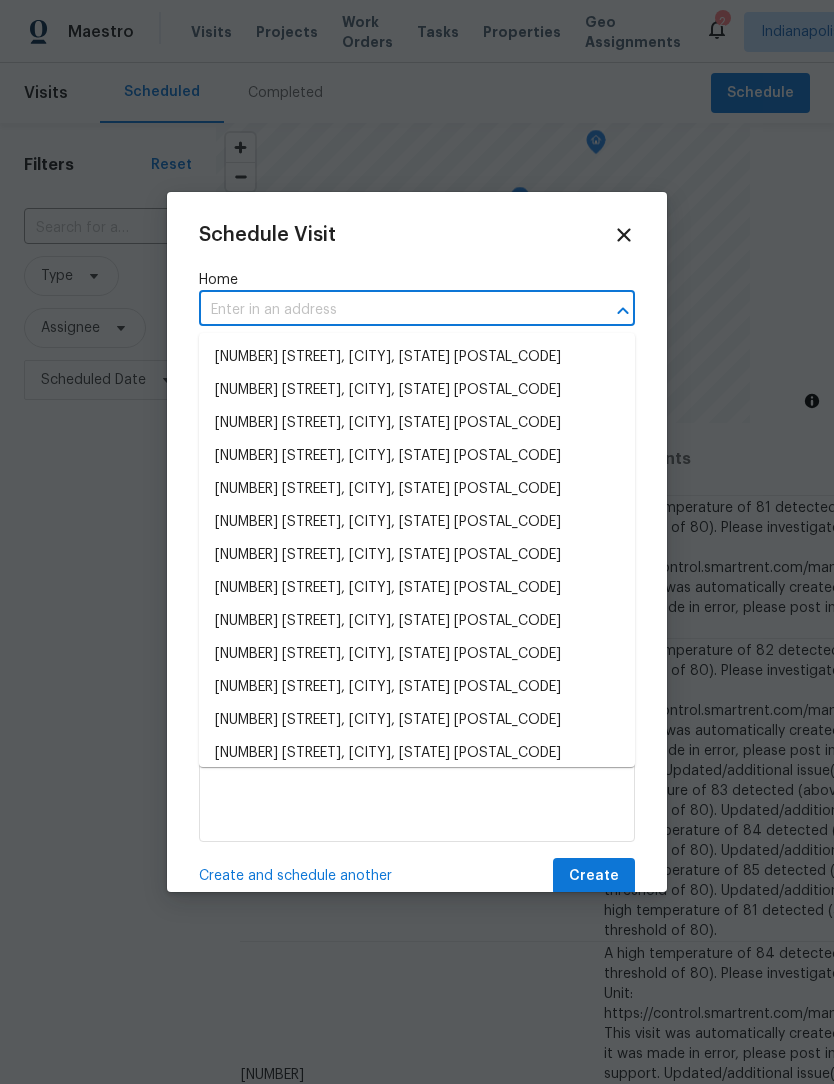 scroll, scrollTop: 0, scrollLeft: 0, axis: both 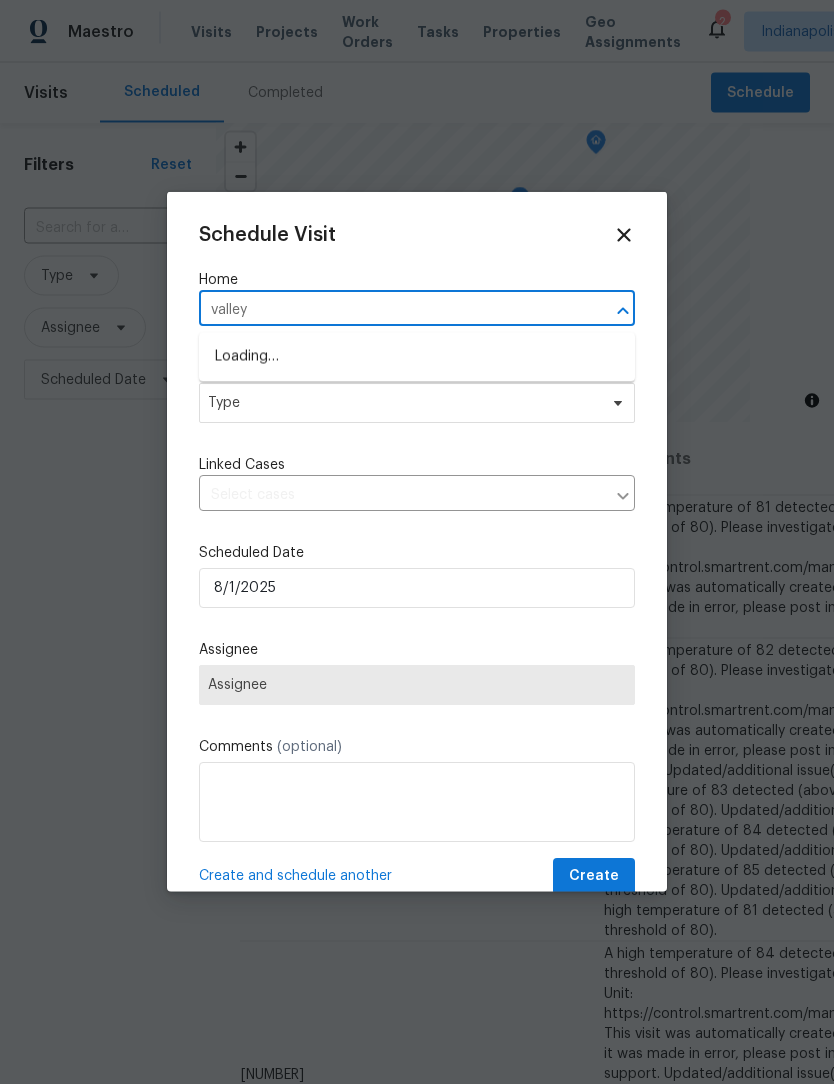 type on "valley" 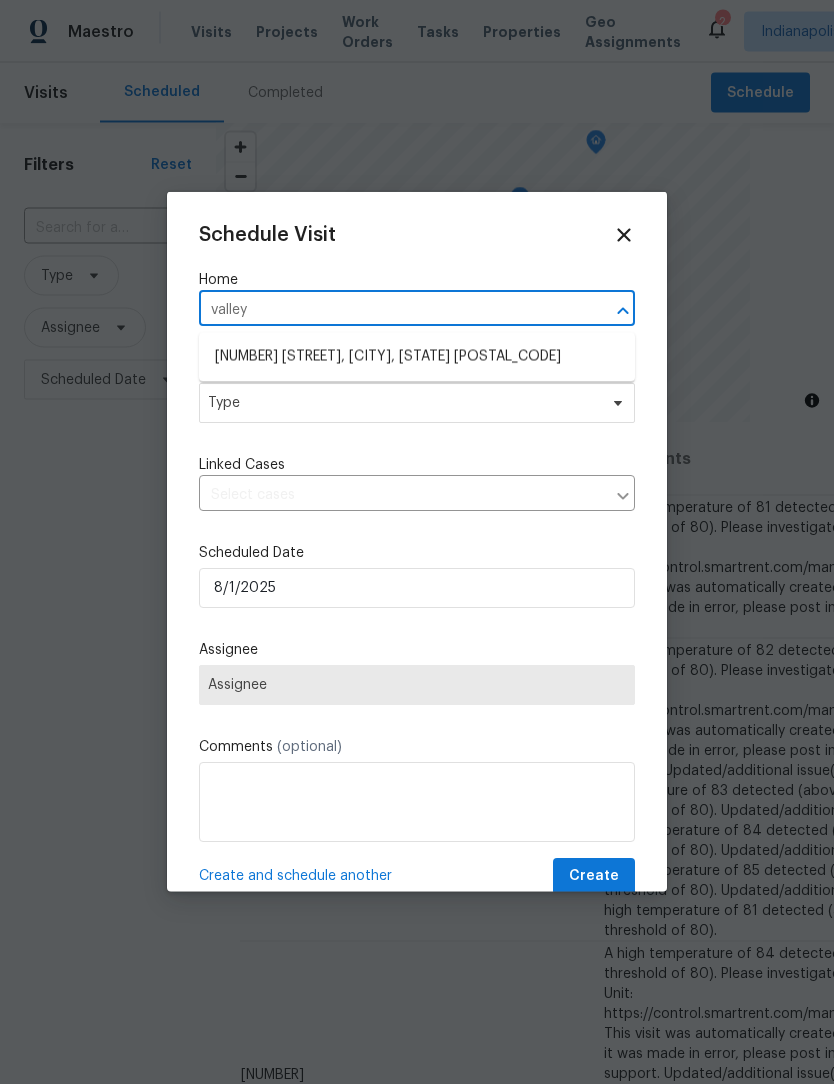 click on "[NUMBER] [STREET], [CITY], [STATE] [POSTAL_CODE]" at bounding box center (417, 357) 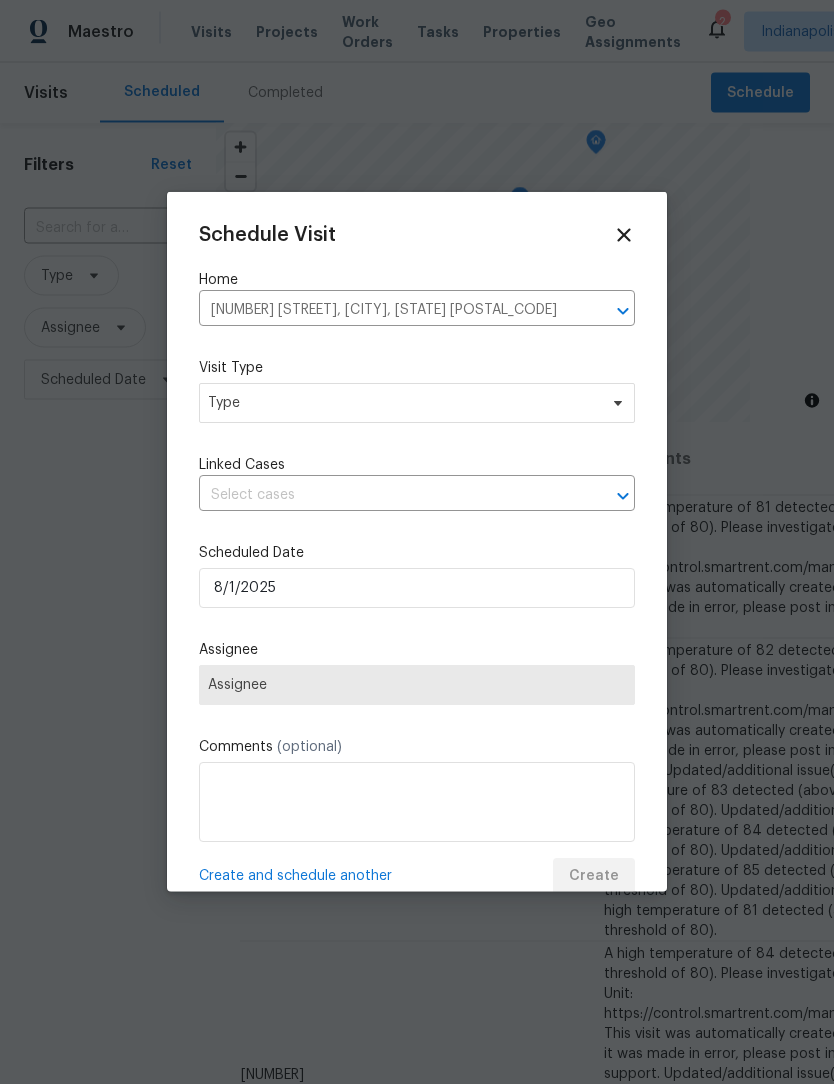 scroll, scrollTop: 1, scrollLeft: 0, axis: vertical 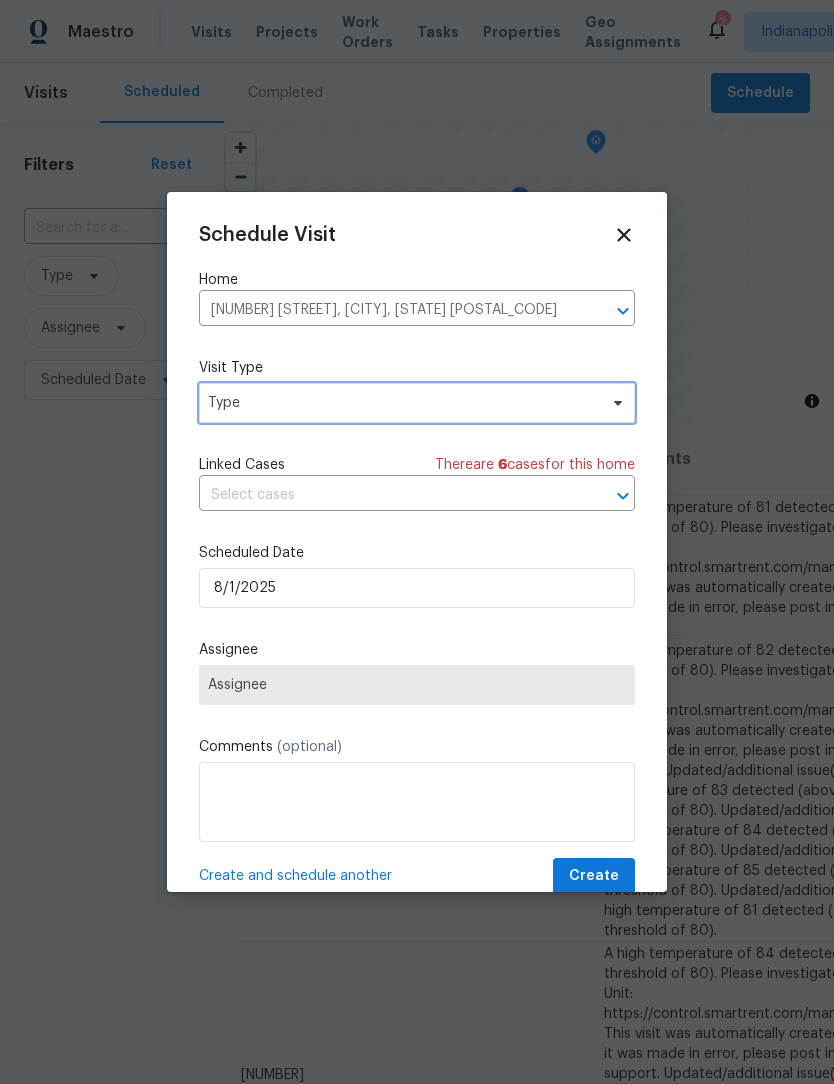 click on "Type" at bounding box center (402, 403) 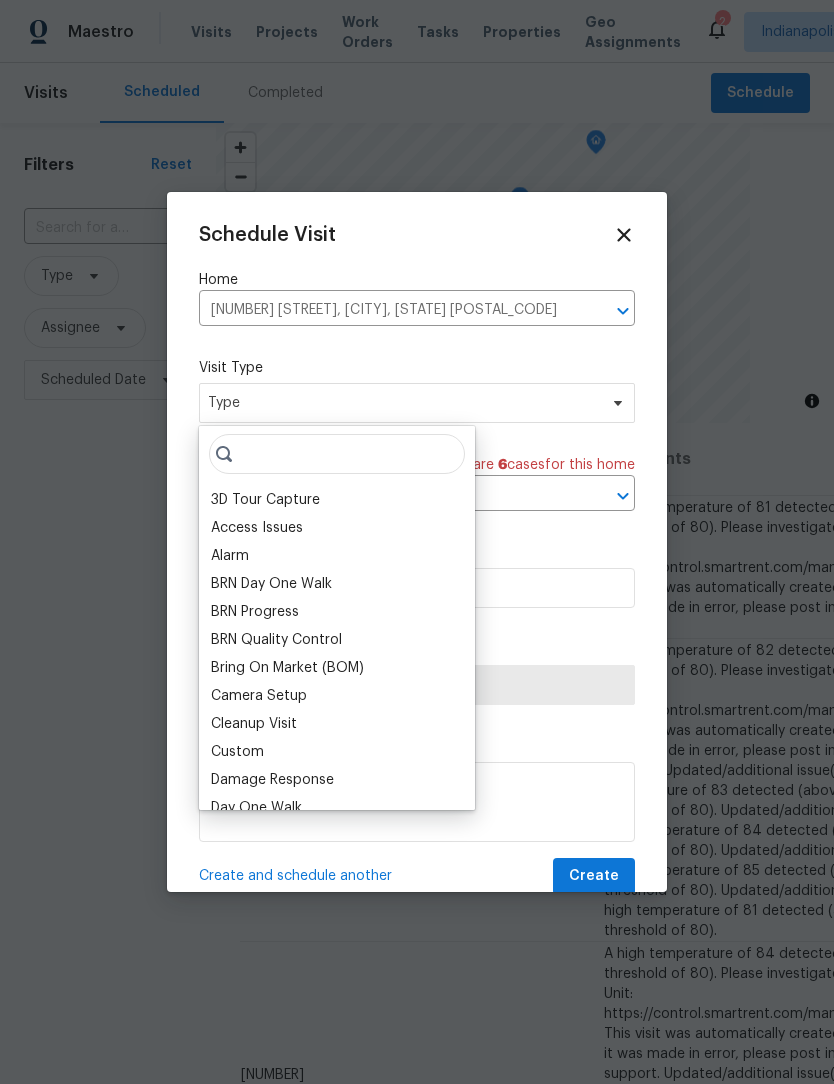 scroll, scrollTop: 0, scrollLeft: 0, axis: both 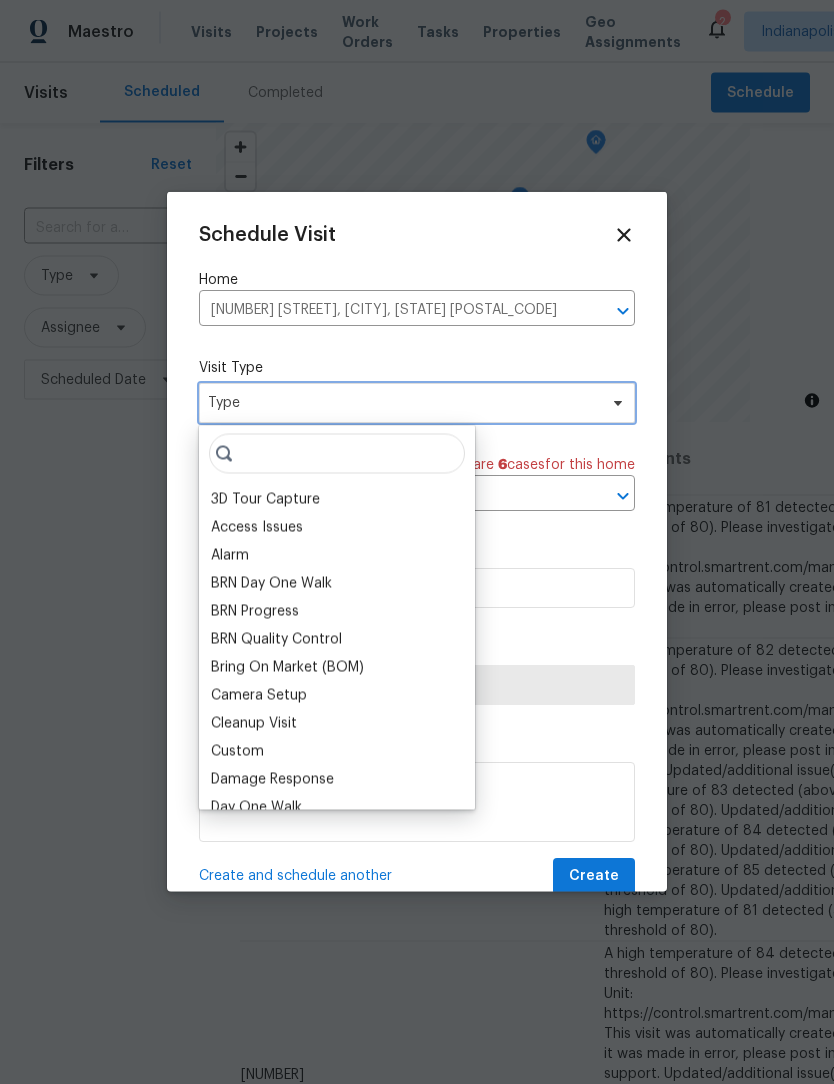 click on "Type" at bounding box center [417, 403] 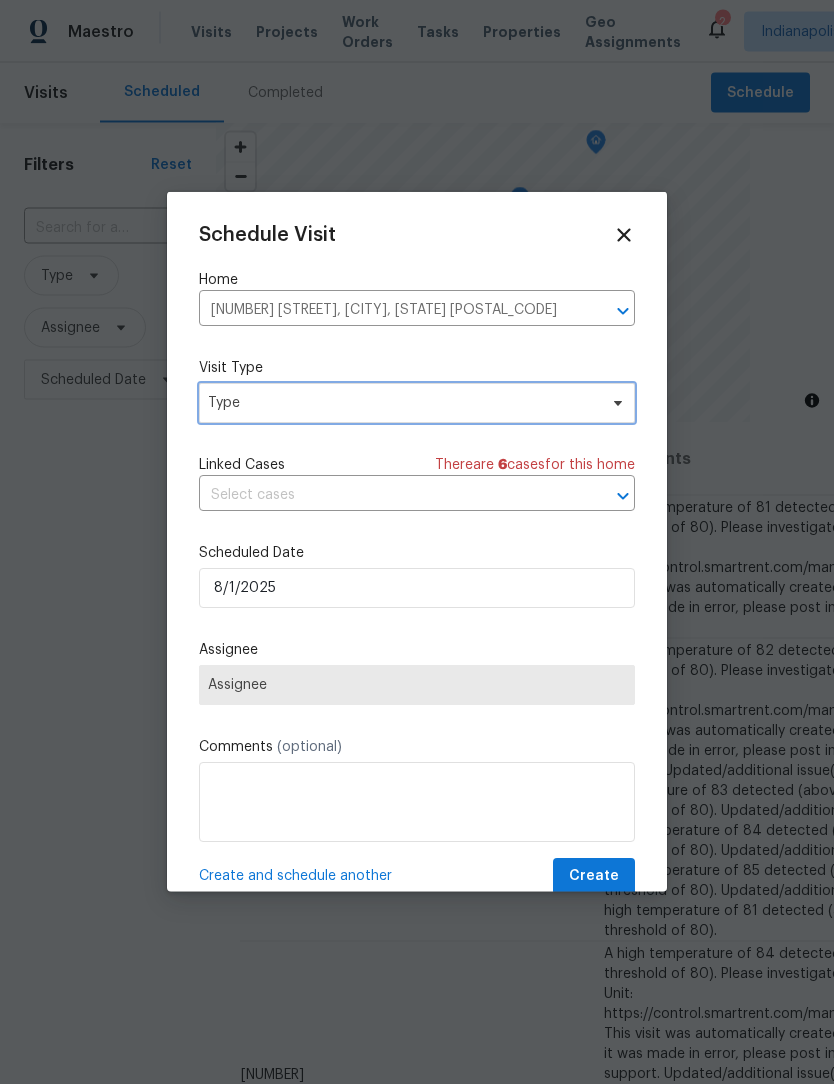 scroll, scrollTop: 1, scrollLeft: 0, axis: vertical 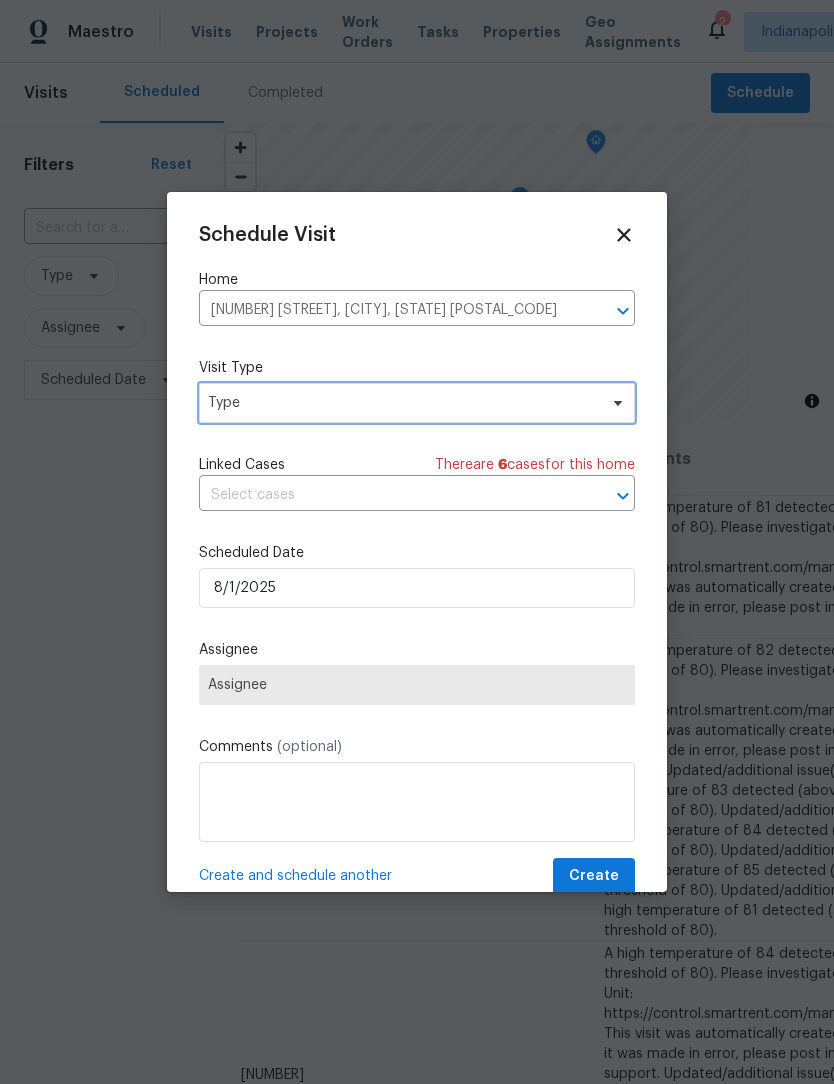 click on "Type" at bounding box center (402, 403) 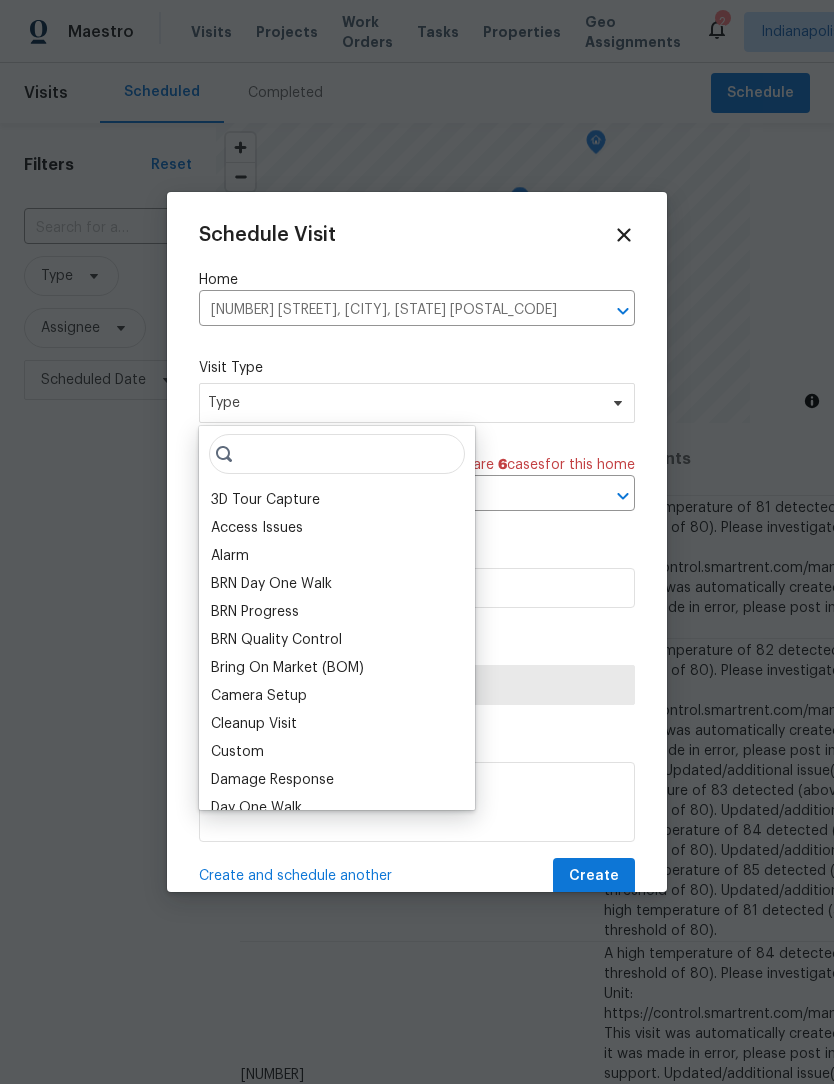 click on "Custom" at bounding box center [237, 752] 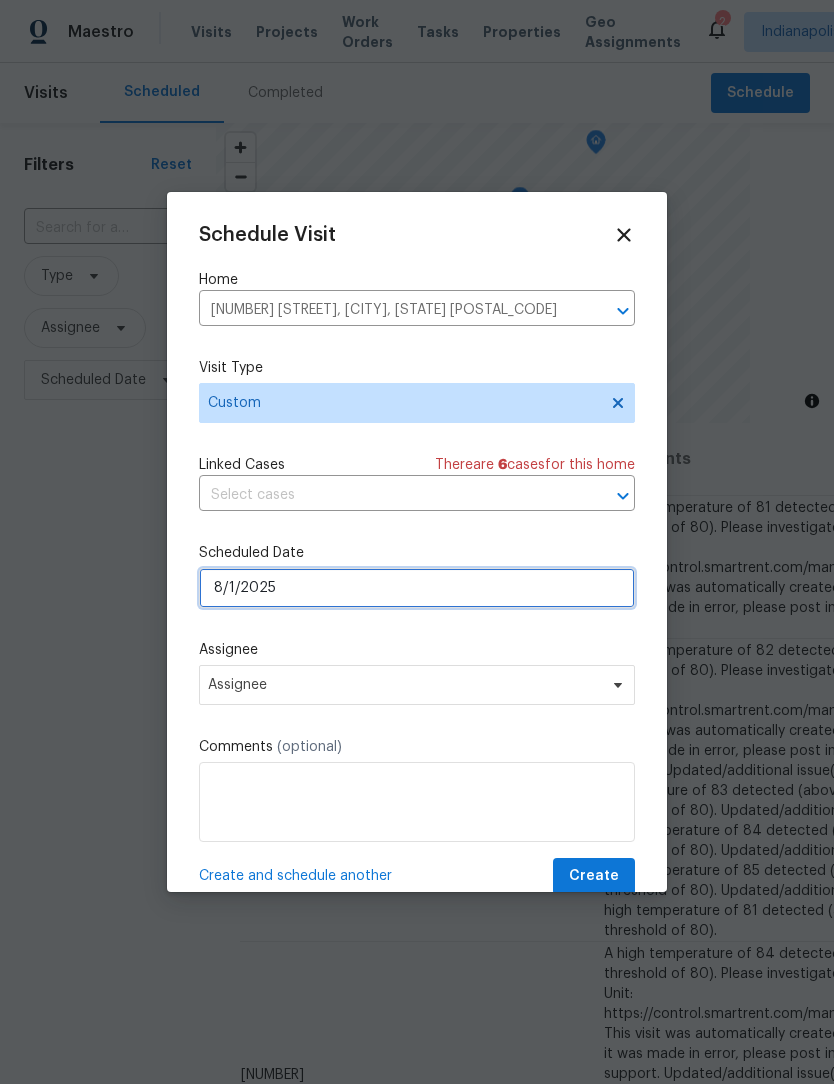 click on "8/1/2025" at bounding box center [417, 588] 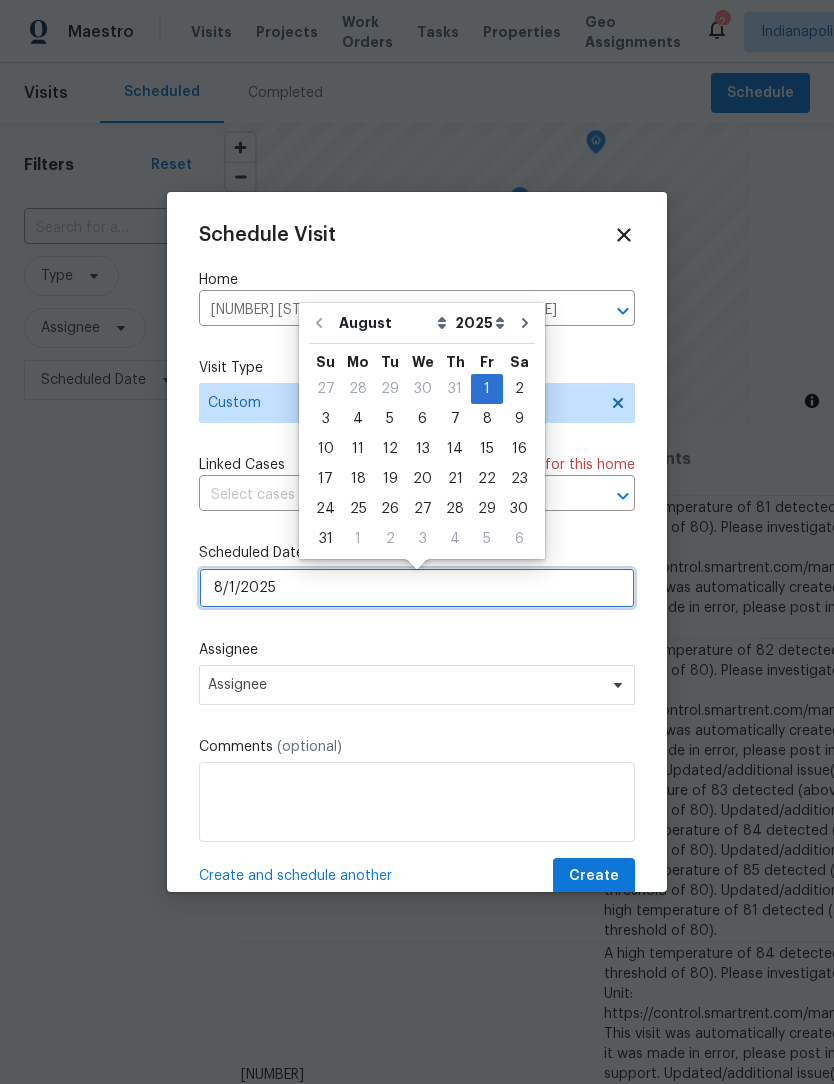 scroll, scrollTop: 0, scrollLeft: 0, axis: both 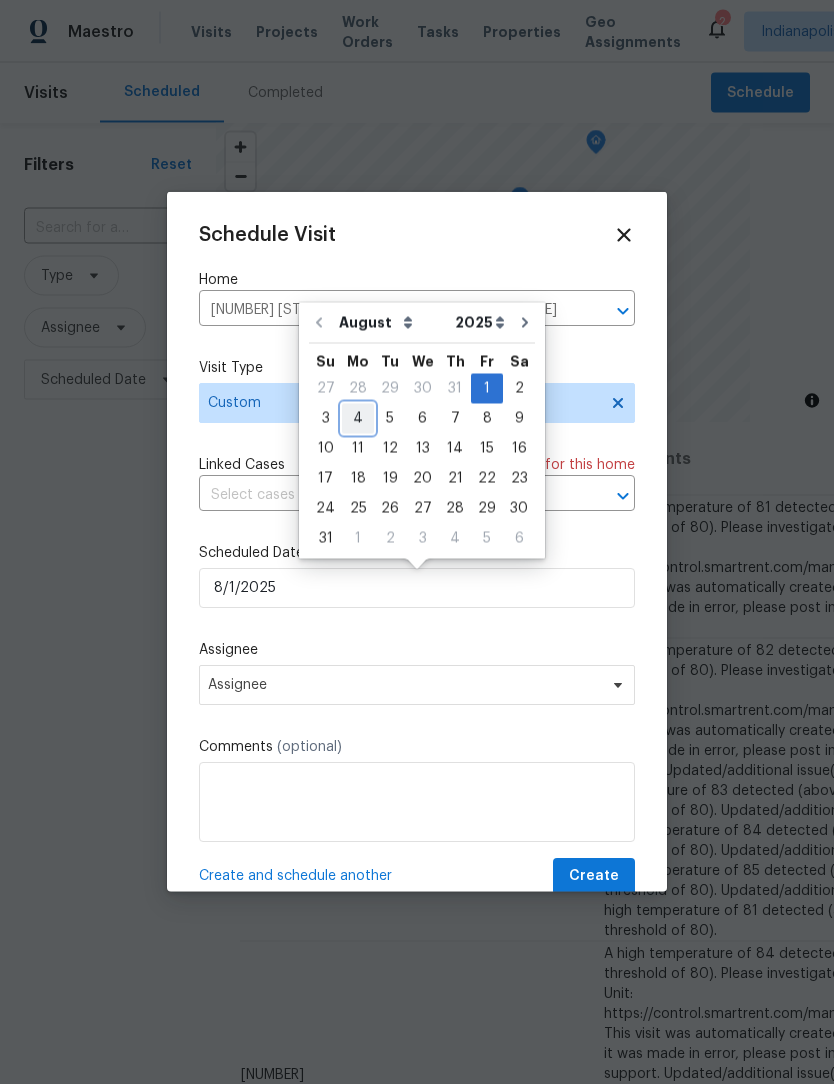 click on "4" at bounding box center [358, 419] 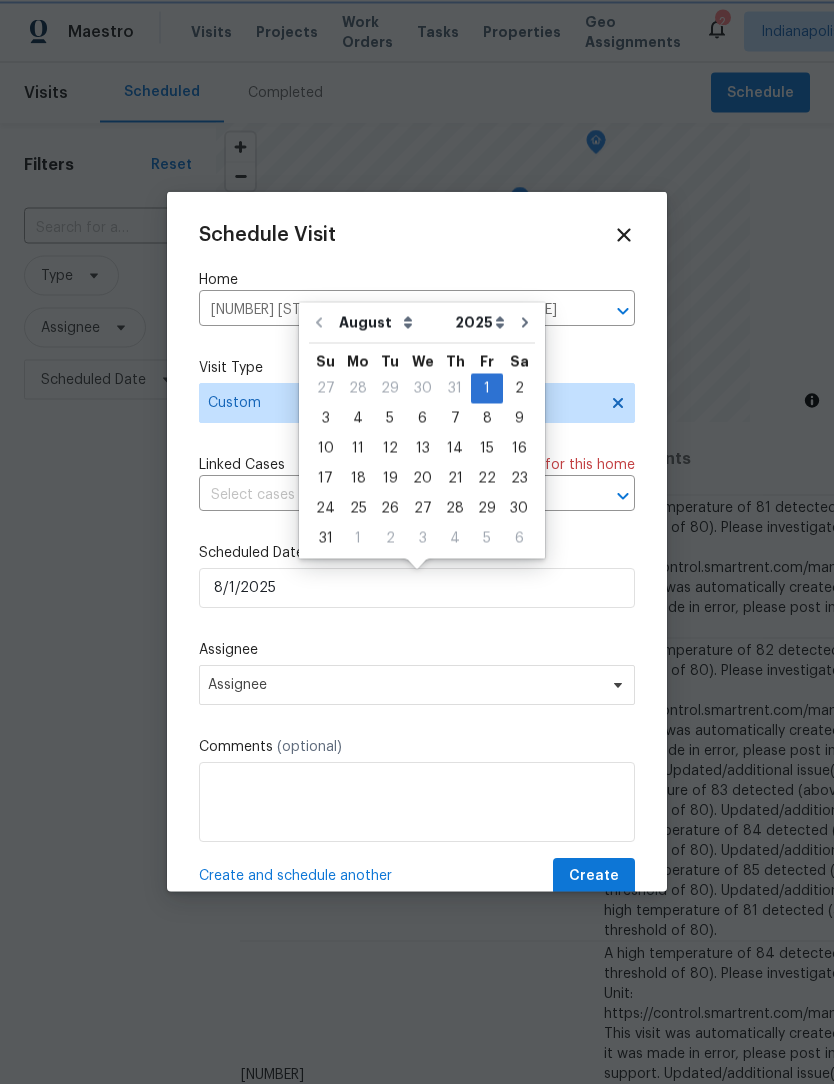 type on "8/4/2025" 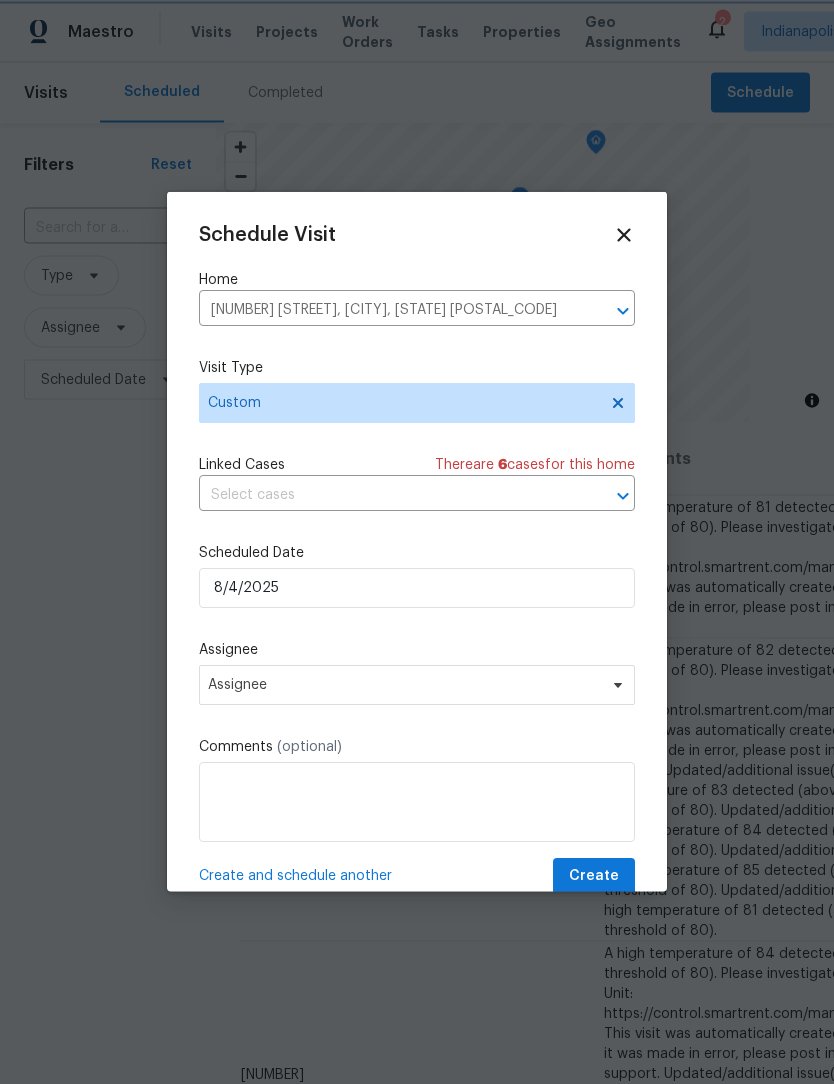 scroll, scrollTop: 1, scrollLeft: 0, axis: vertical 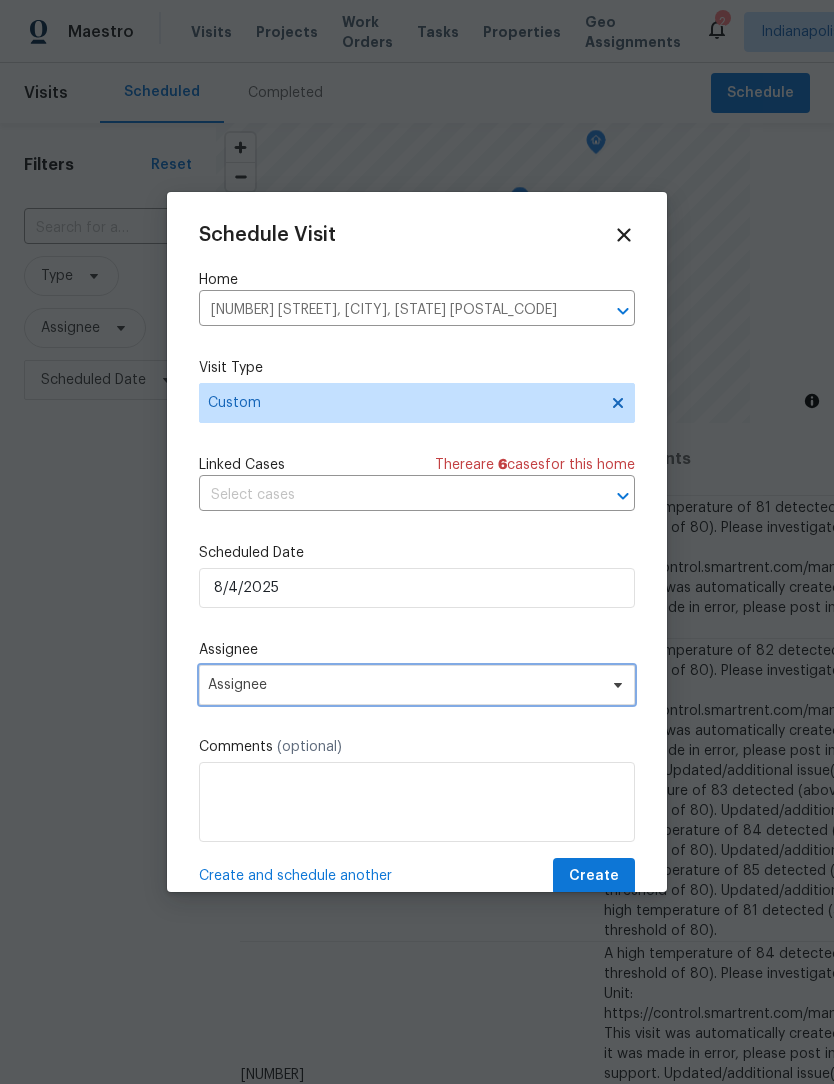 click on "Assignee" at bounding box center (404, 685) 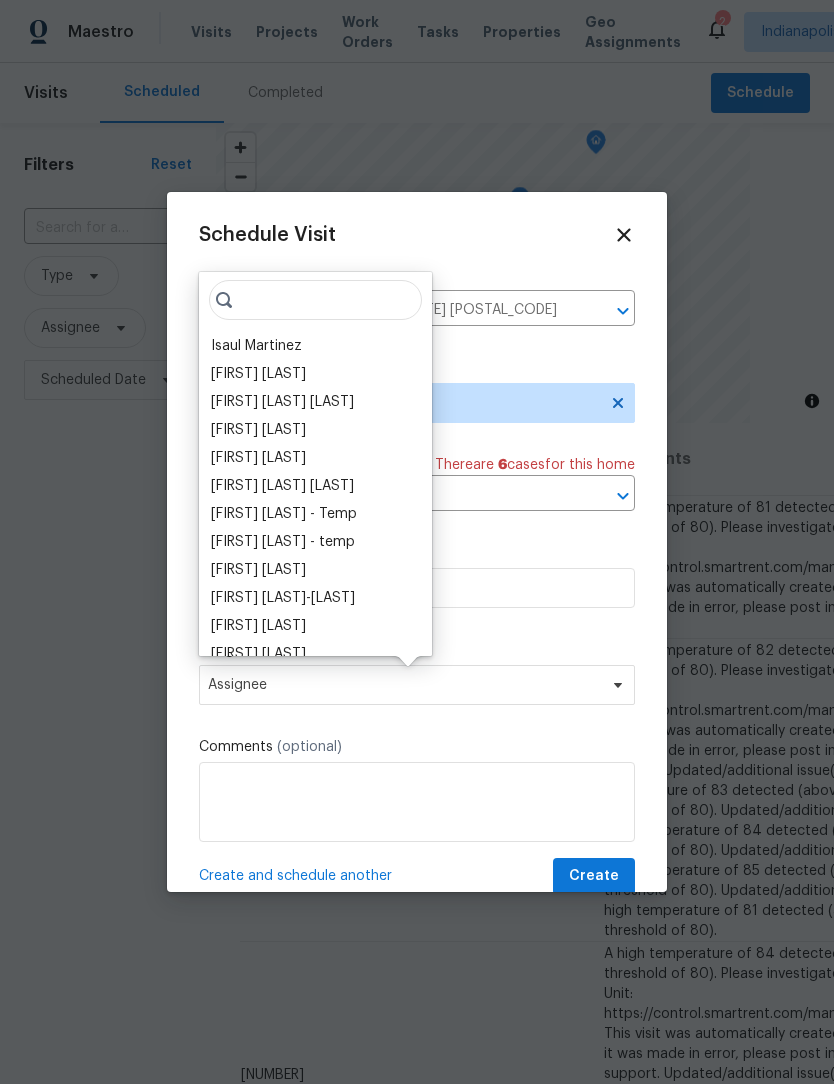 scroll, scrollTop: 0, scrollLeft: 0, axis: both 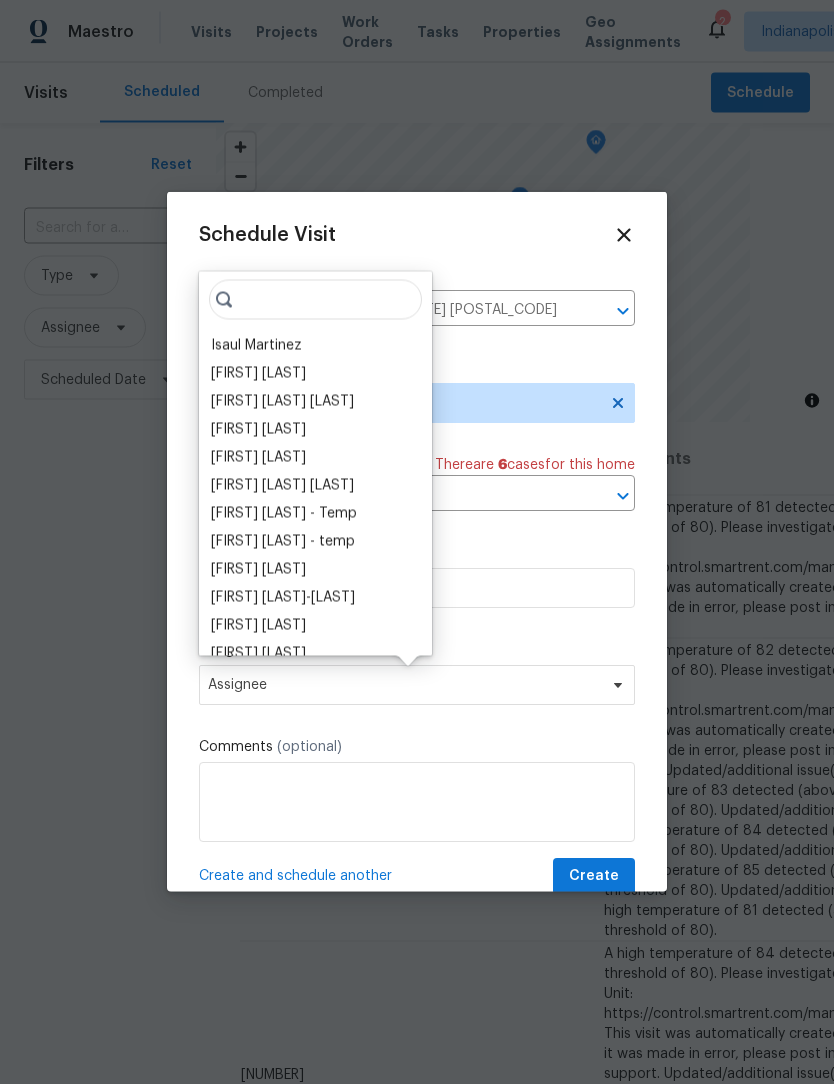 click on "Isaul Martinez" at bounding box center [256, 346] 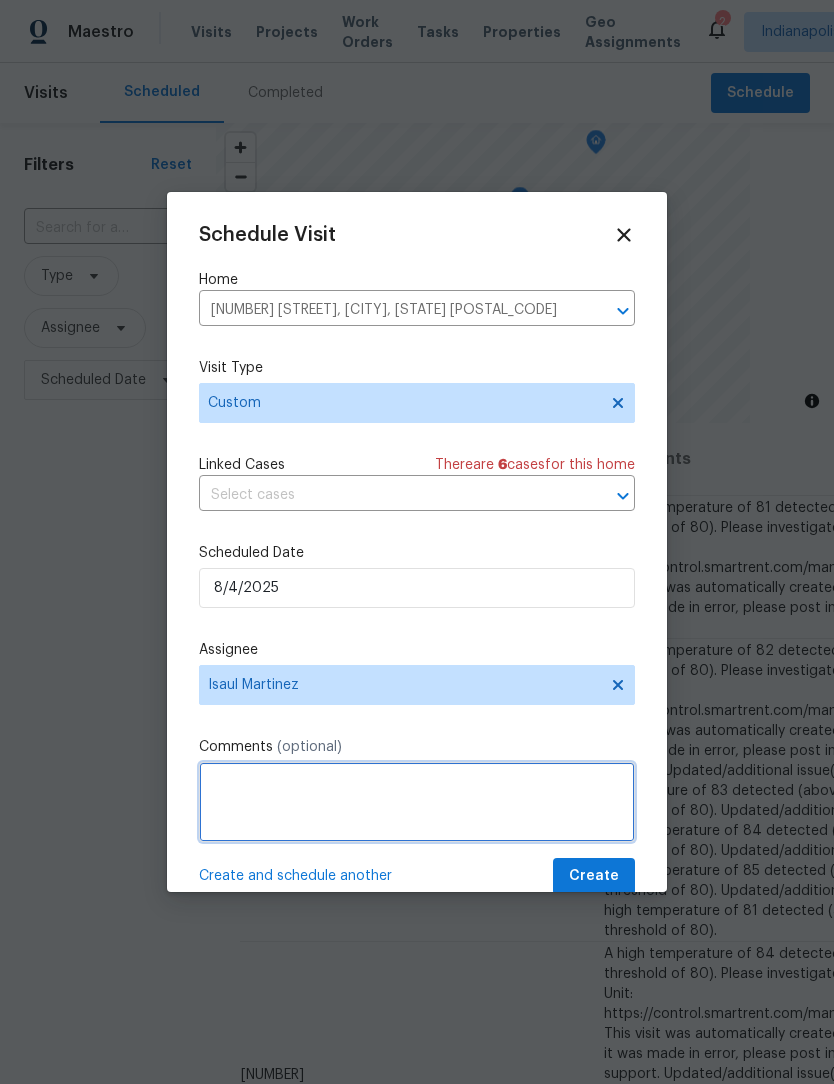 click at bounding box center [417, 802] 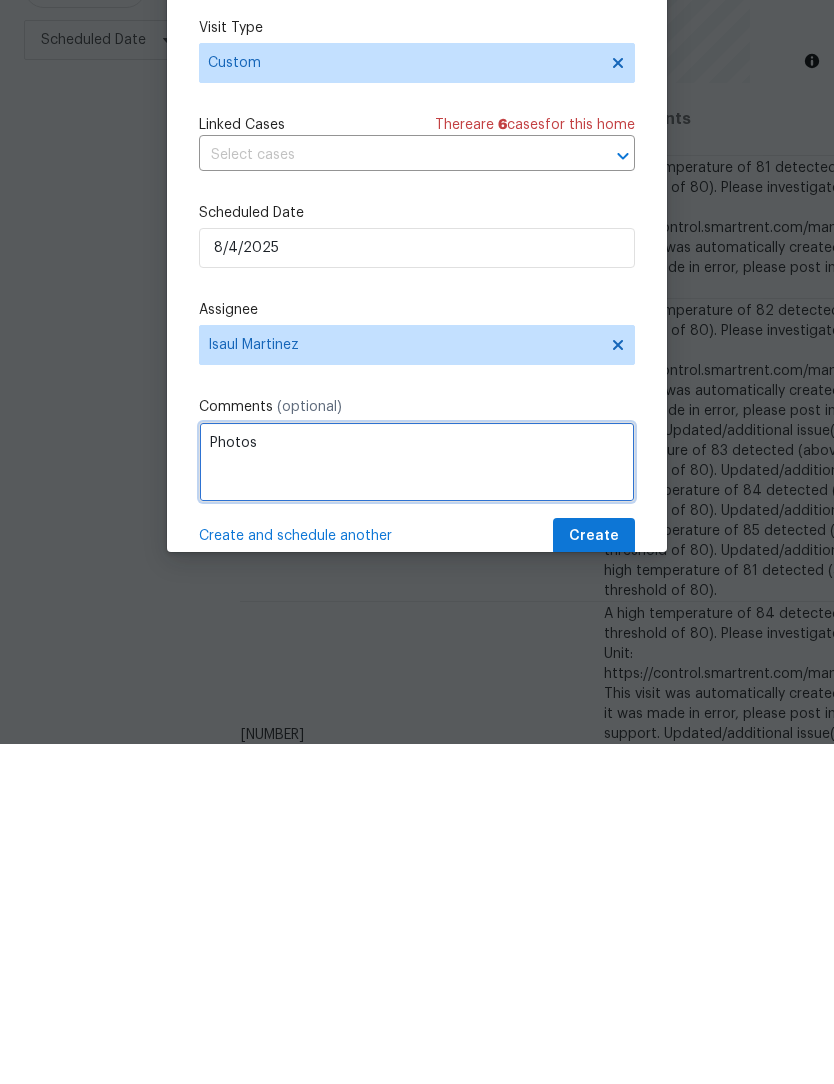 scroll, scrollTop: 66, scrollLeft: 0, axis: vertical 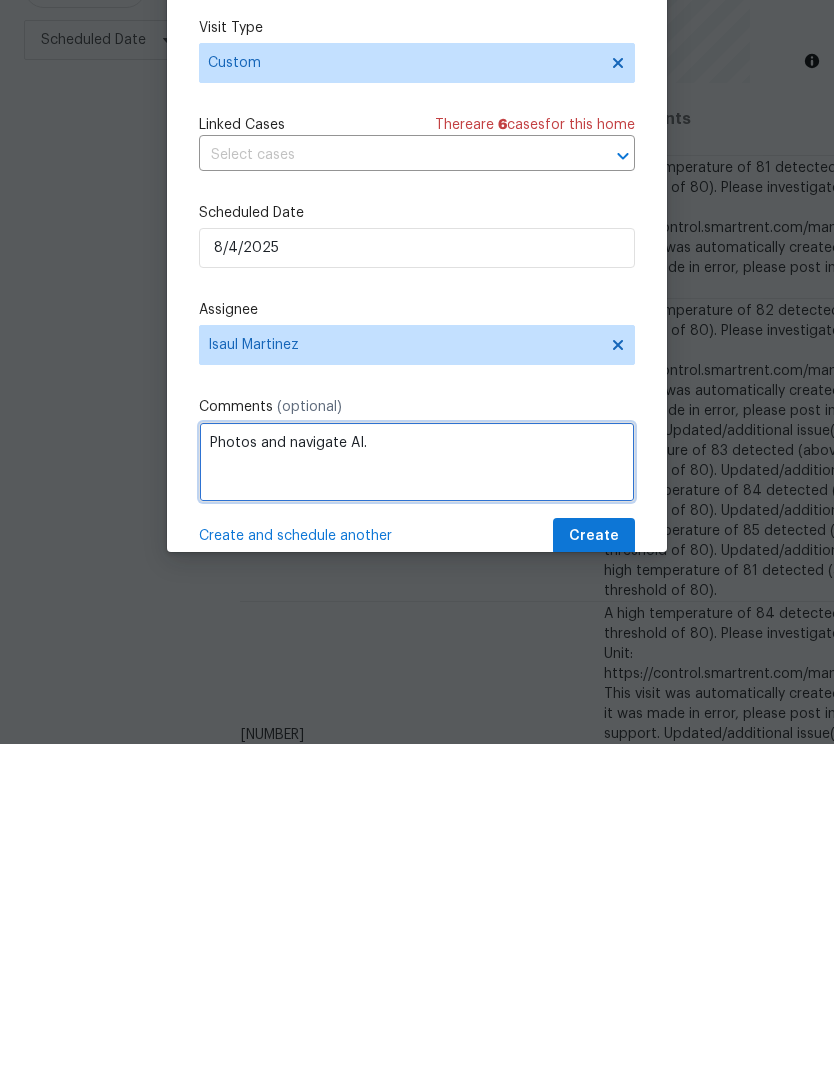 type on "Photos and navigate AI." 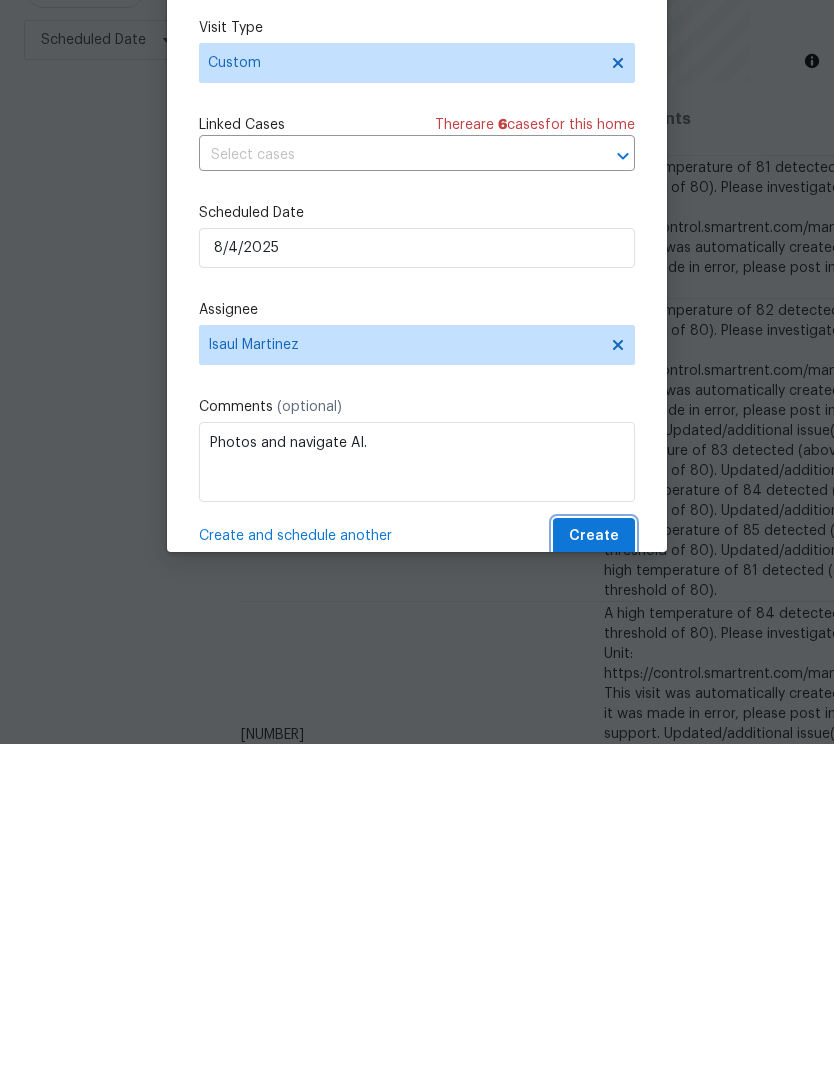 click on "Create" at bounding box center [594, 876] 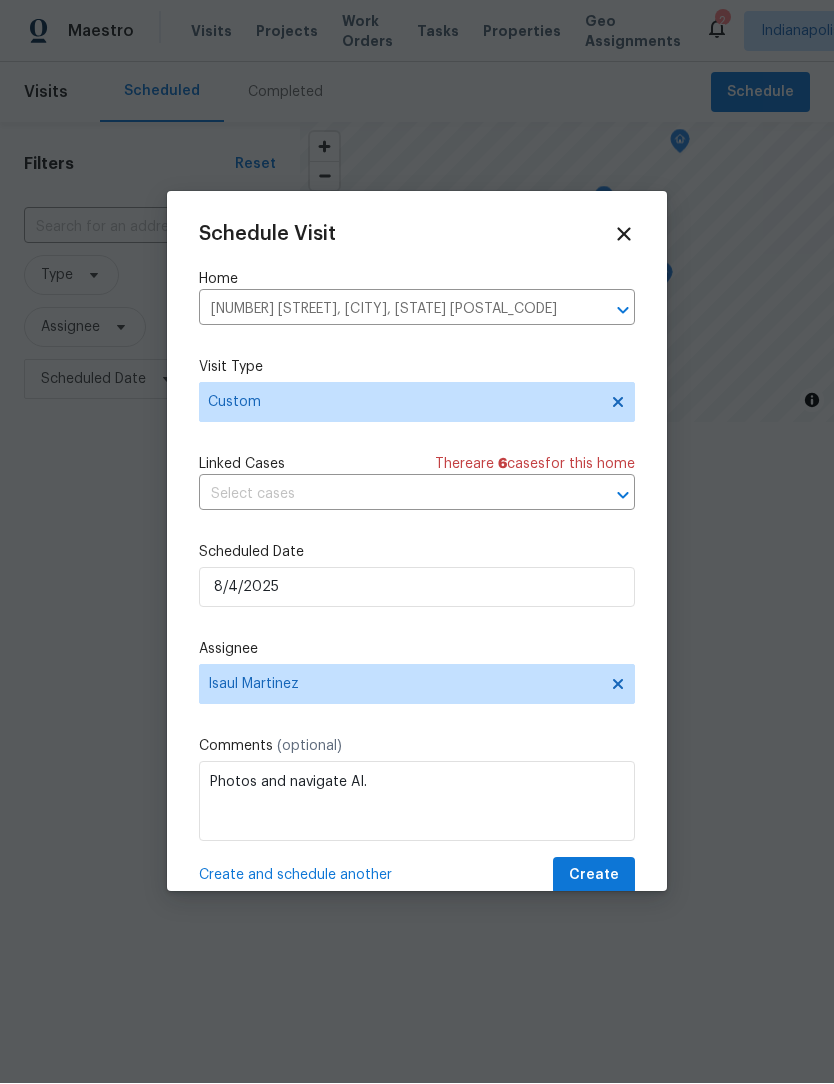 scroll, scrollTop: 1, scrollLeft: 0, axis: vertical 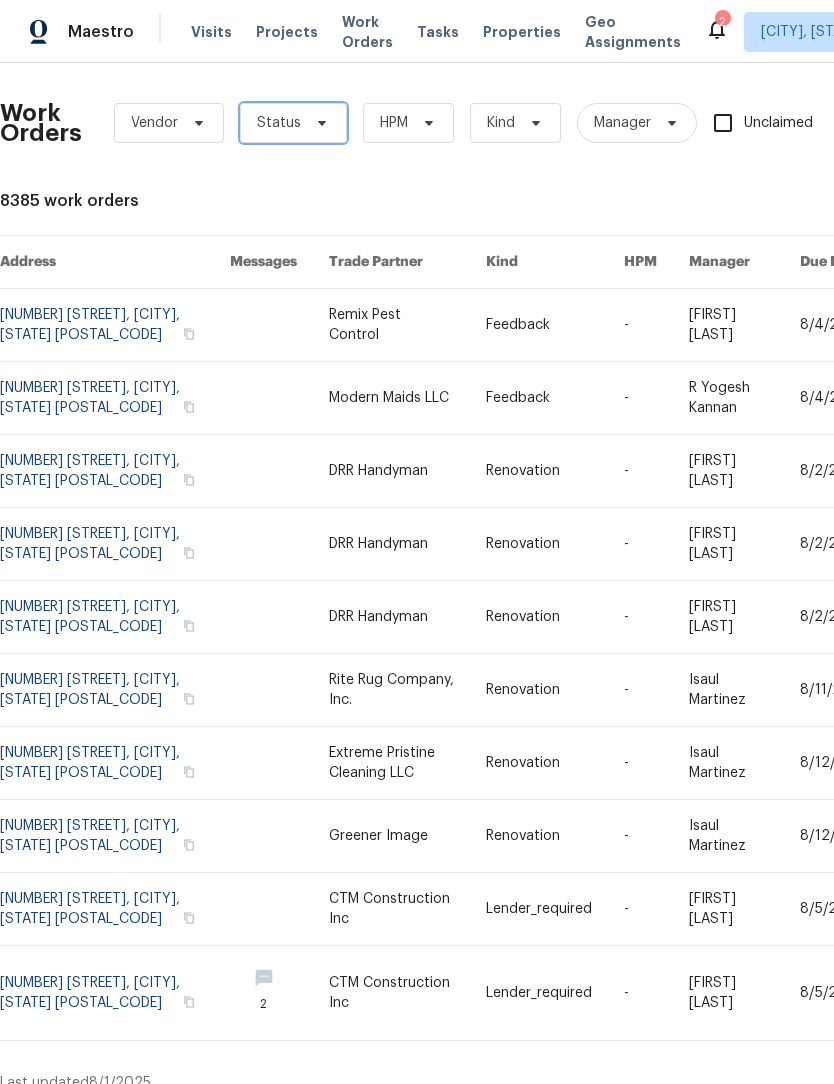 click on "Status" at bounding box center (279, 123) 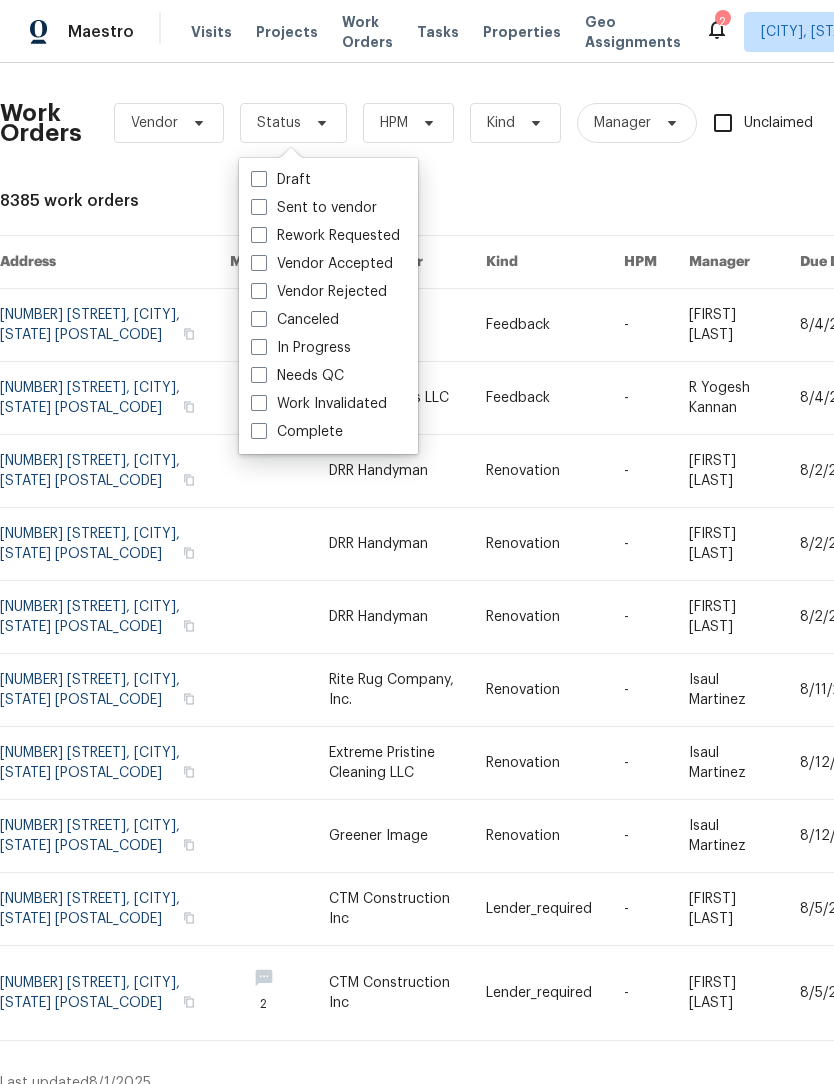 click at bounding box center (259, 375) 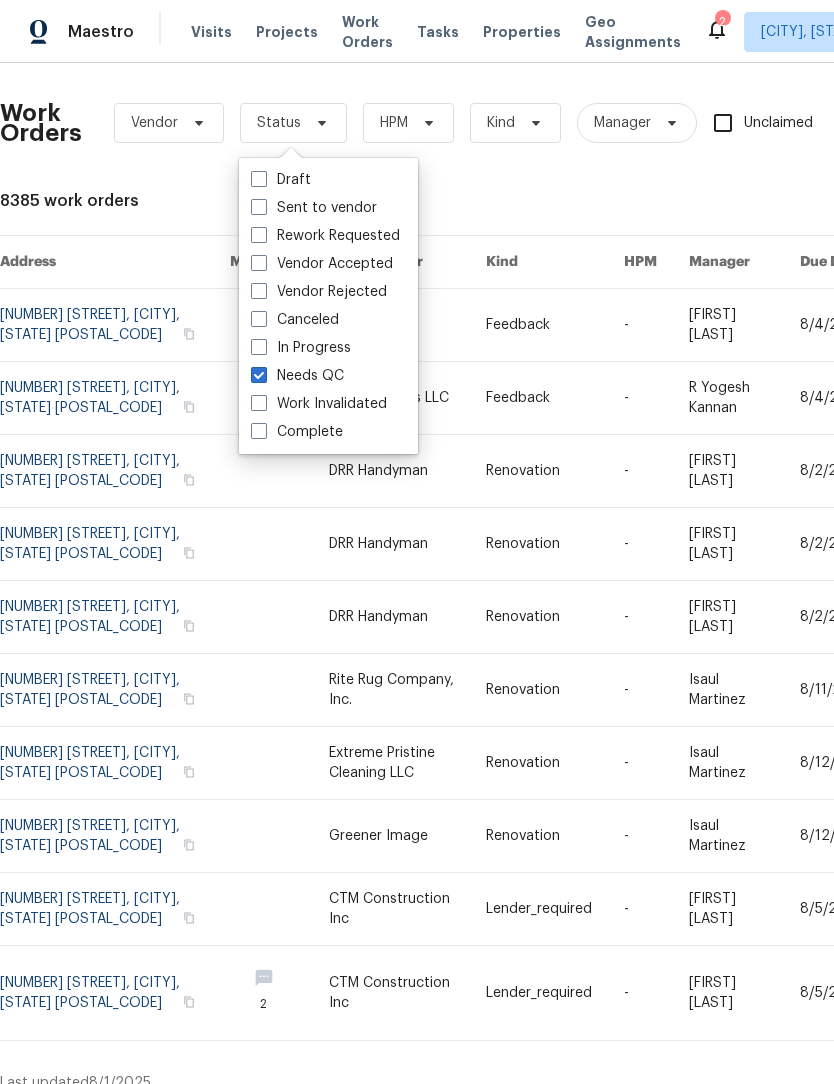 checkbox on "true" 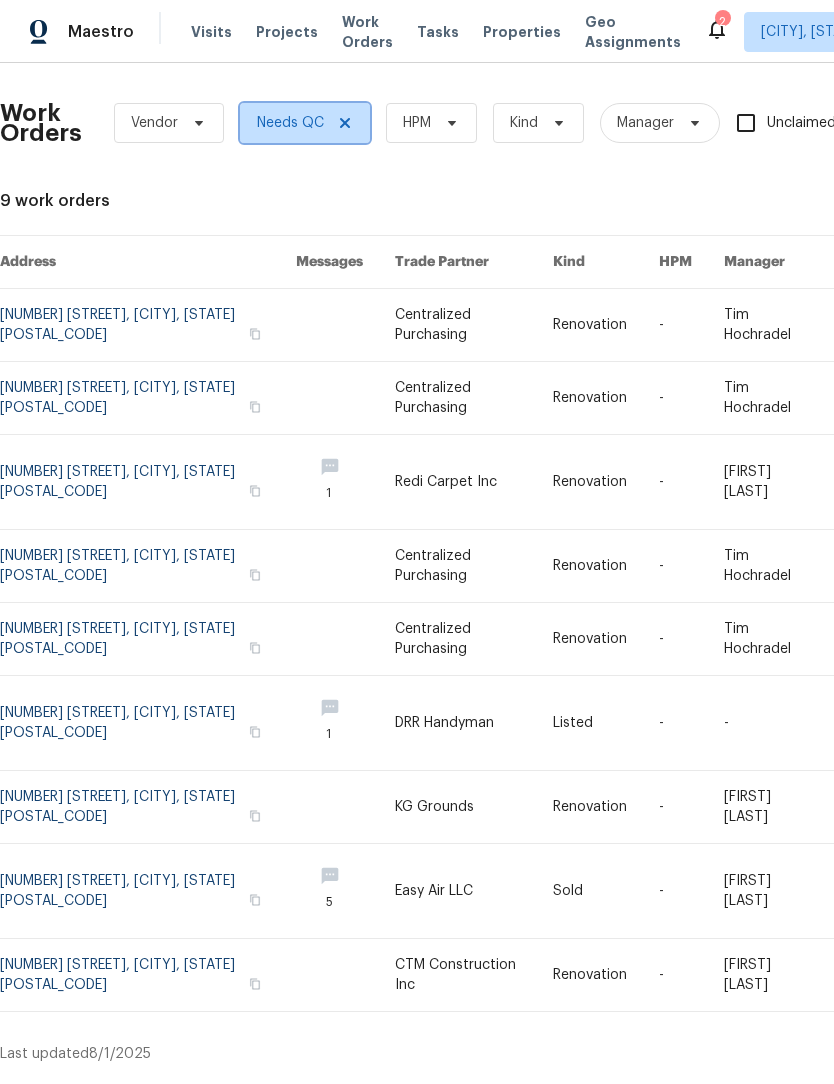 click 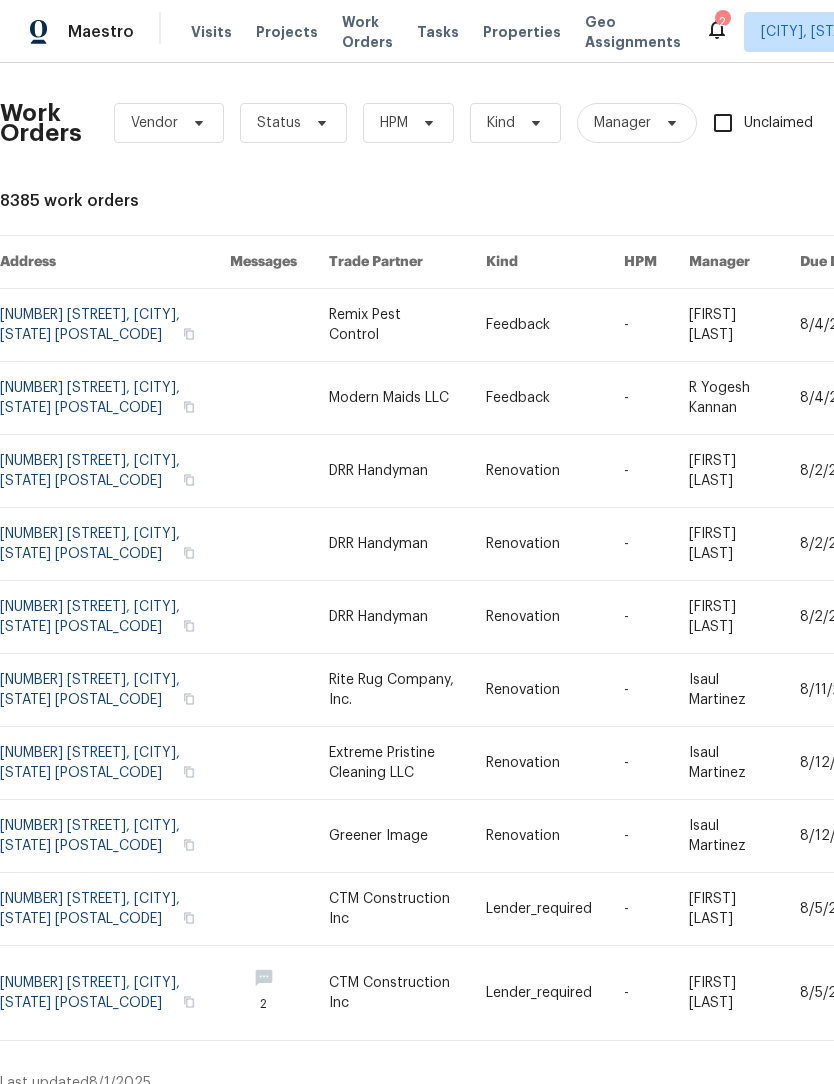 click at bounding box center [115, 690] 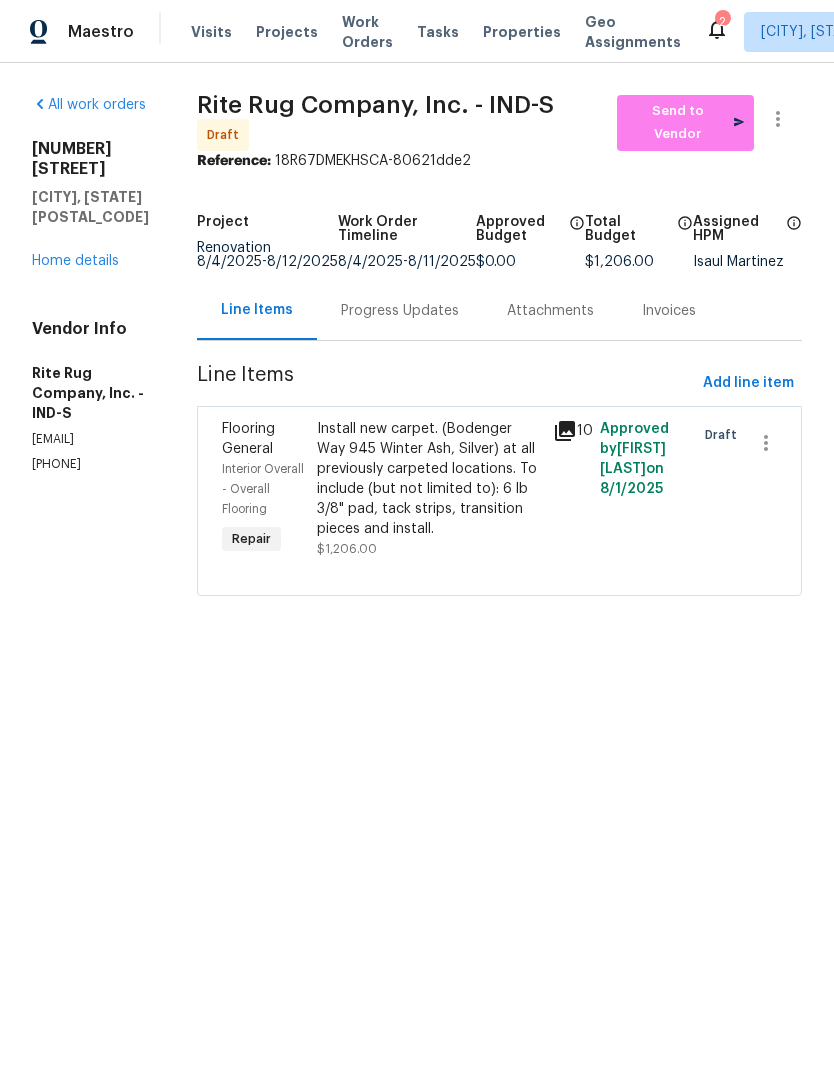 click on "Home details" at bounding box center (75, 261) 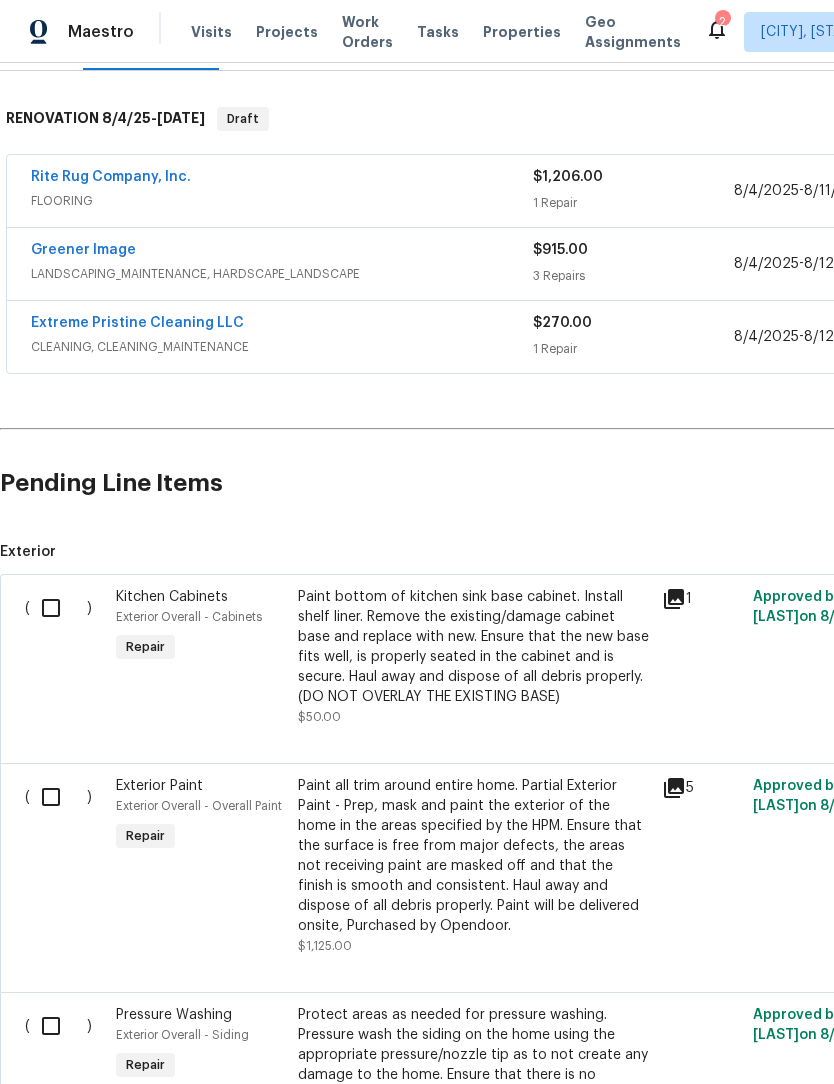 scroll, scrollTop: 313, scrollLeft: 0, axis: vertical 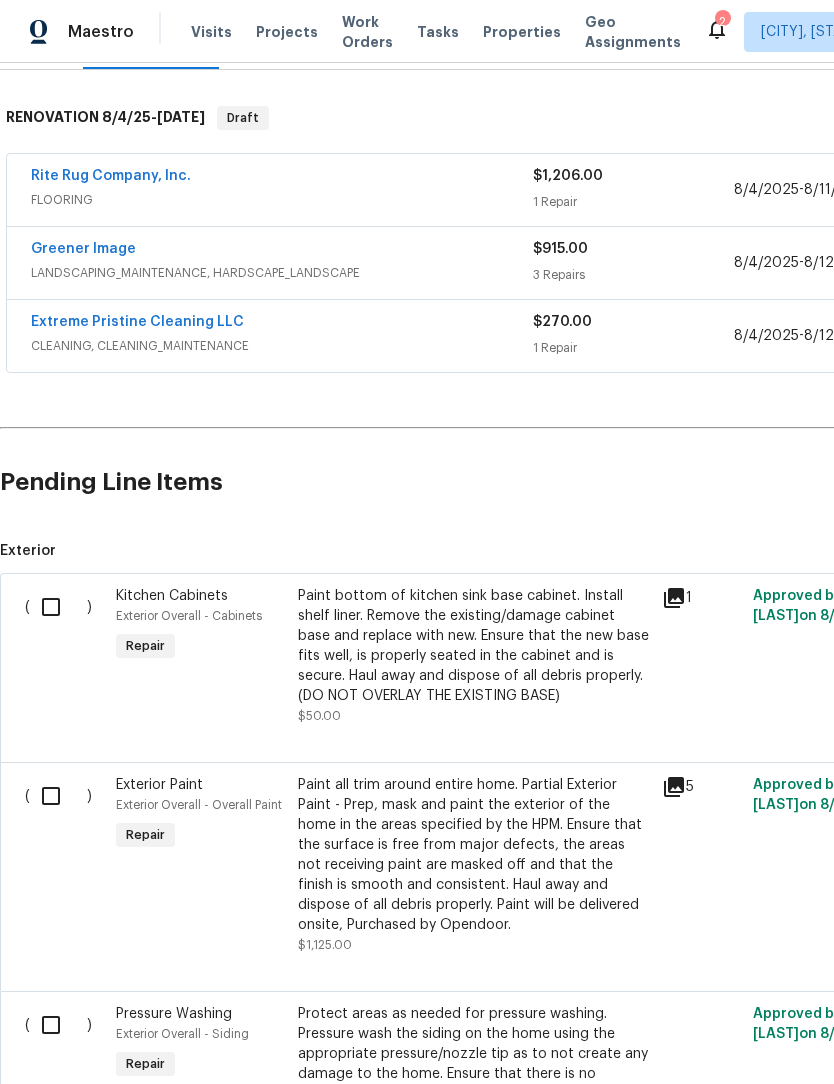 click on "Paint bottom of kitchen sink base cabinet. Install shelf liner.
Remove the existing/damage cabinet base and replace with new. Ensure that the new base fits well, is properly seated in the cabinet and is secure. Haul away and dispose of all debris properly. (DO NOT OVERLAY THE EXISTING BASE)" at bounding box center (474, 646) 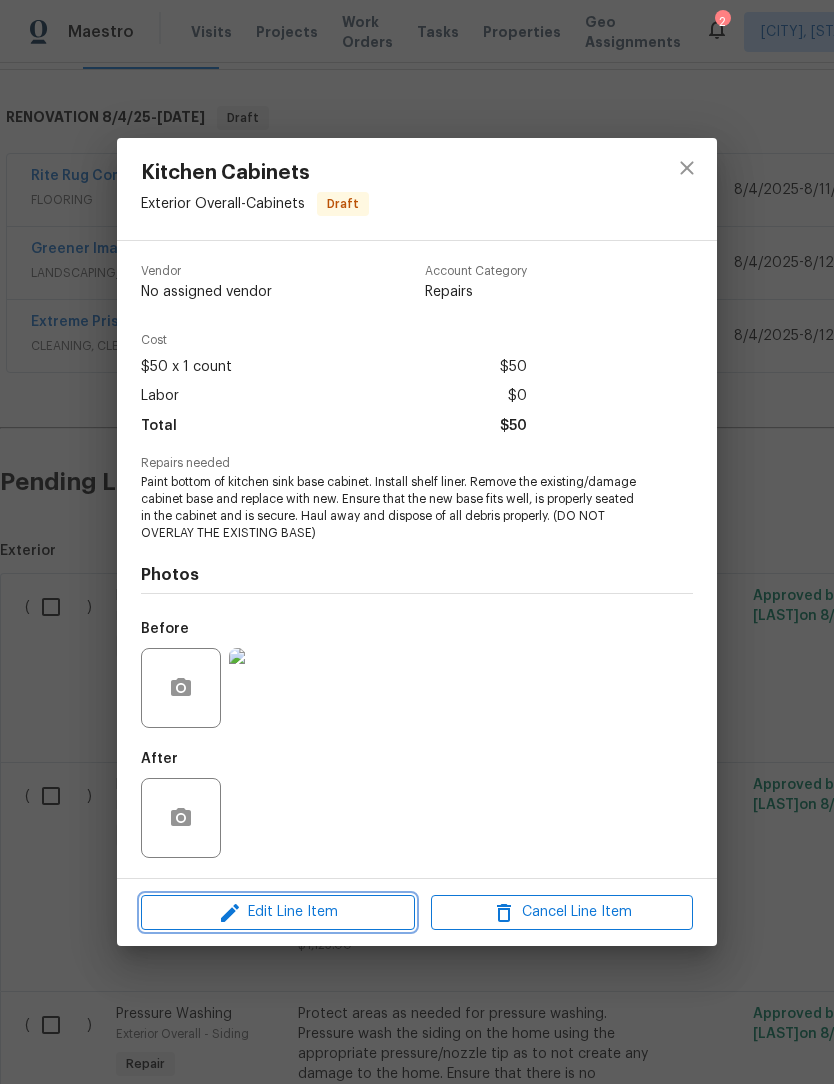 click on "Edit Line Item" at bounding box center (278, 912) 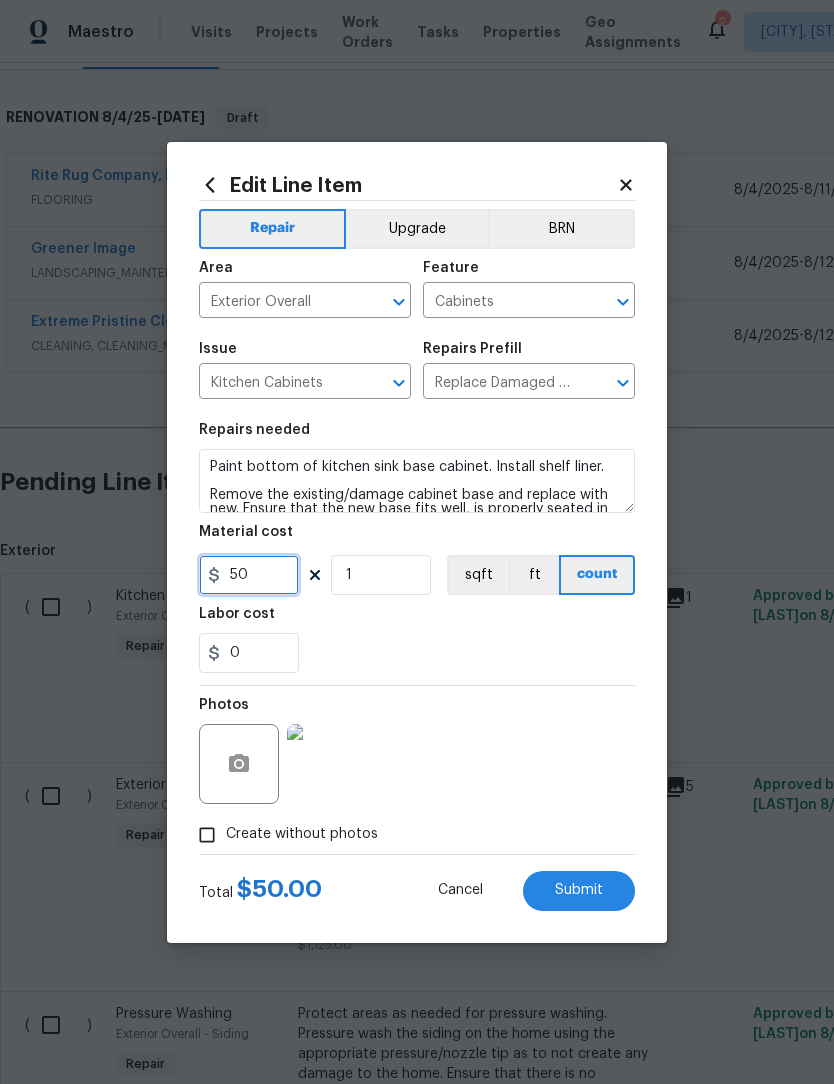 click on "50" at bounding box center [249, 575] 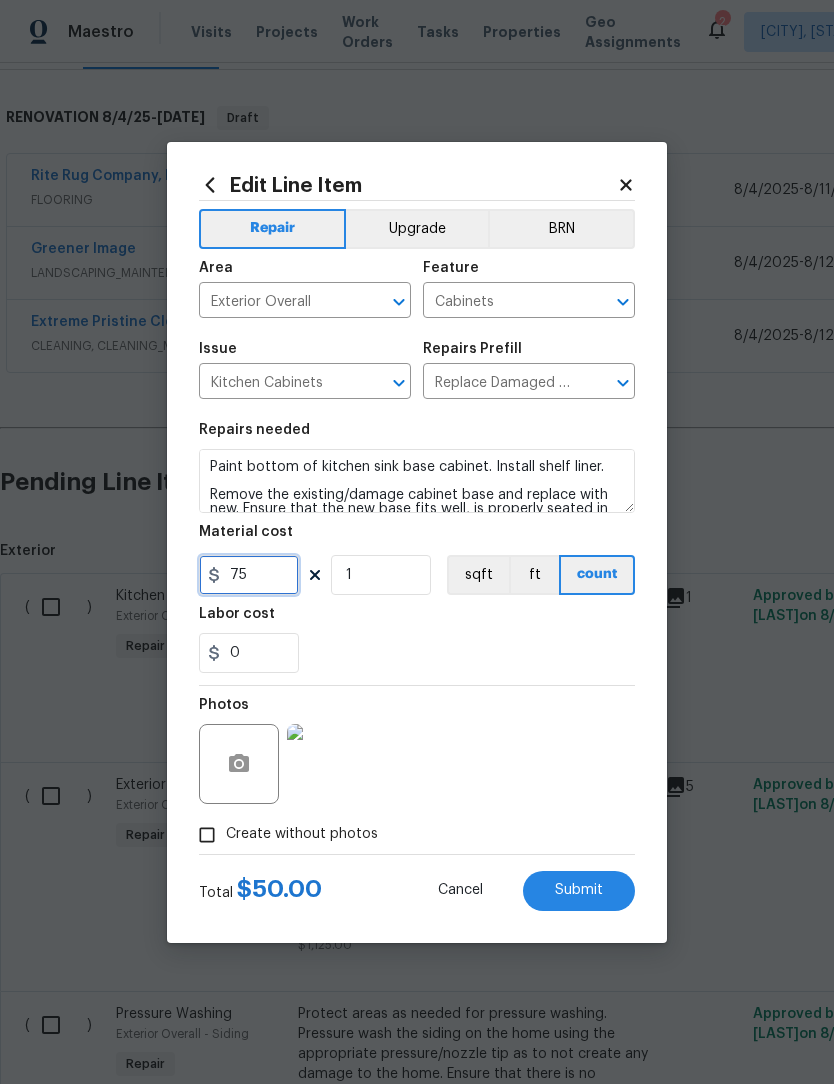 type on "75" 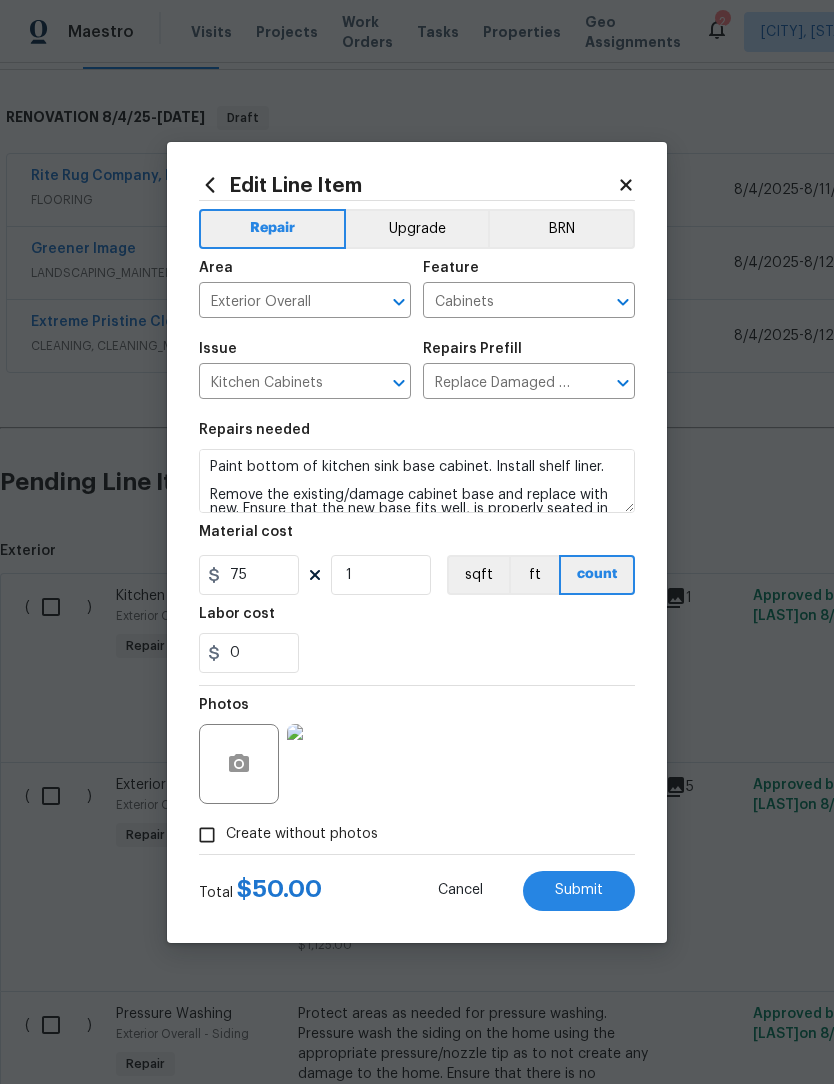 click on "0" at bounding box center [417, 653] 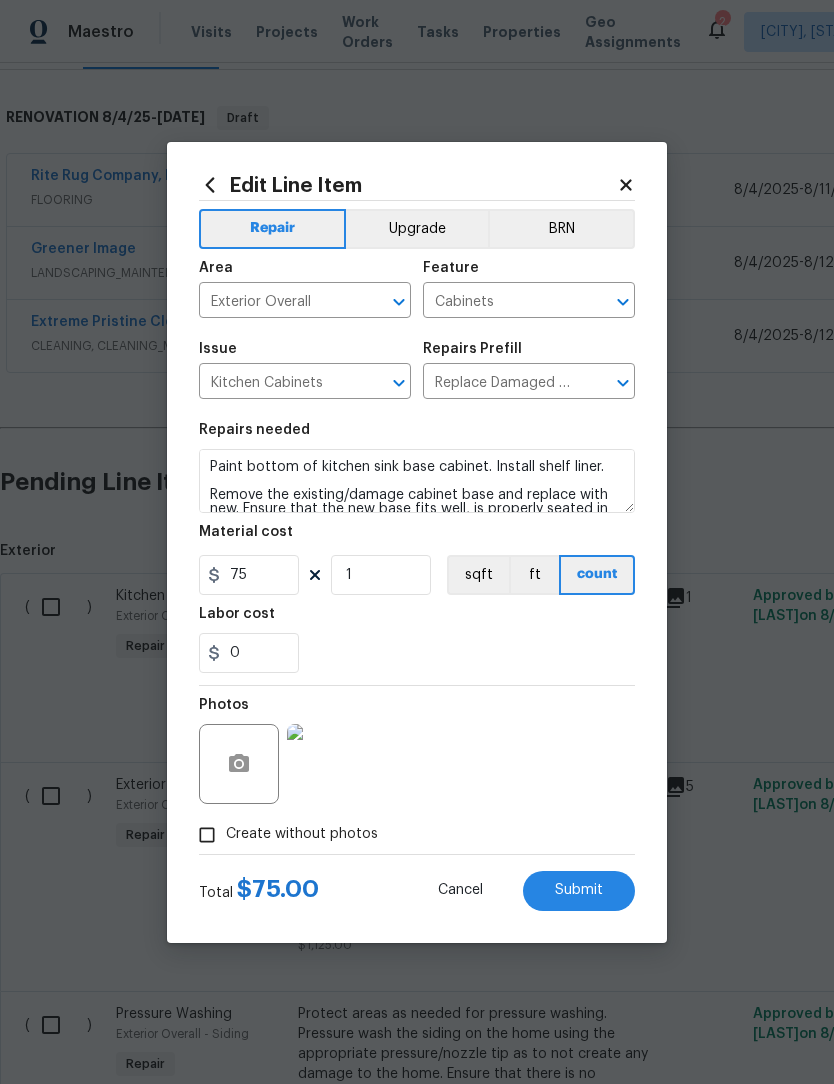 click on "Submit" at bounding box center [579, 891] 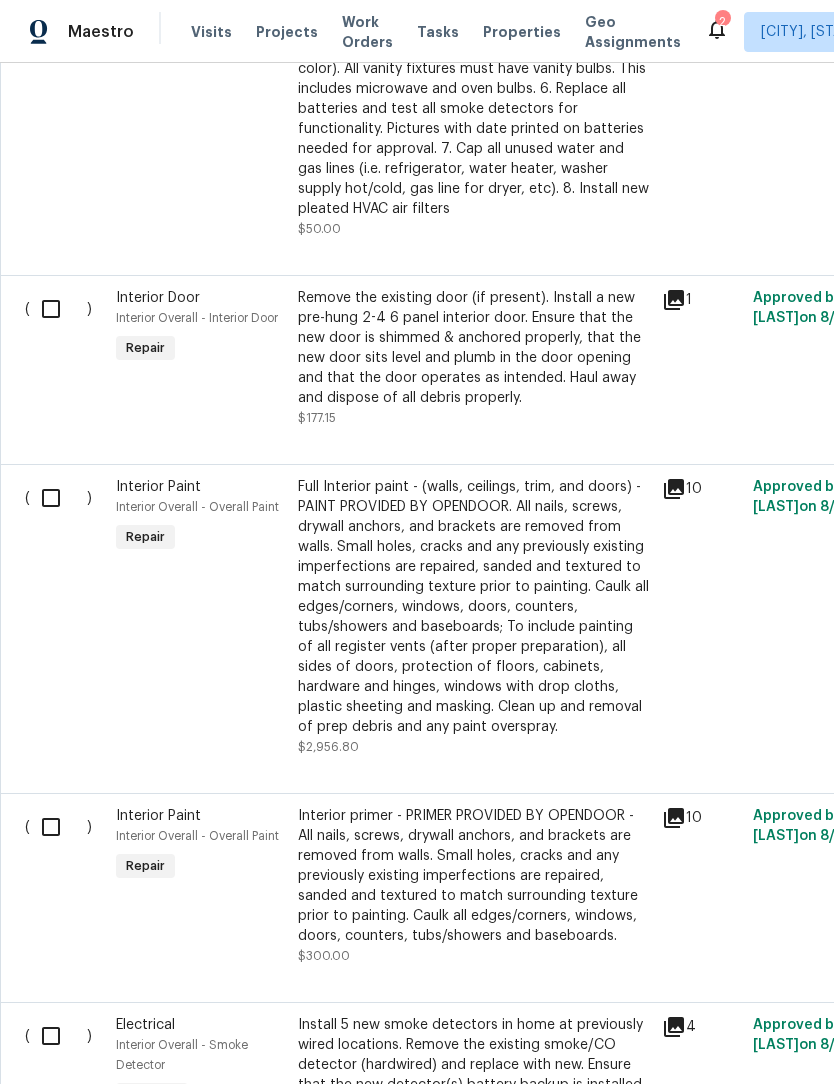 scroll, scrollTop: 1735, scrollLeft: 0, axis: vertical 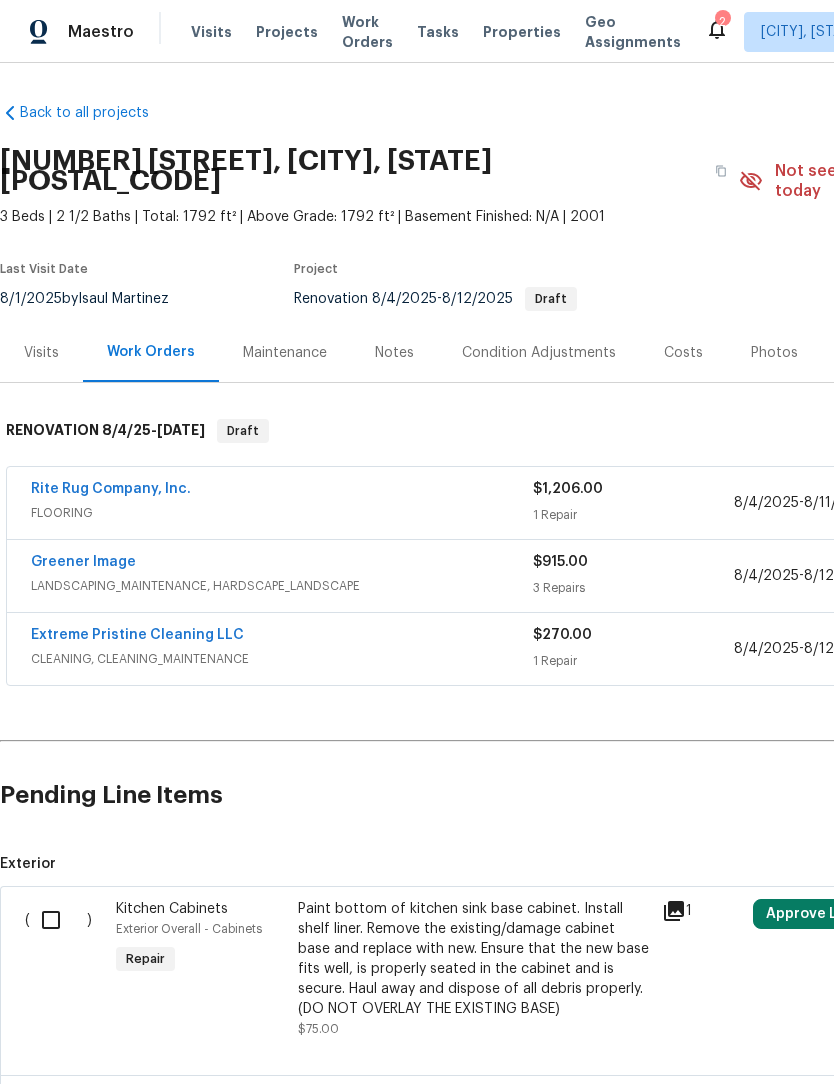 click on "Costs" at bounding box center [683, 353] 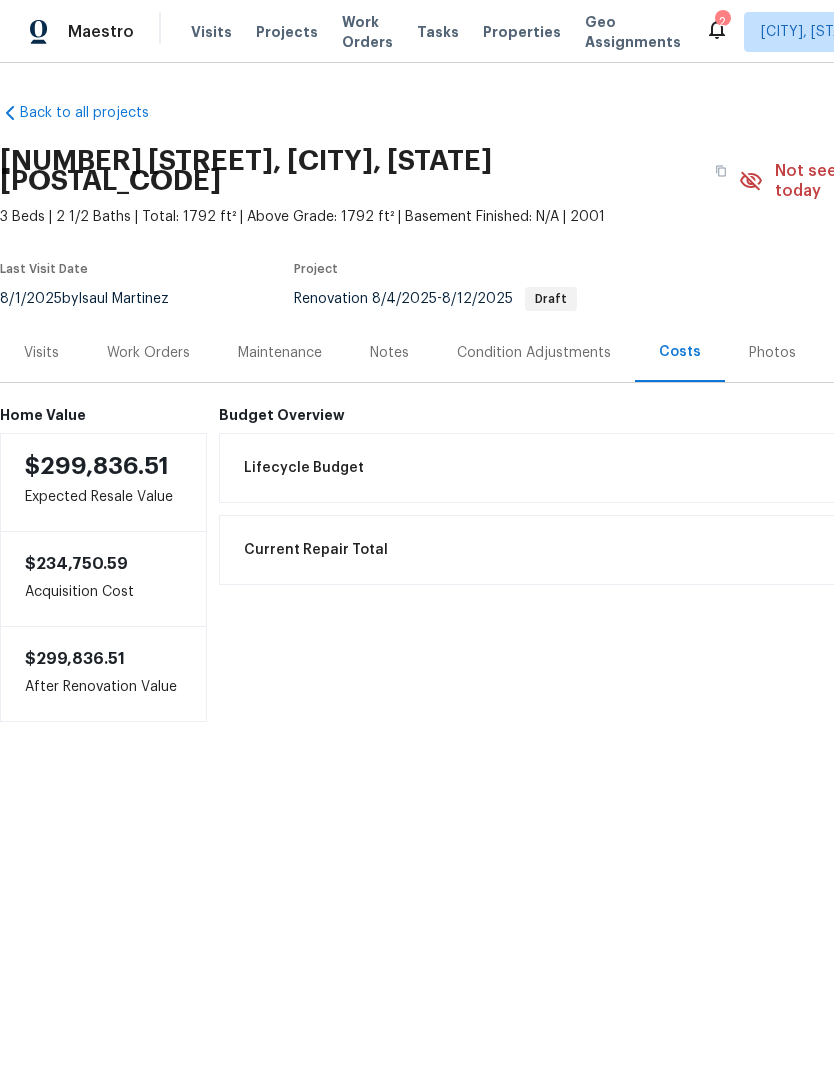 scroll, scrollTop: 0, scrollLeft: 0, axis: both 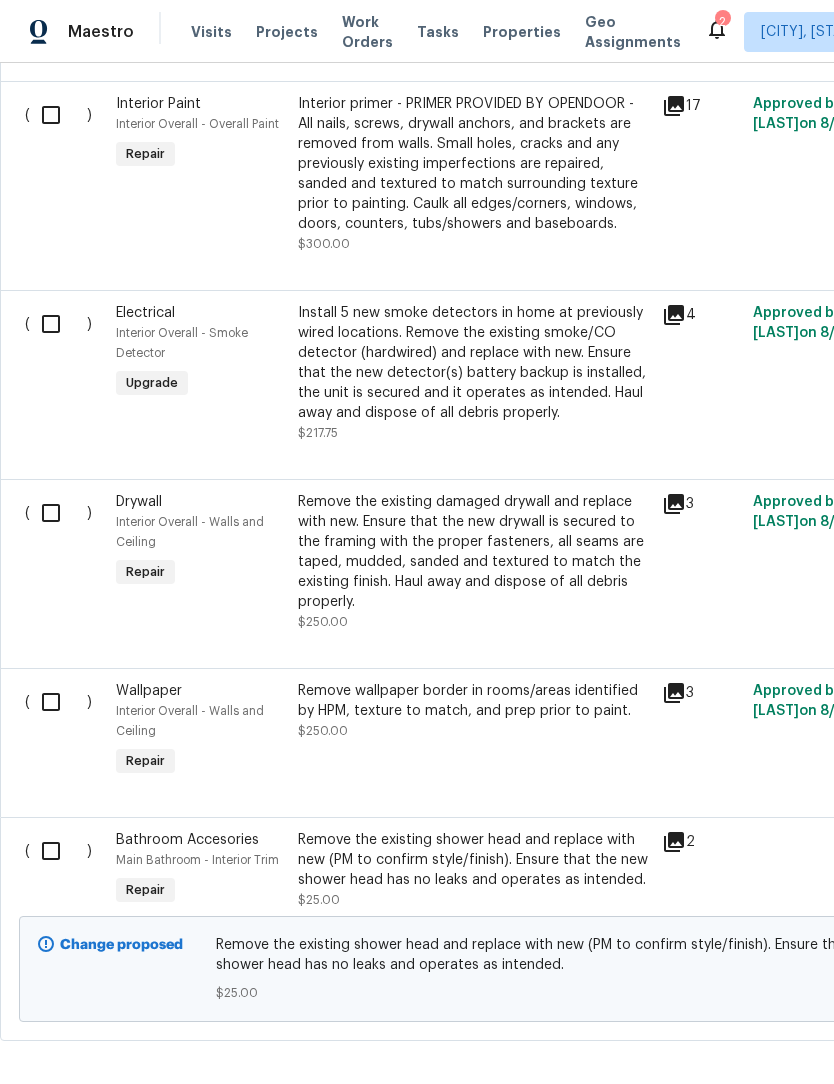 click at bounding box center (58, 851) 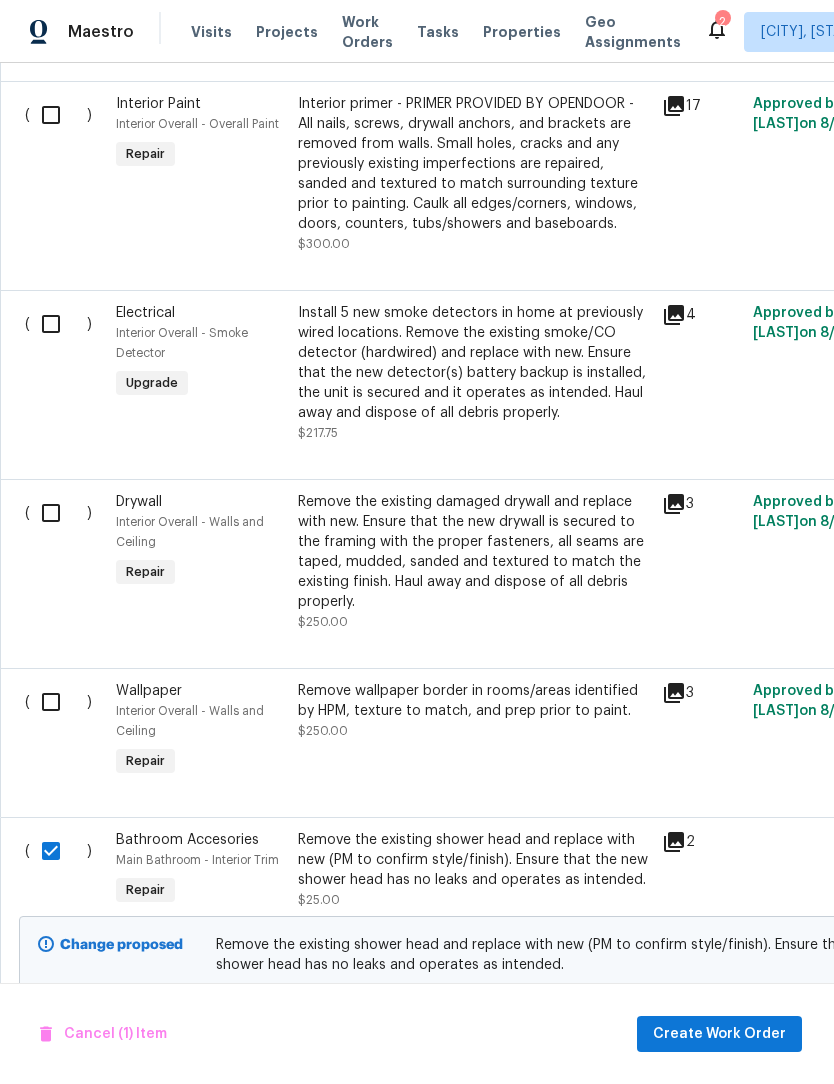 click at bounding box center (58, 702) 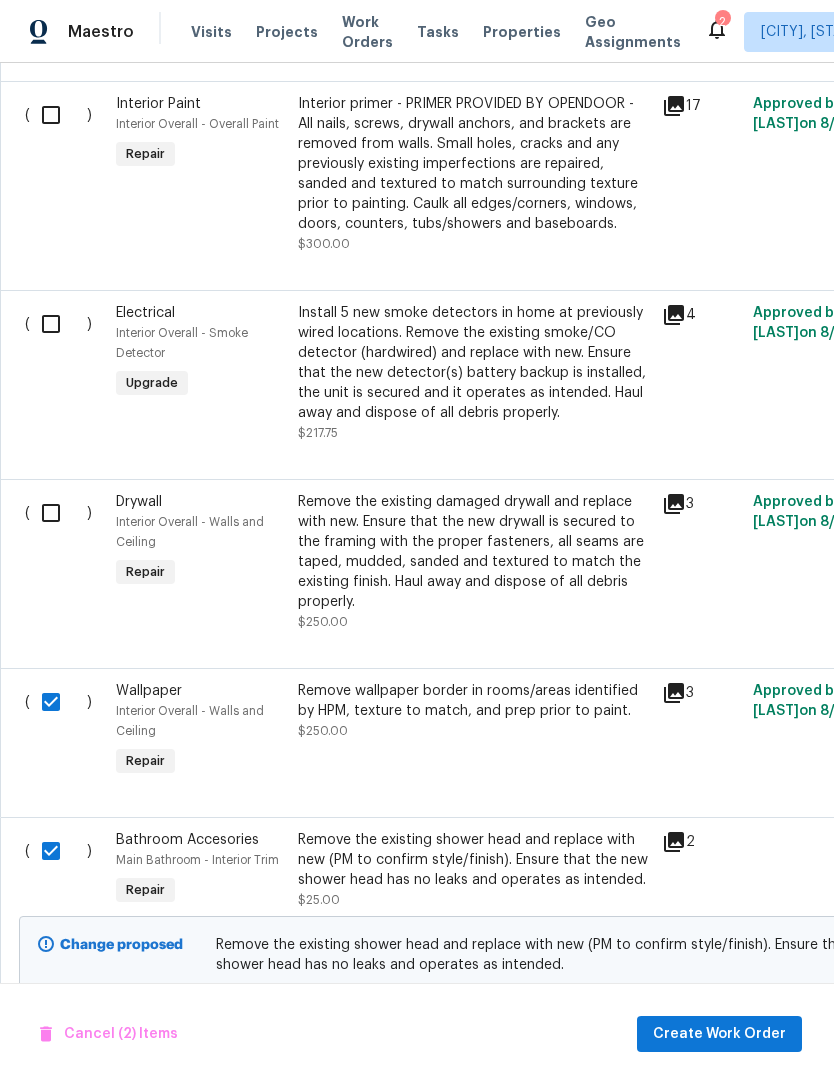 click at bounding box center [58, 513] 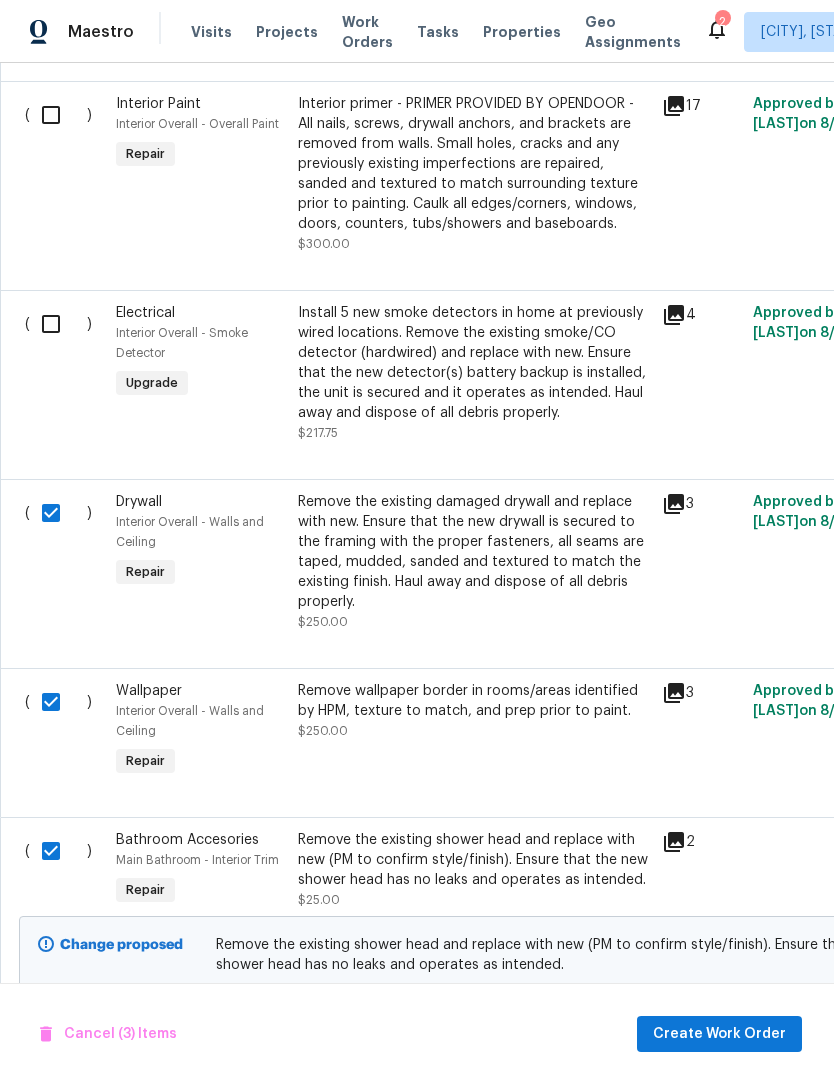 click at bounding box center [58, 324] 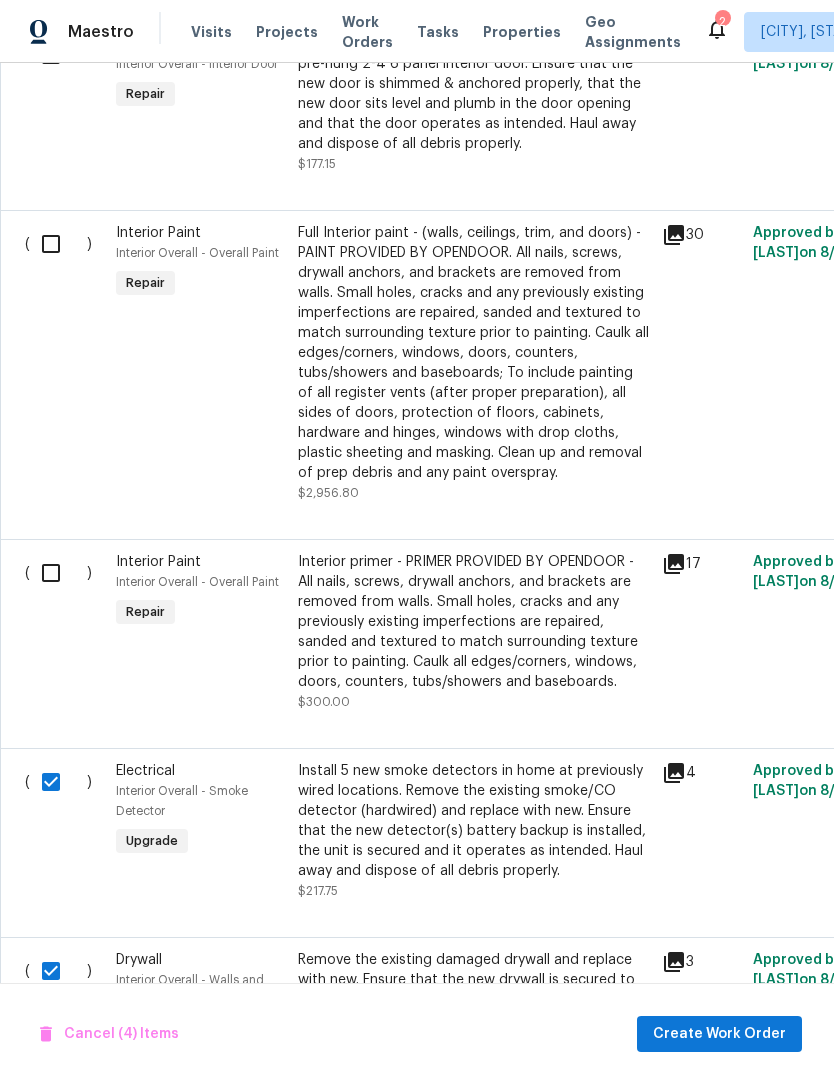 scroll, scrollTop: 2248, scrollLeft: 0, axis: vertical 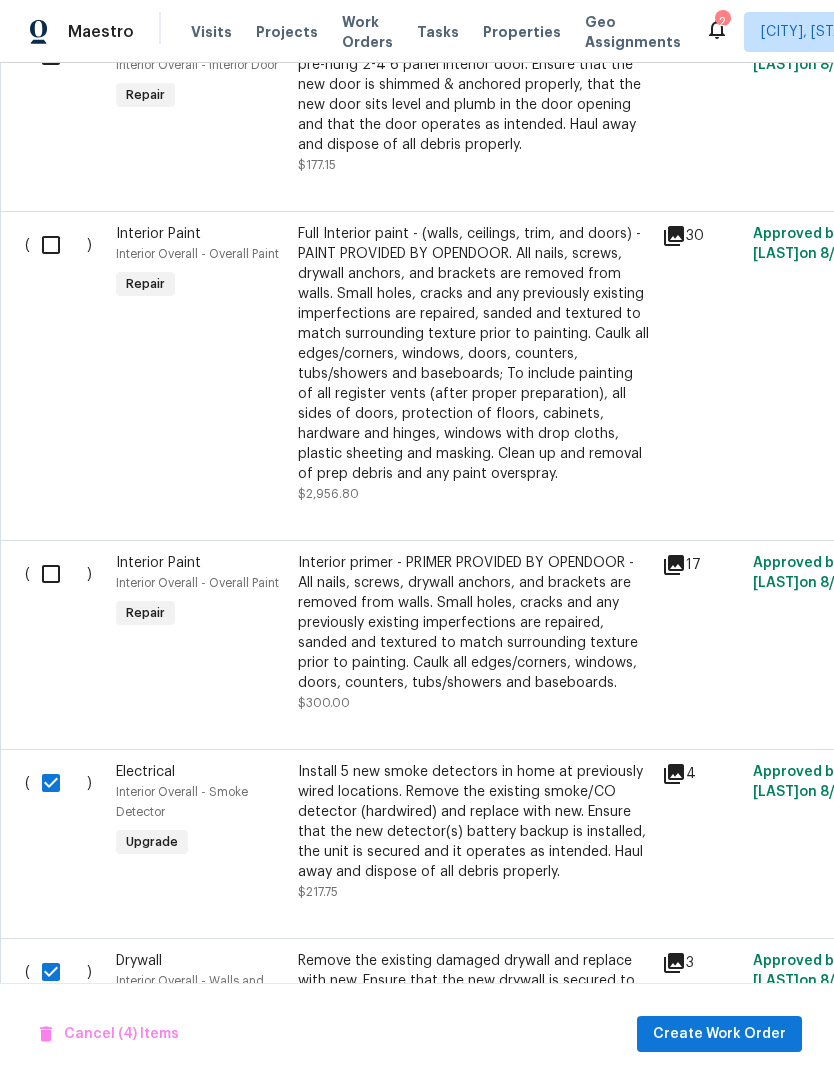 click at bounding box center [58, 574] 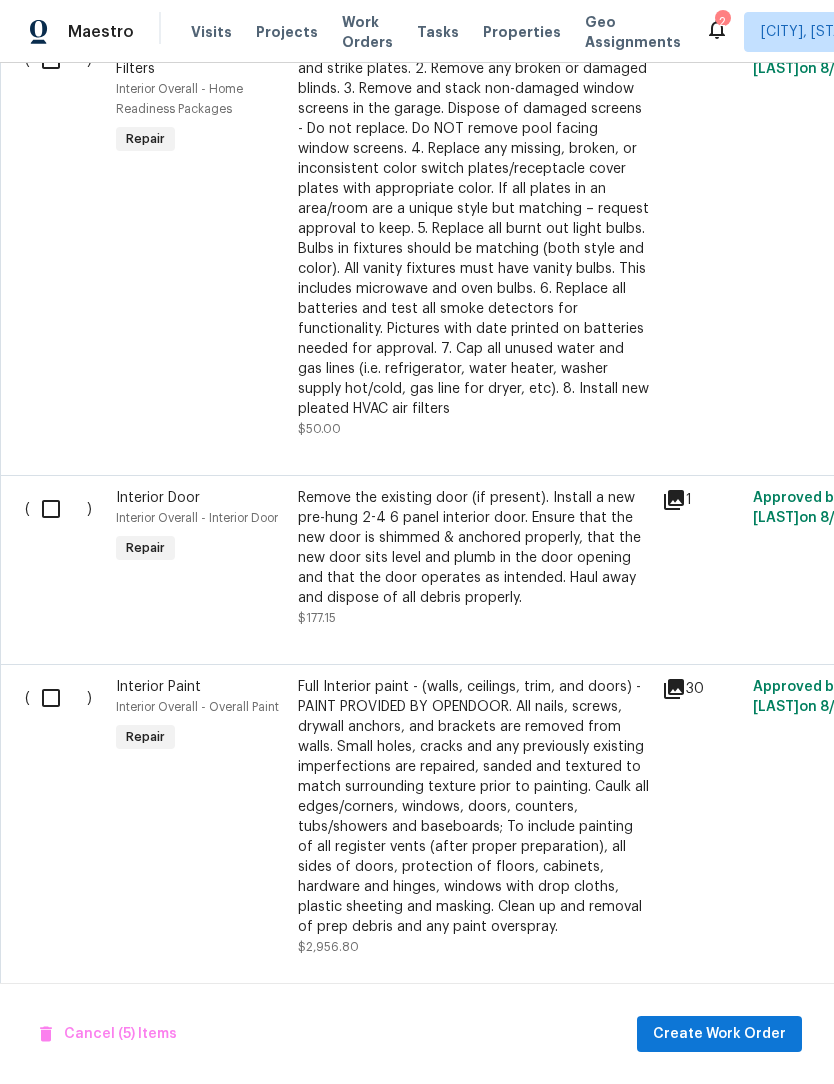scroll, scrollTop: 1794, scrollLeft: 0, axis: vertical 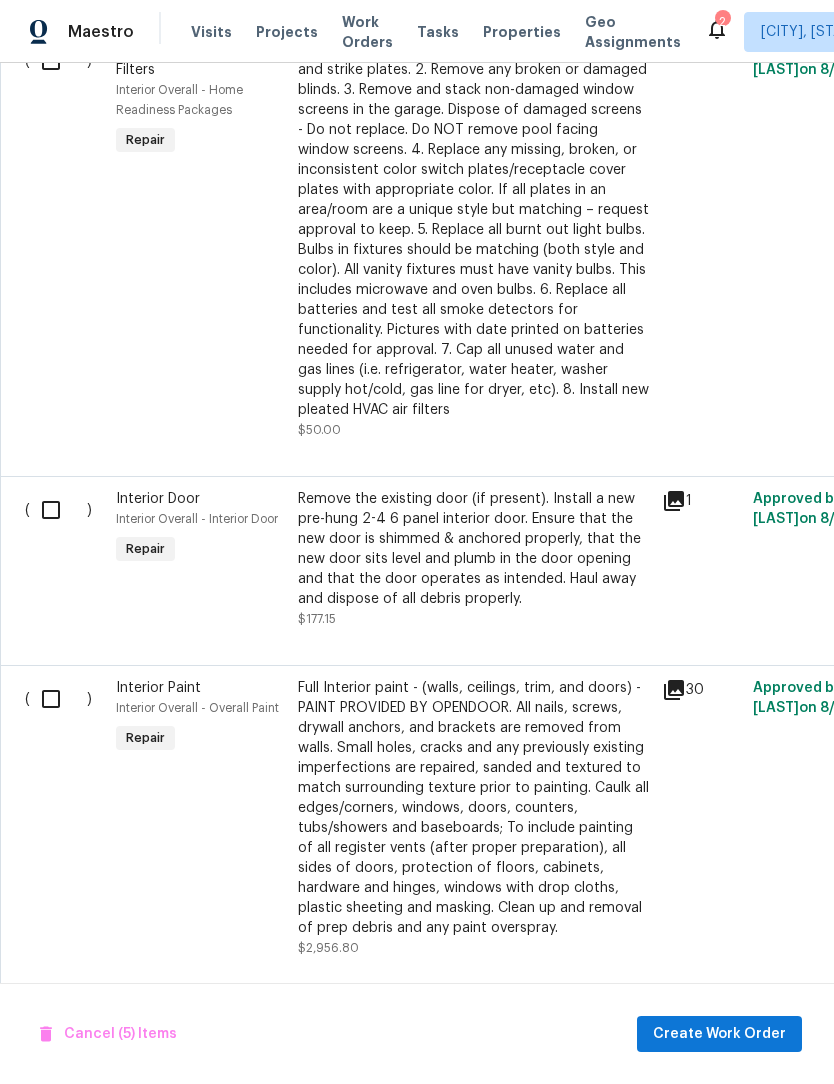 click at bounding box center (58, 510) 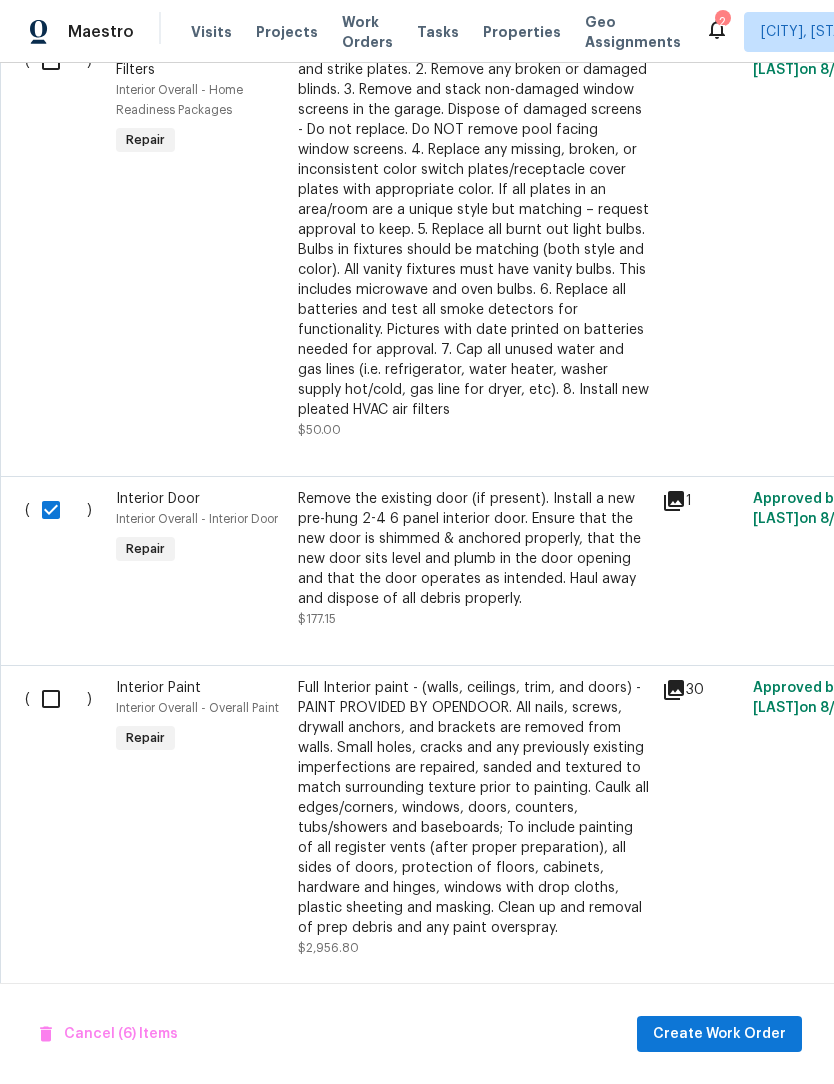 click at bounding box center (58, 699) 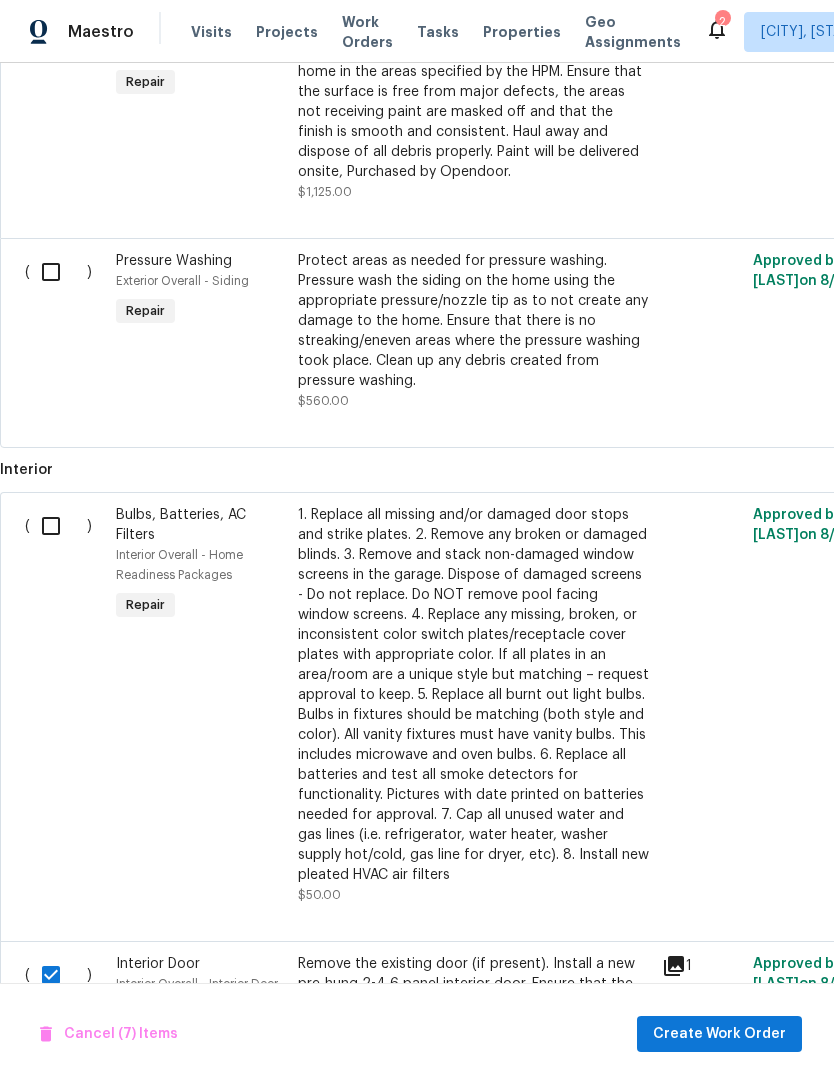 scroll, scrollTop: 1328, scrollLeft: 0, axis: vertical 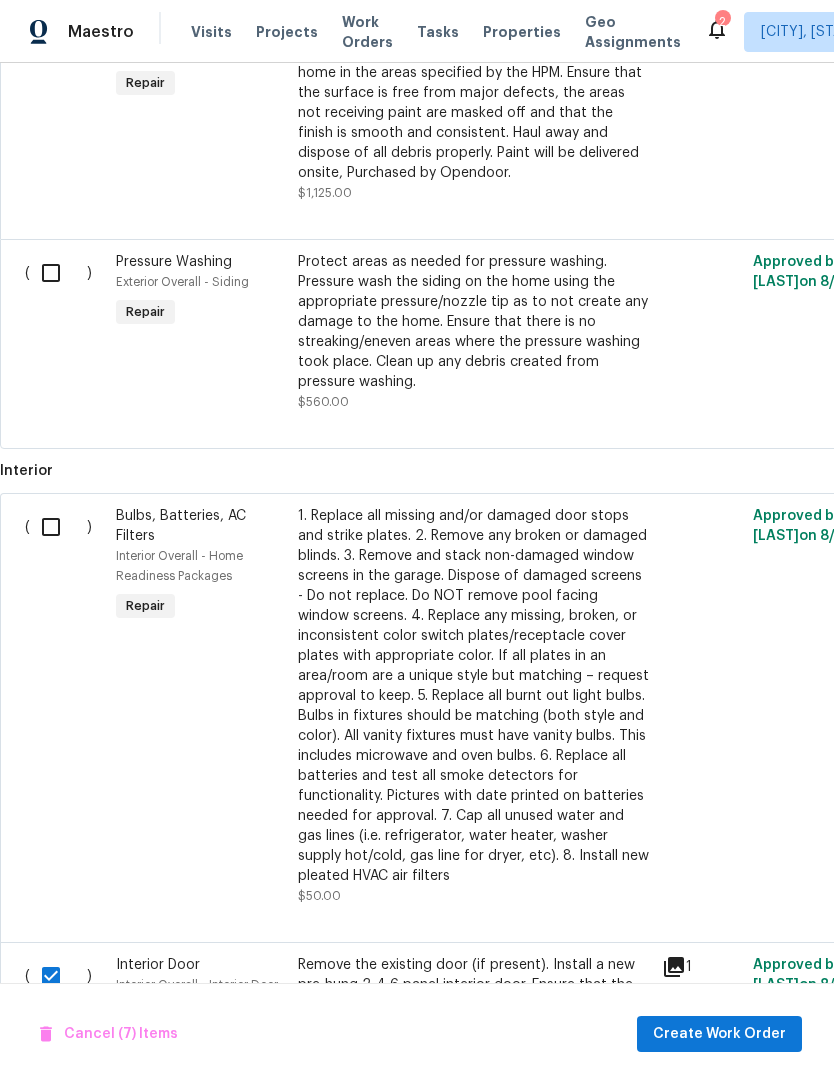 click at bounding box center (58, 527) 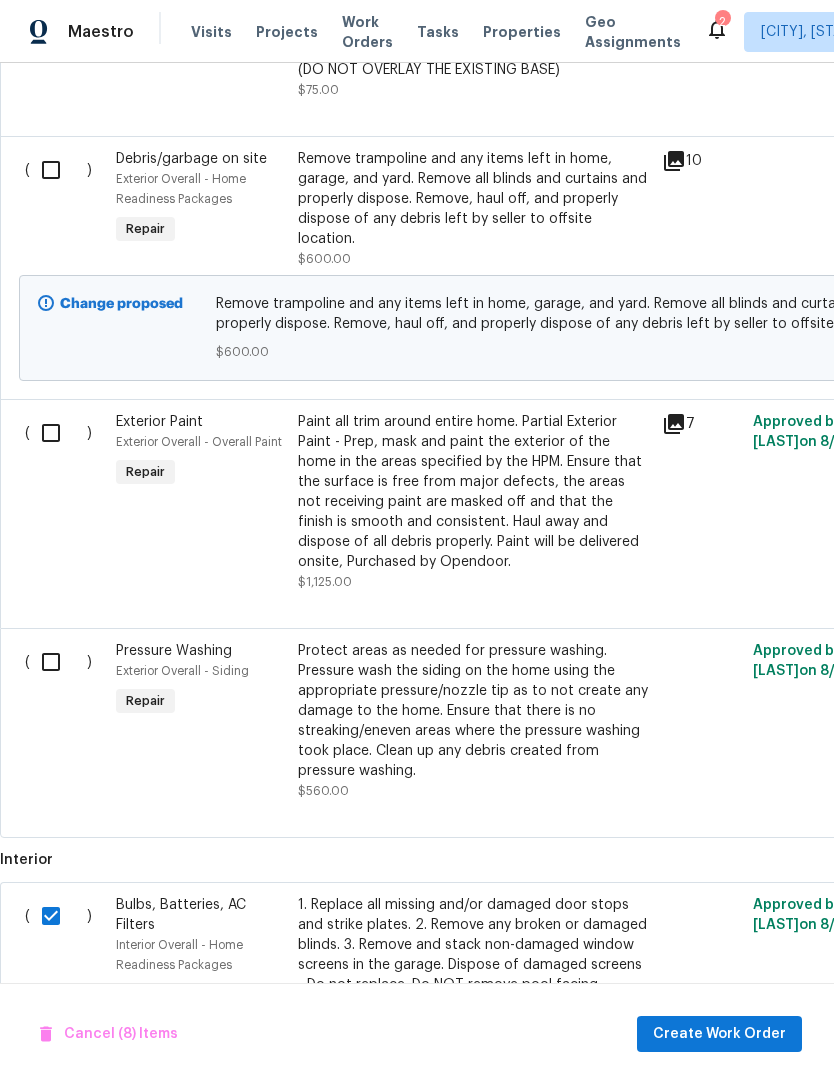scroll, scrollTop: 938, scrollLeft: 0, axis: vertical 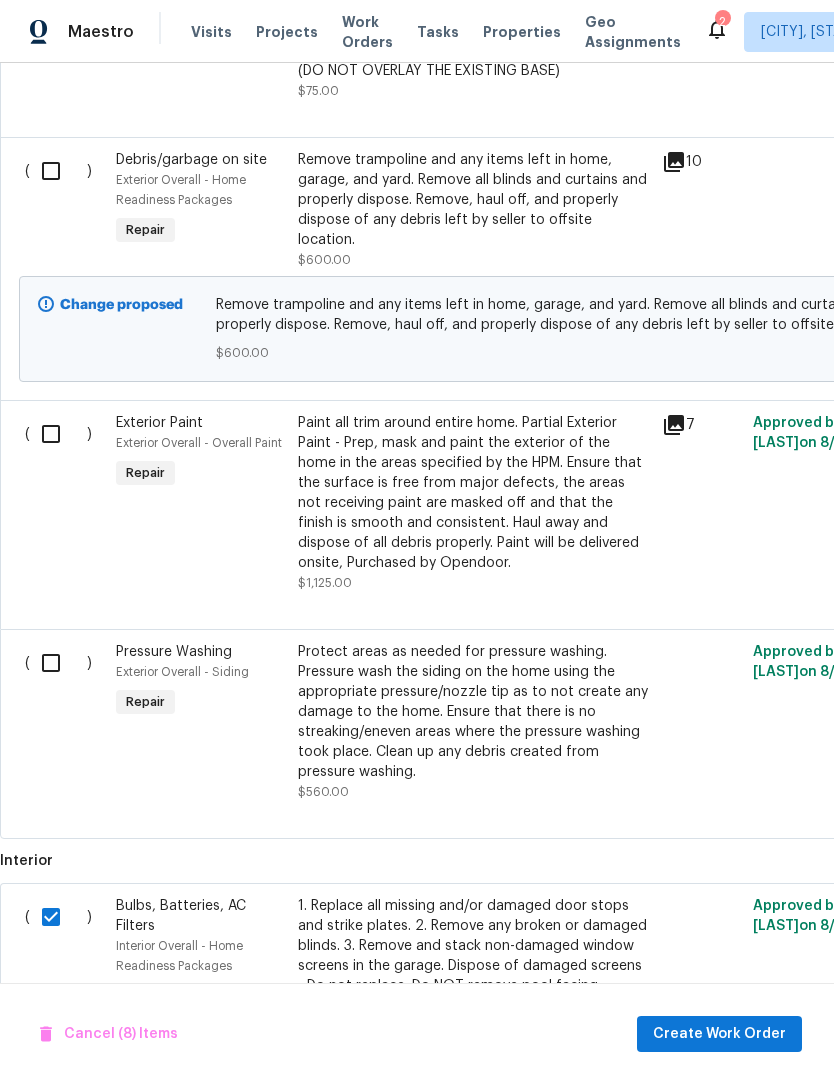 click at bounding box center [58, 663] 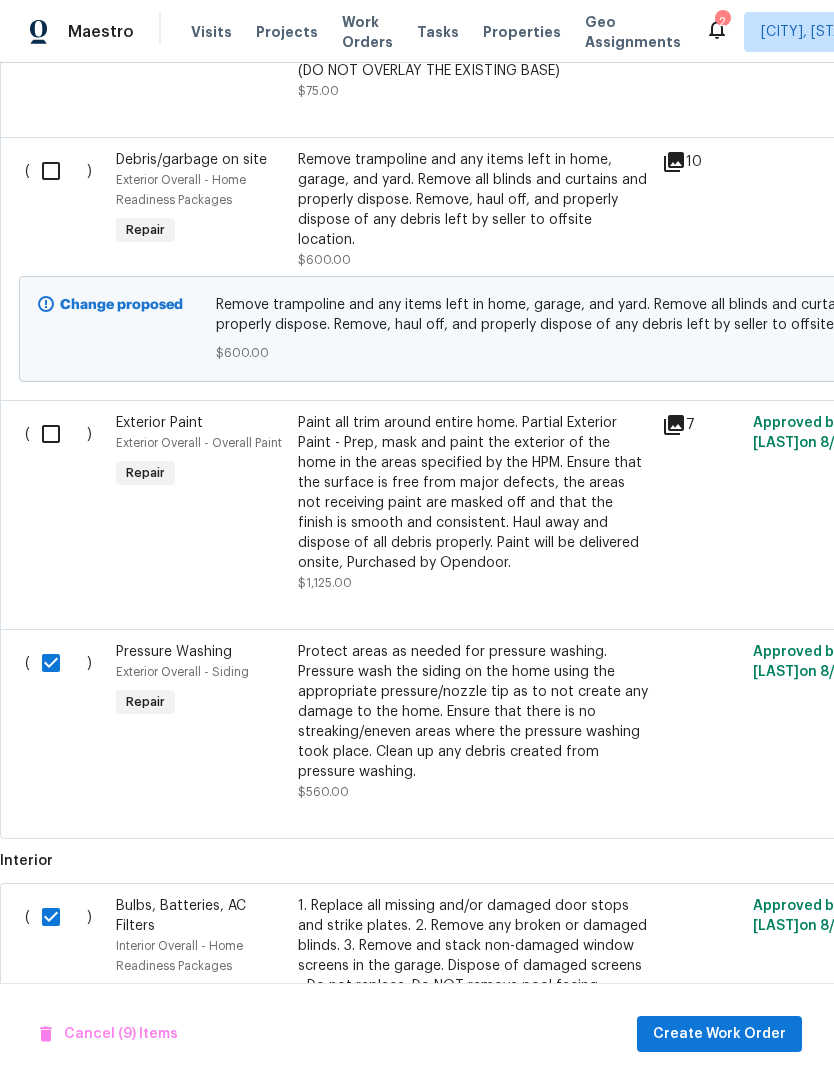 click at bounding box center (58, 434) 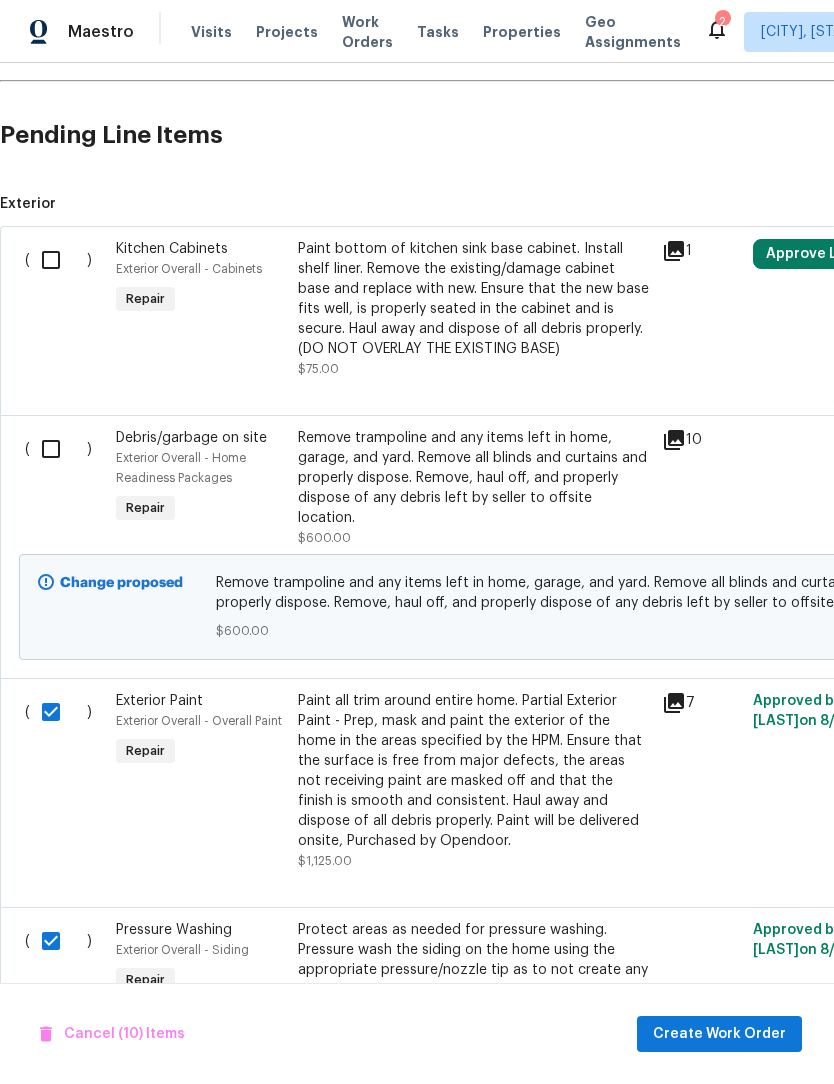 scroll, scrollTop: 658, scrollLeft: 0, axis: vertical 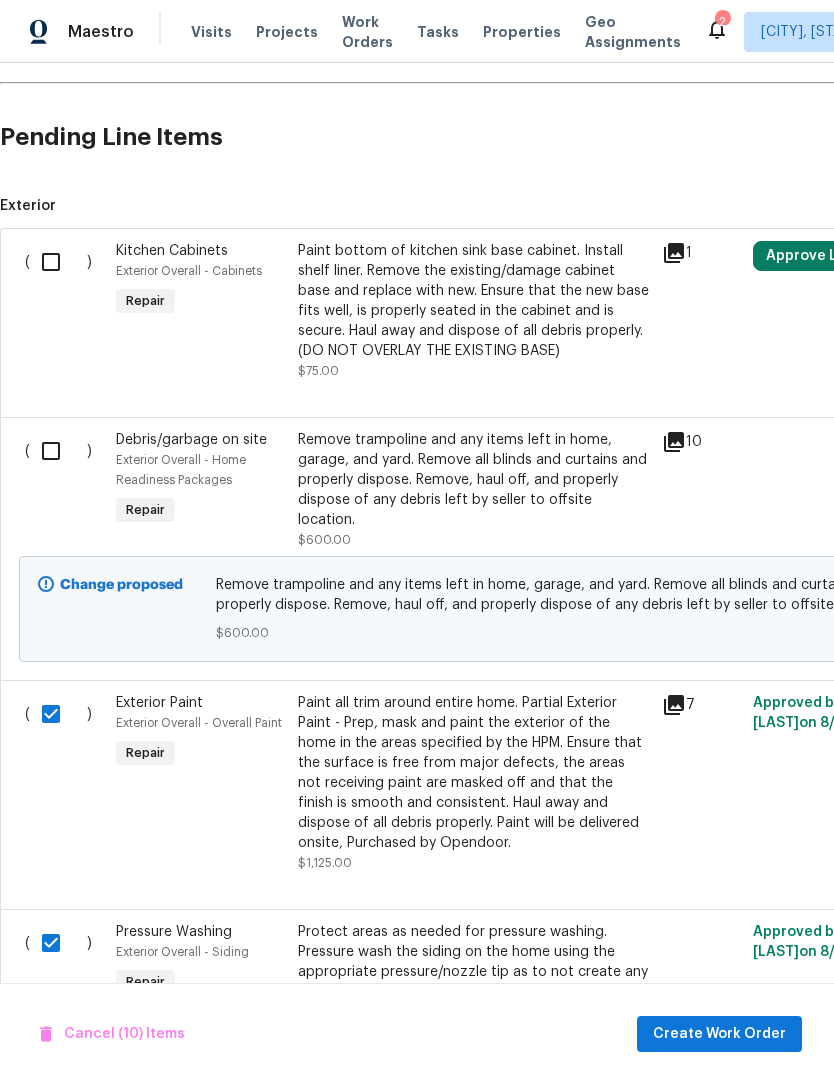 click at bounding box center (58, 451) 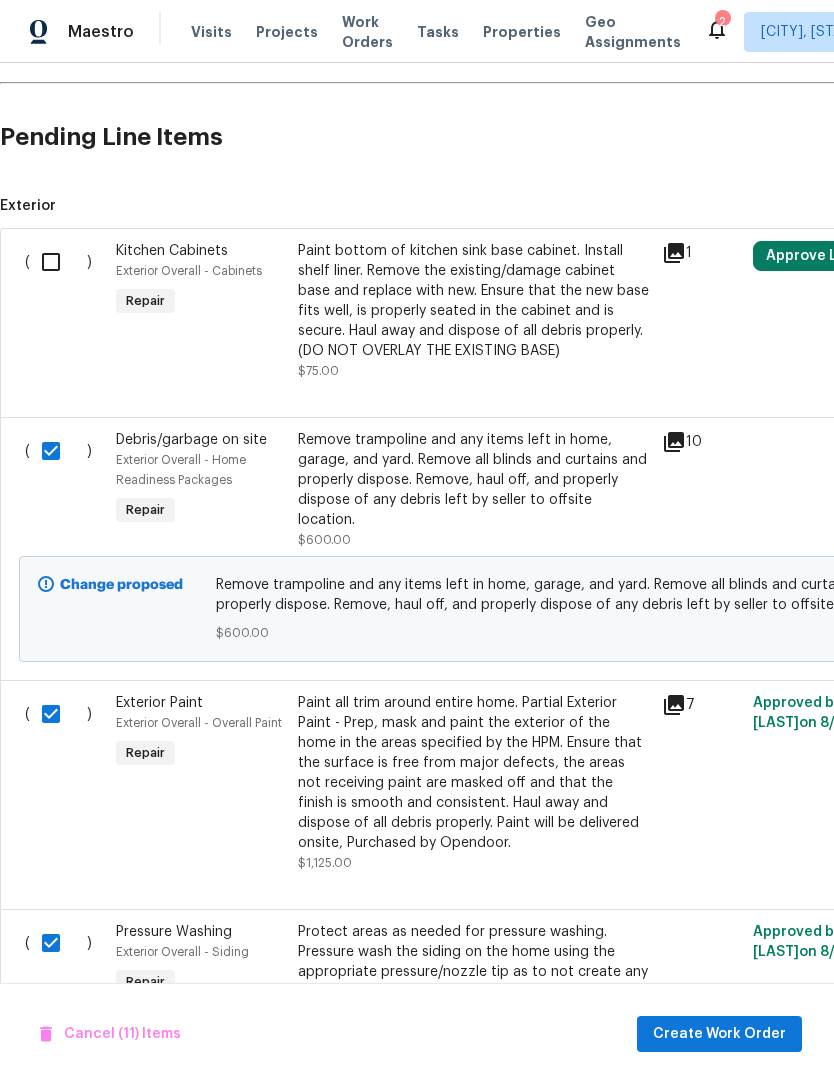 click at bounding box center [58, 262] 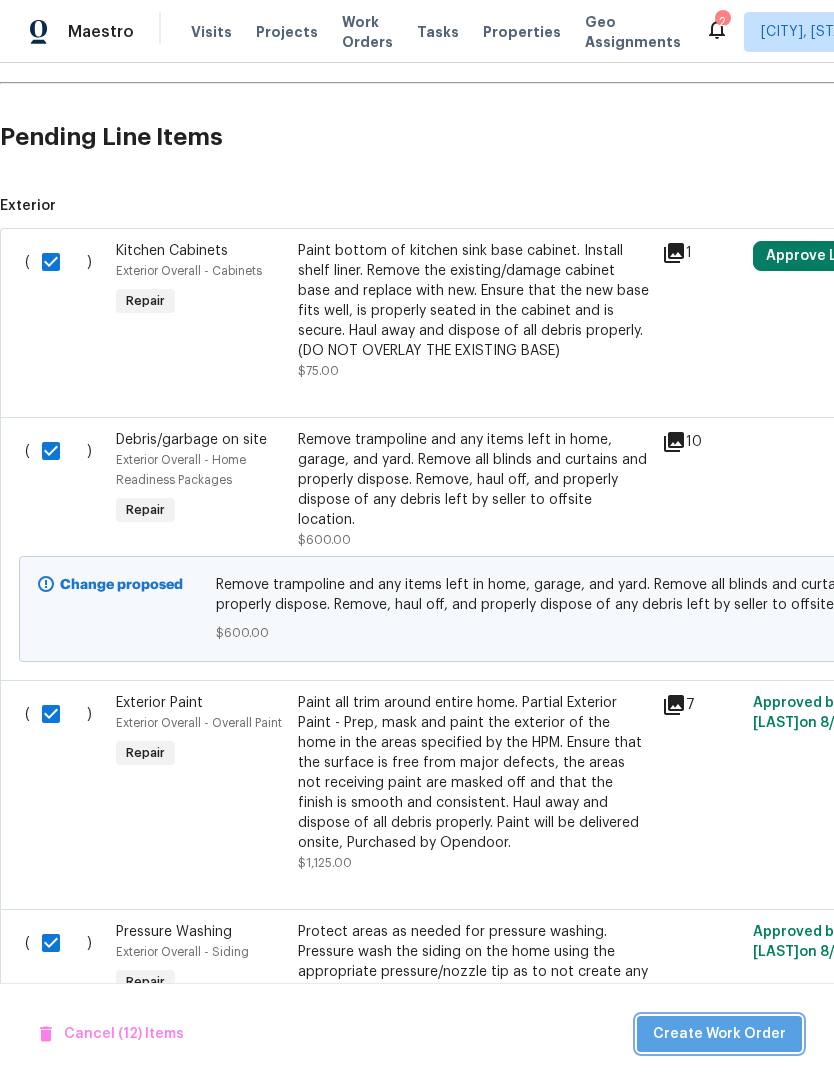 click on "Create Work Order" at bounding box center (719, 1034) 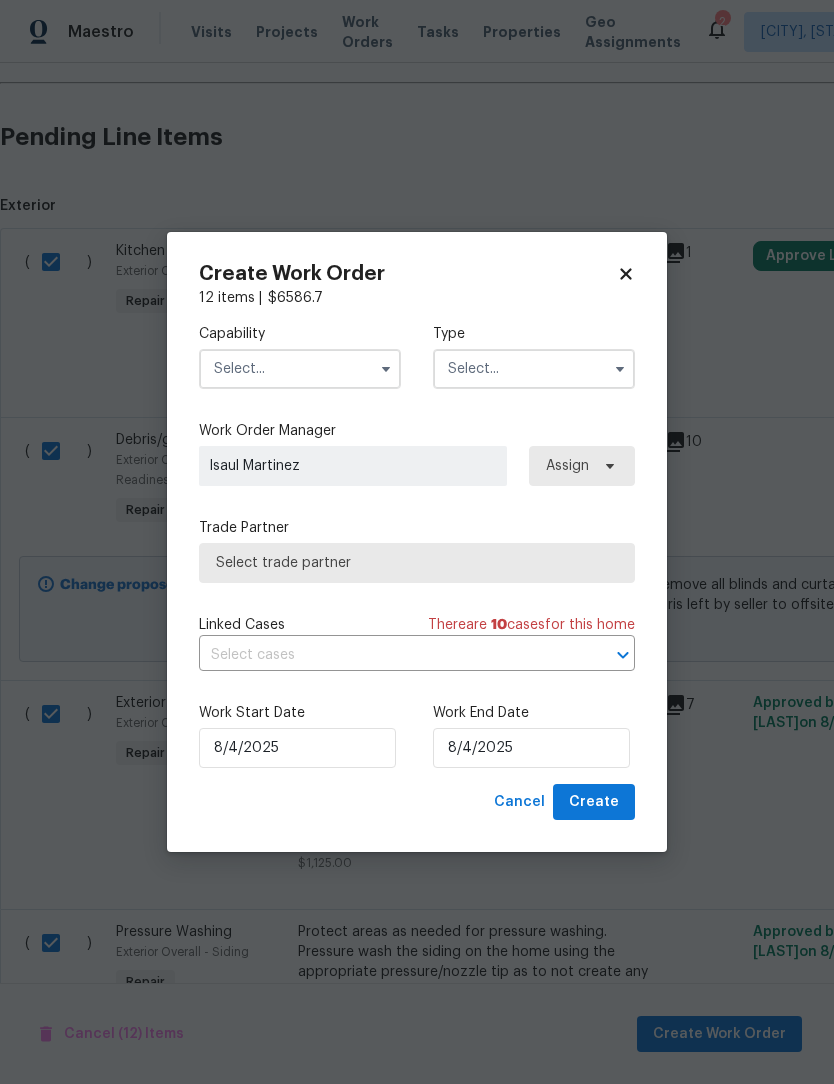 click at bounding box center [300, 369] 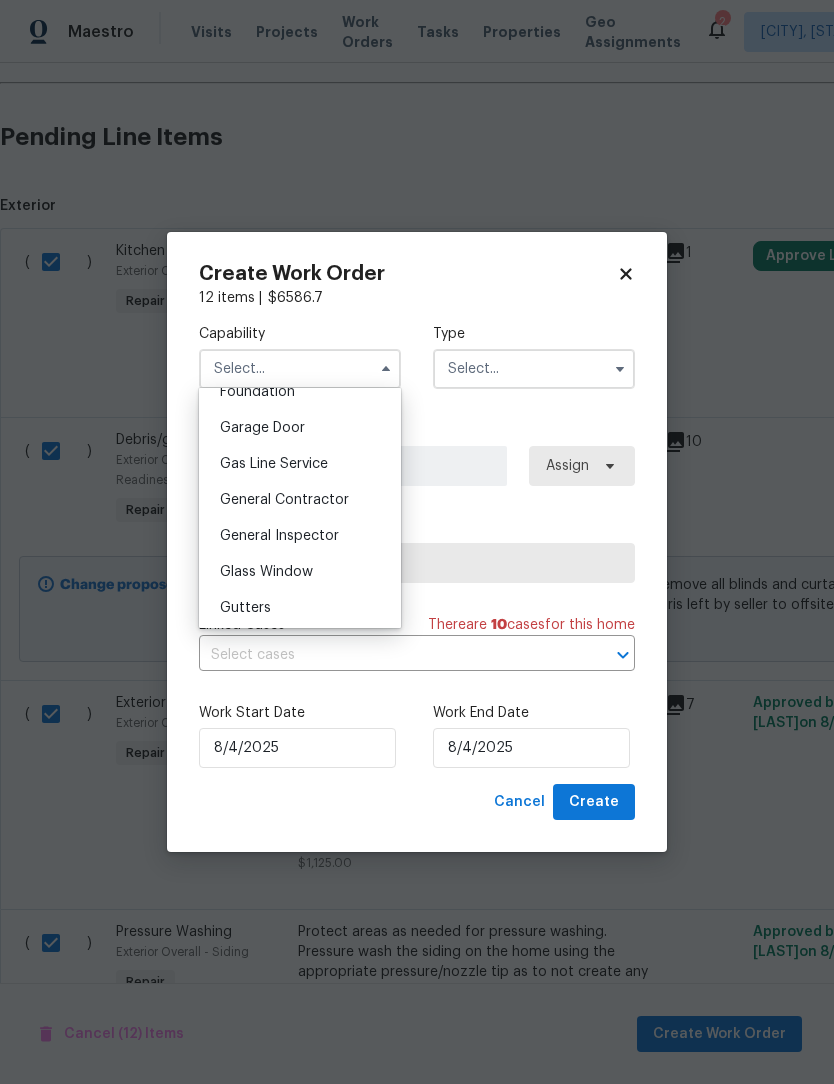 scroll, scrollTop: 872, scrollLeft: 0, axis: vertical 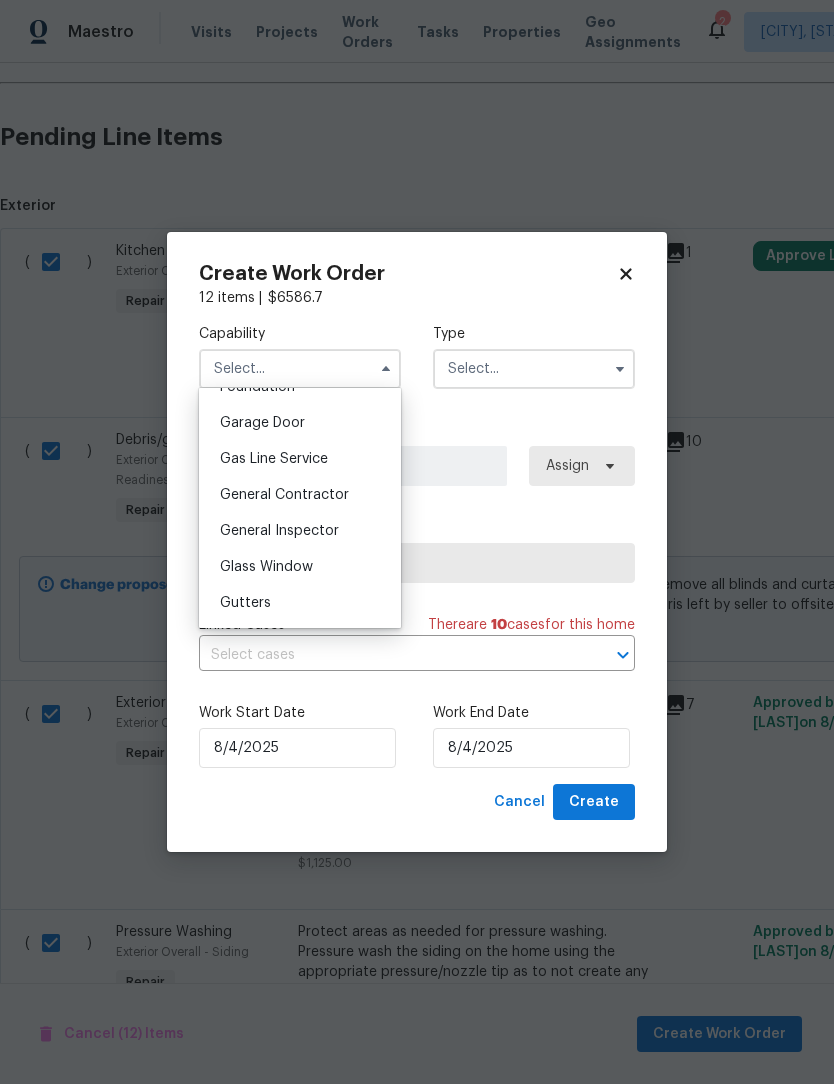 click on "General Contractor" at bounding box center [284, 495] 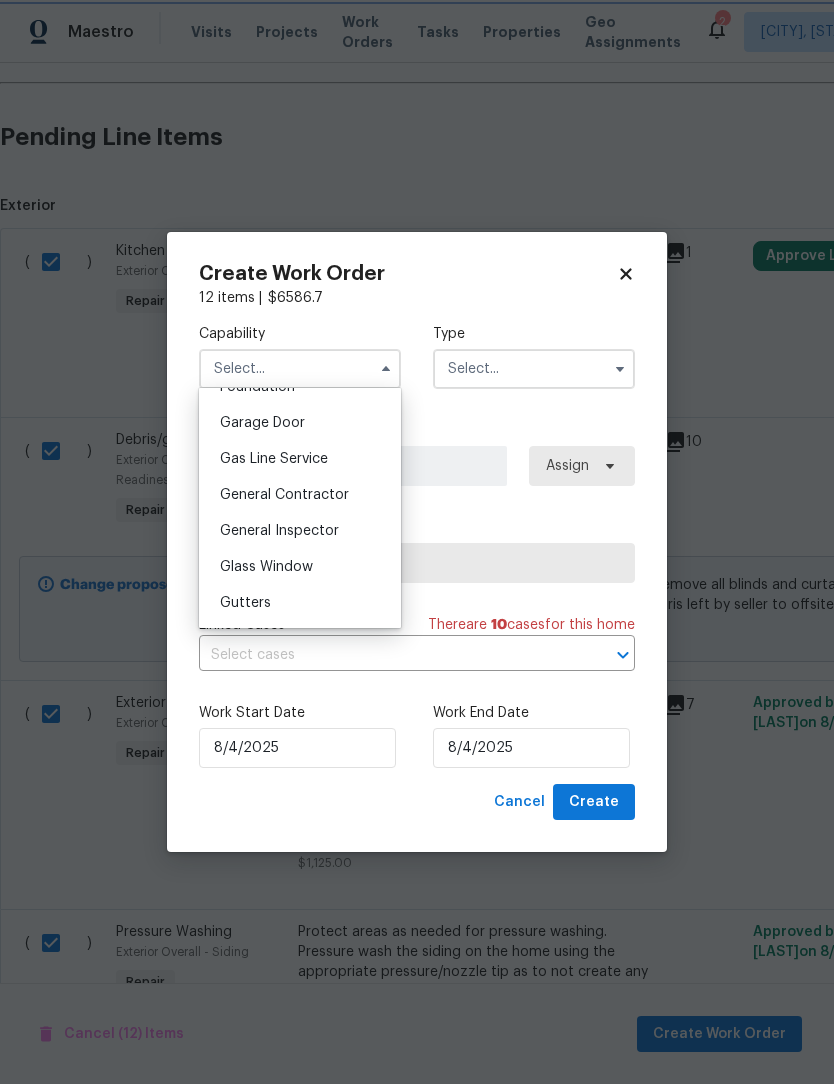 type on "General Contractor" 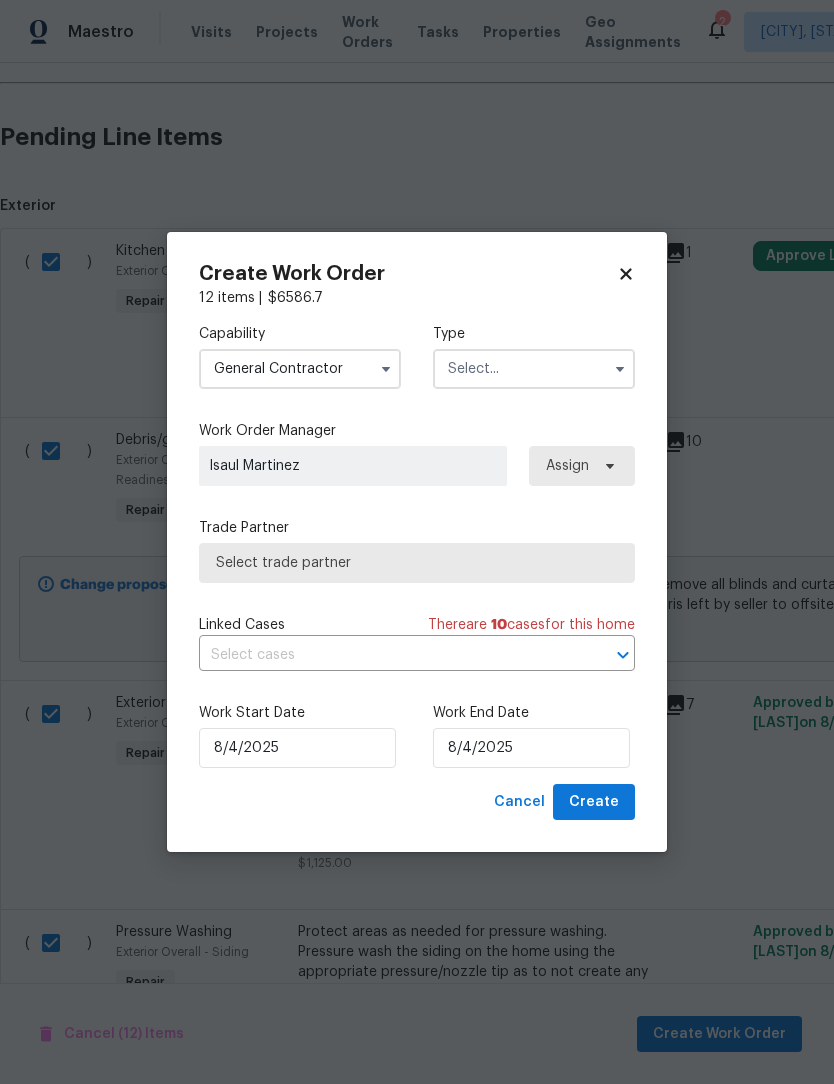 click at bounding box center (534, 369) 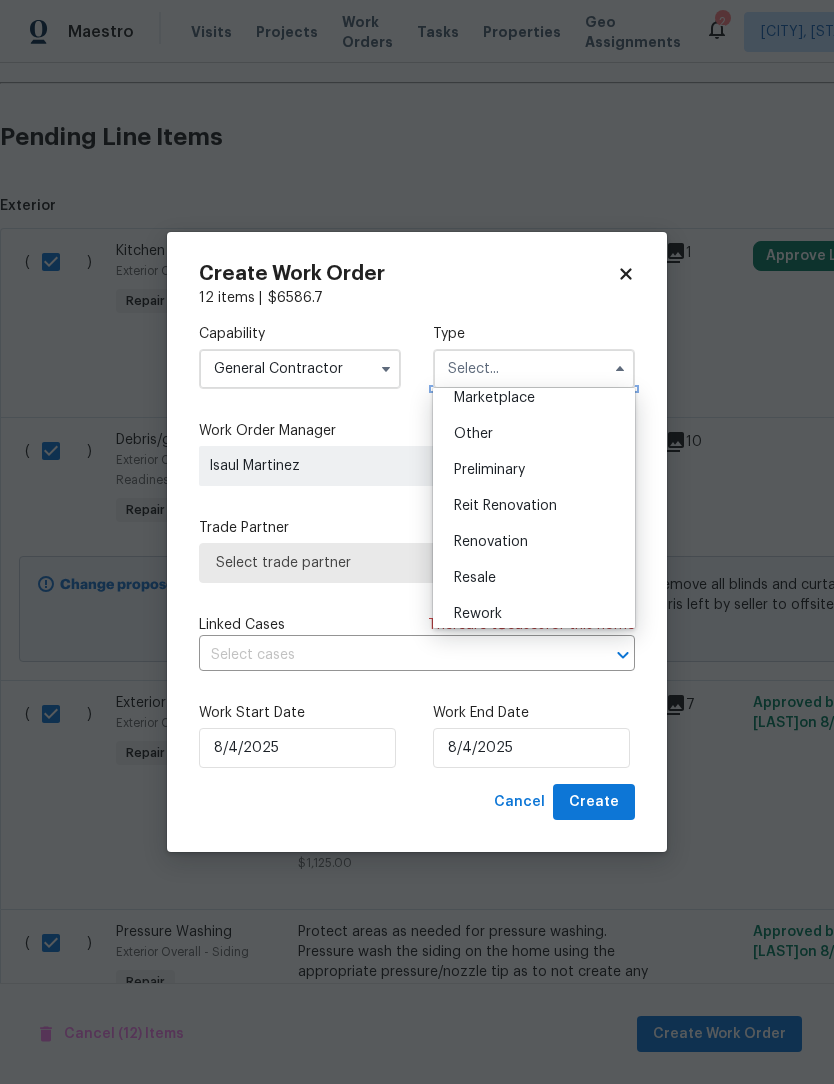 scroll, scrollTop: 380, scrollLeft: 0, axis: vertical 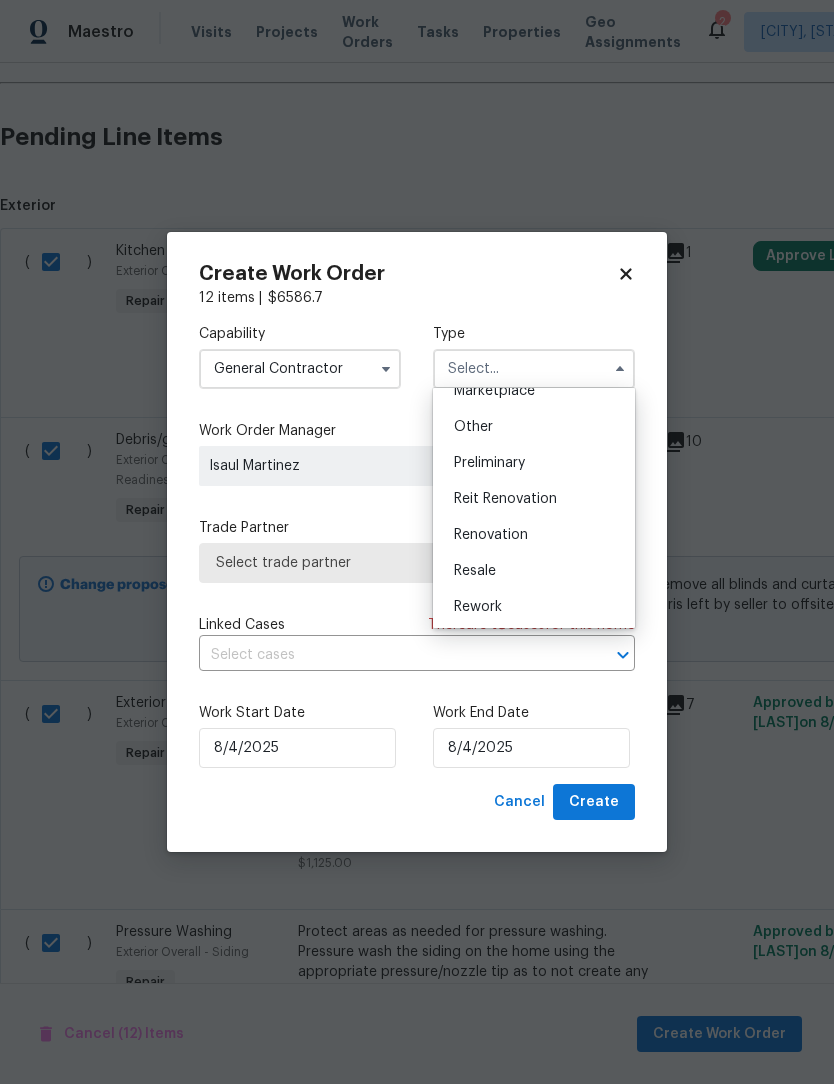 click on "Renovation" at bounding box center (534, 535) 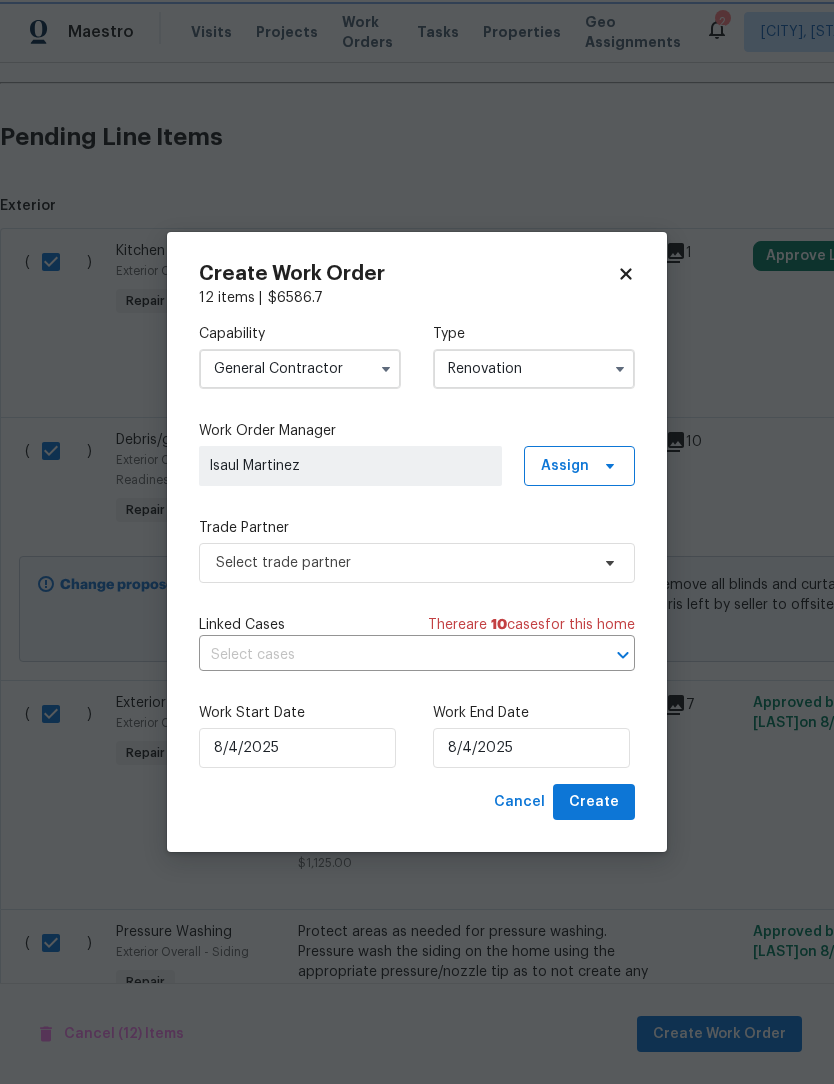 scroll, scrollTop: 0, scrollLeft: 0, axis: both 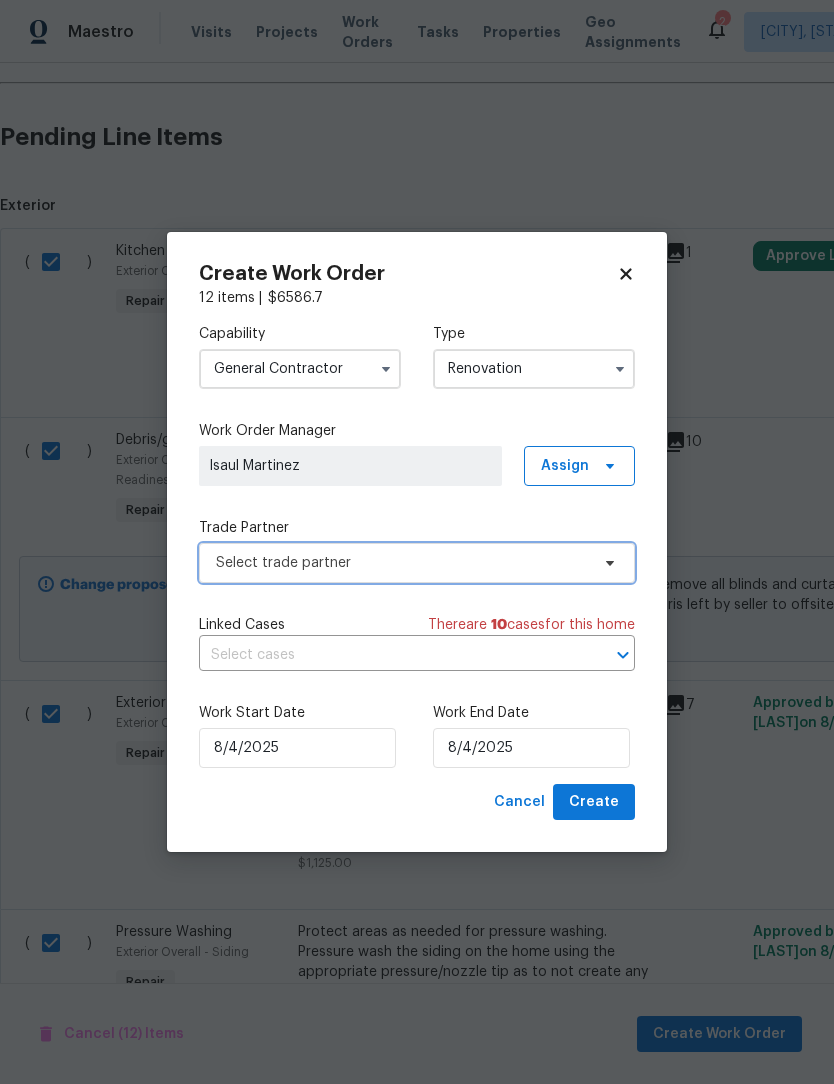 click on "Select trade partner" at bounding box center (402, 563) 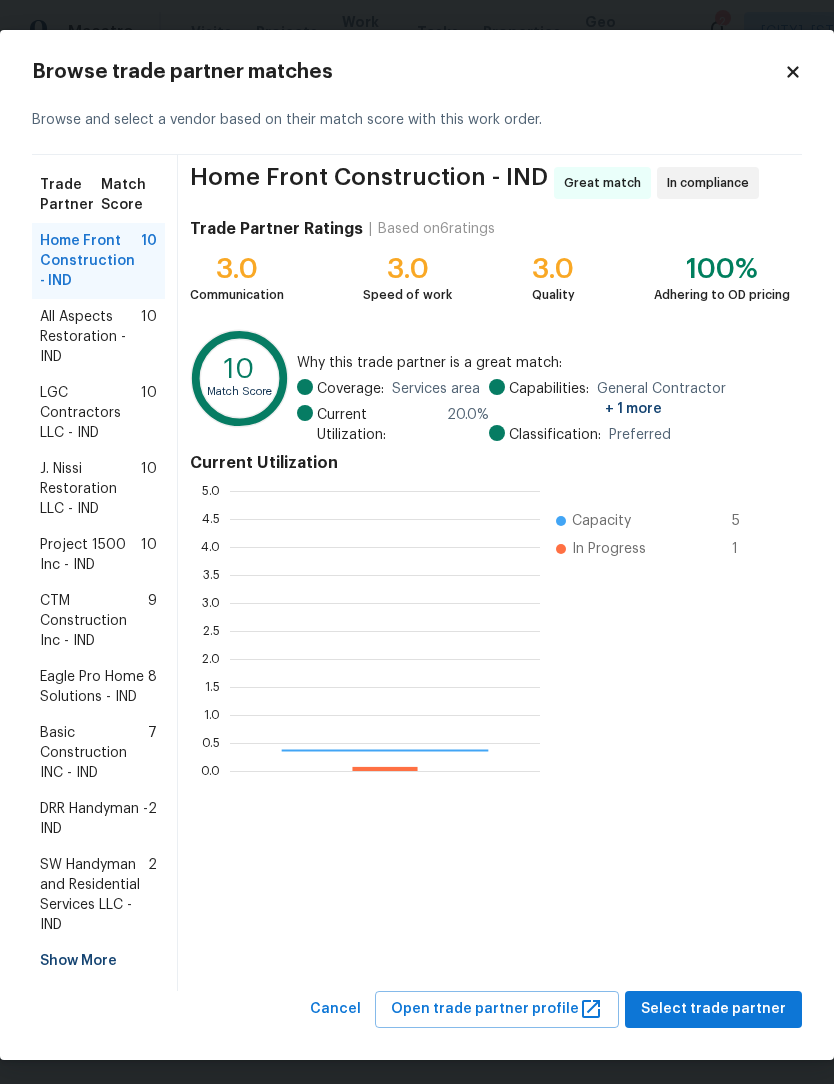 scroll, scrollTop: 2, scrollLeft: 2, axis: both 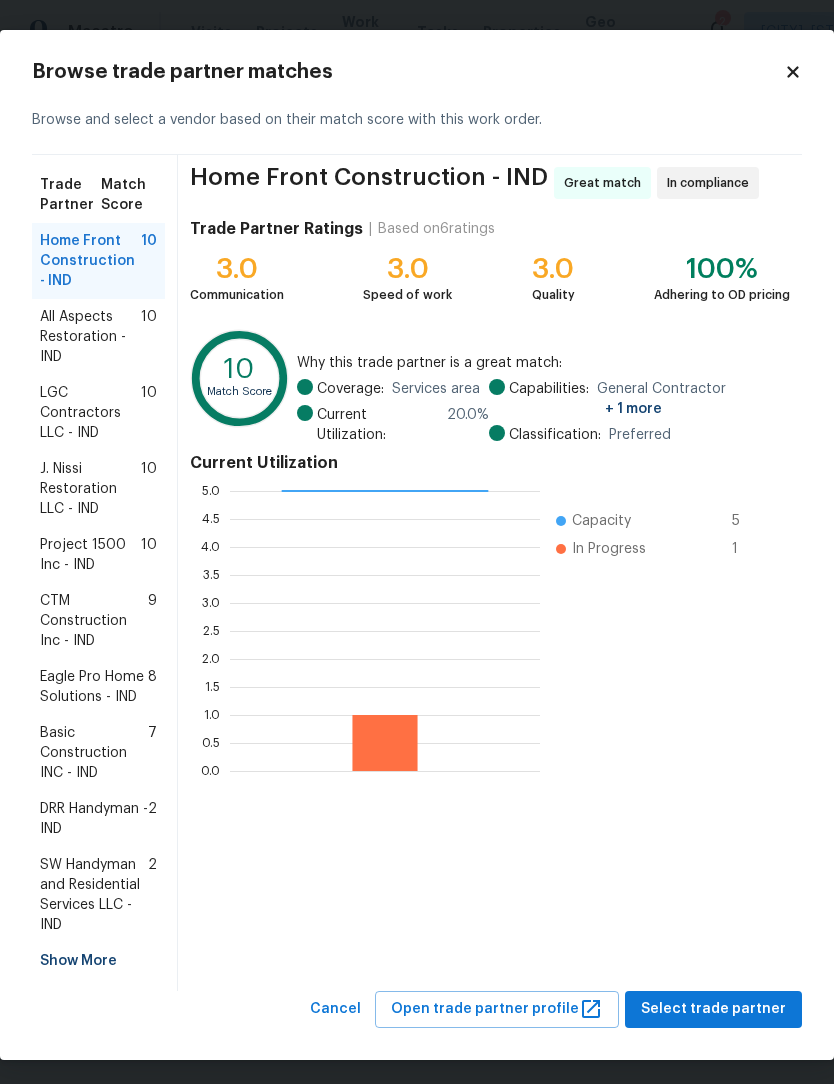 click on "CTM Construction Inc - IND" at bounding box center (94, 621) 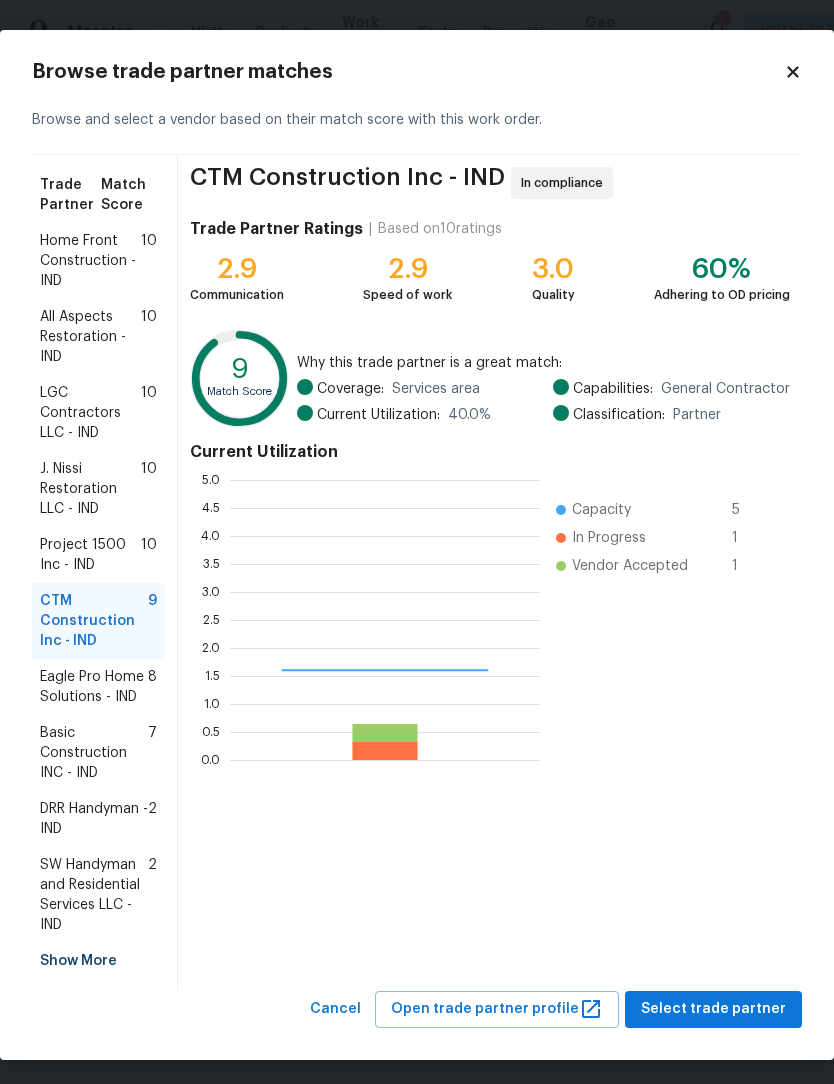 scroll, scrollTop: 2, scrollLeft: 2, axis: both 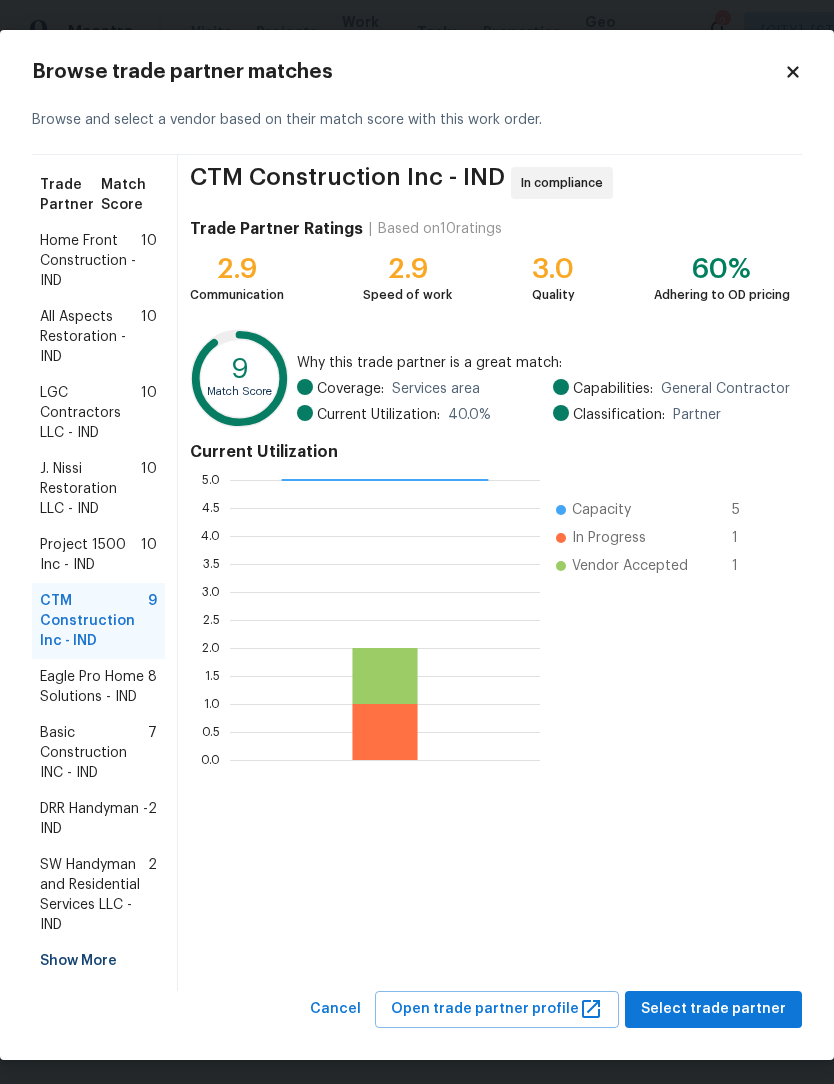 click on "Home Front Construction - IND" at bounding box center [90, 261] 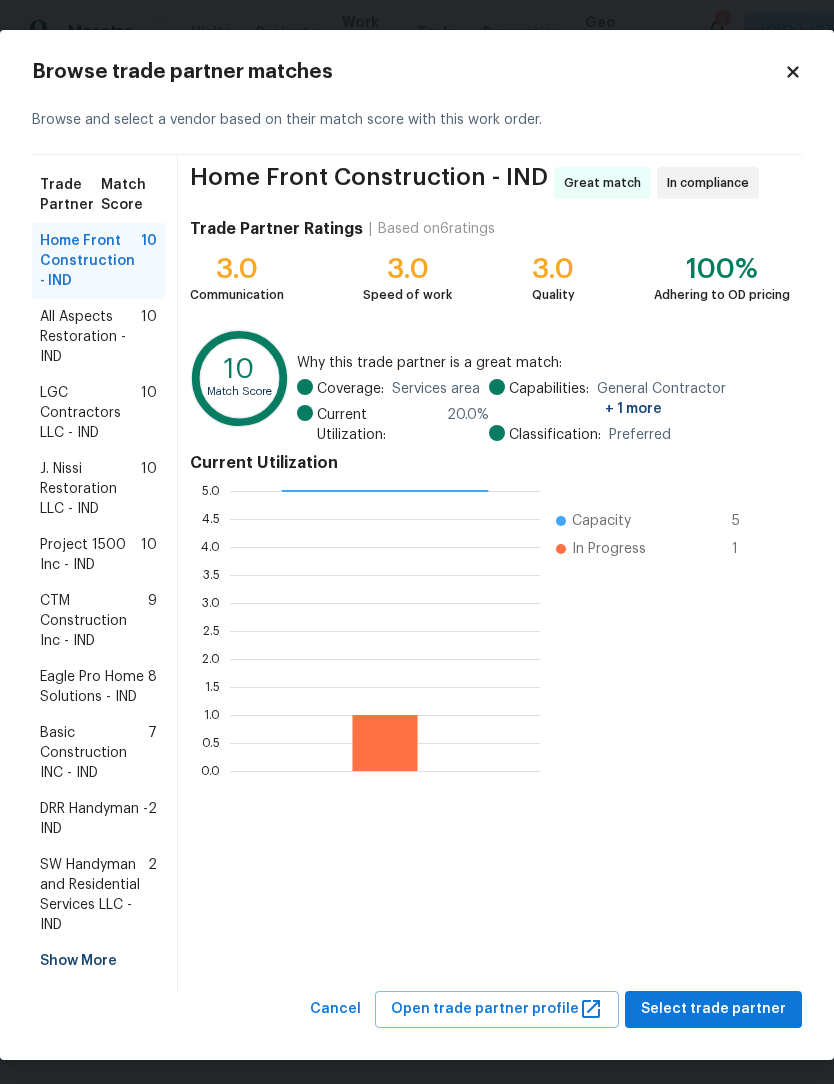 click on "Project 1500 Inc - IND" at bounding box center [90, 555] 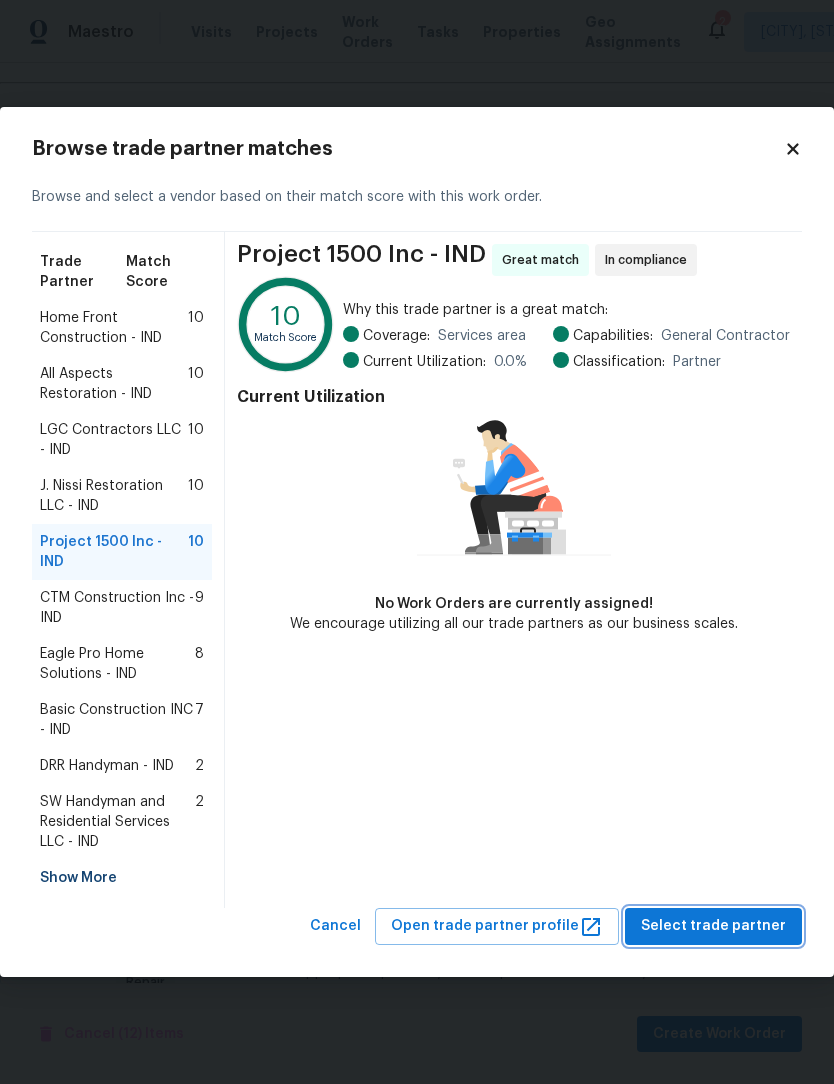 click on "Select trade partner" at bounding box center (713, 926) 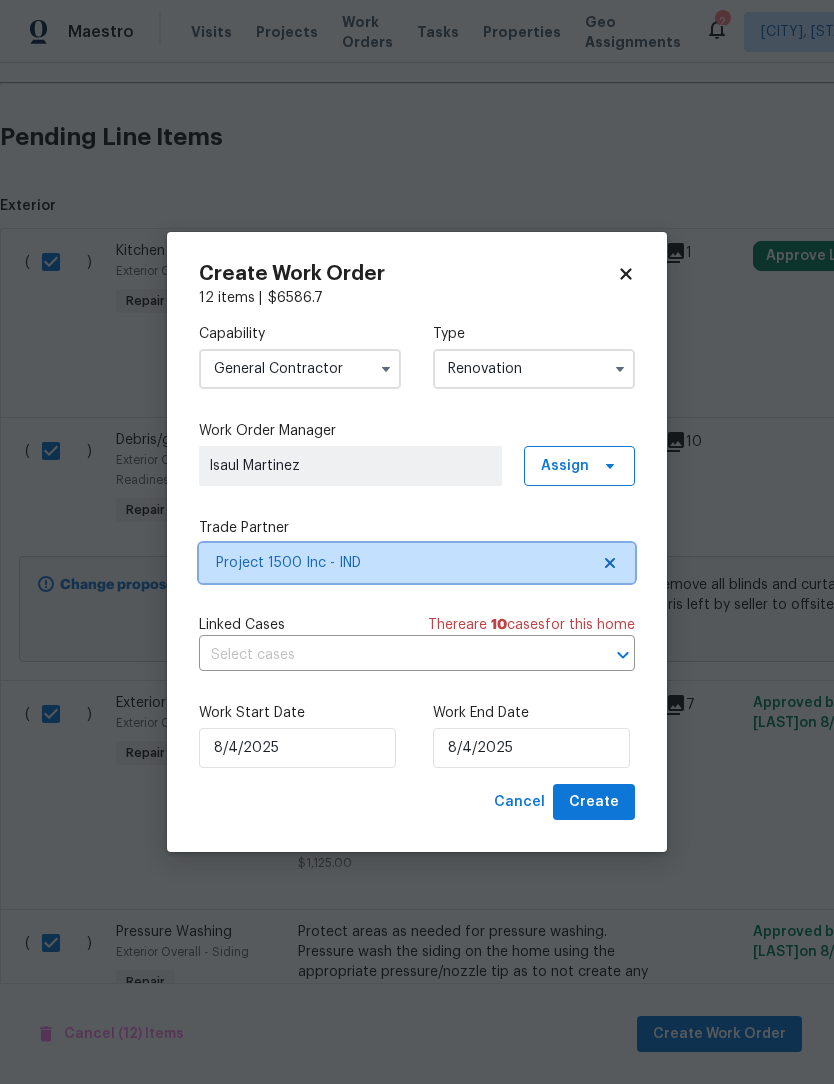 click on "Project 1500 Inc - IND" at bounding box center [402, 563] 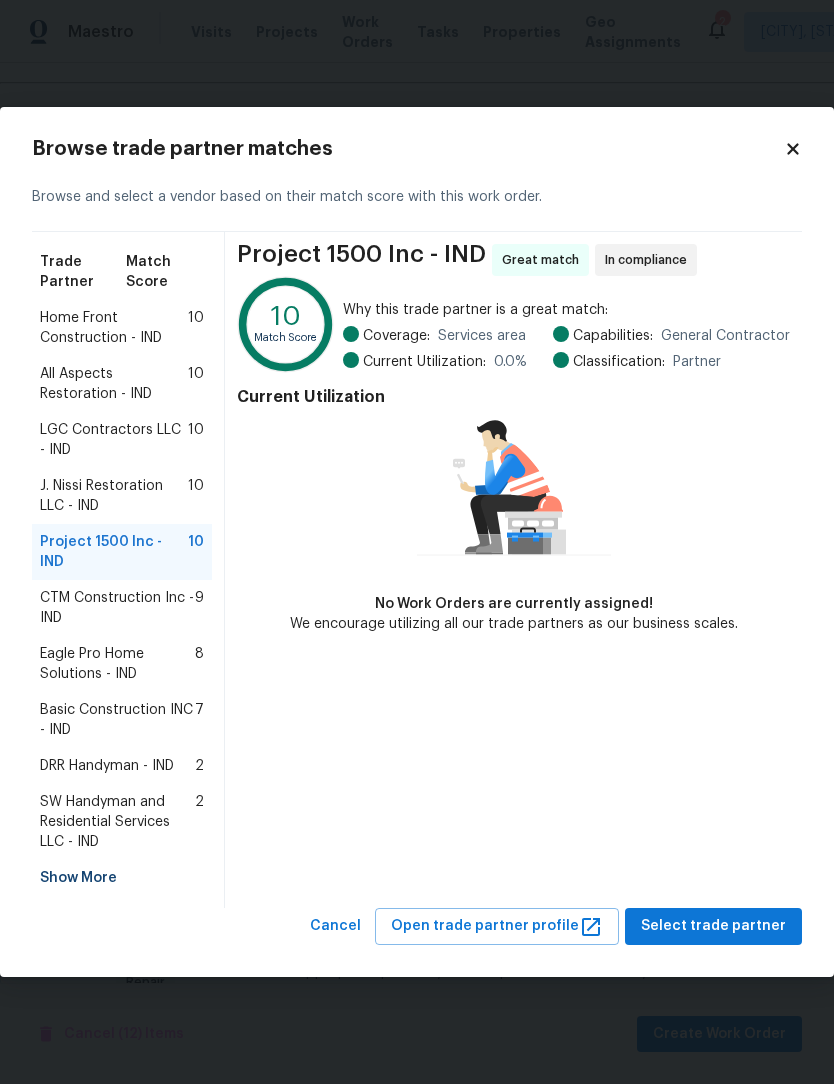 click on "All Aspects Restoration - IND" at bounding box center (114, 384) 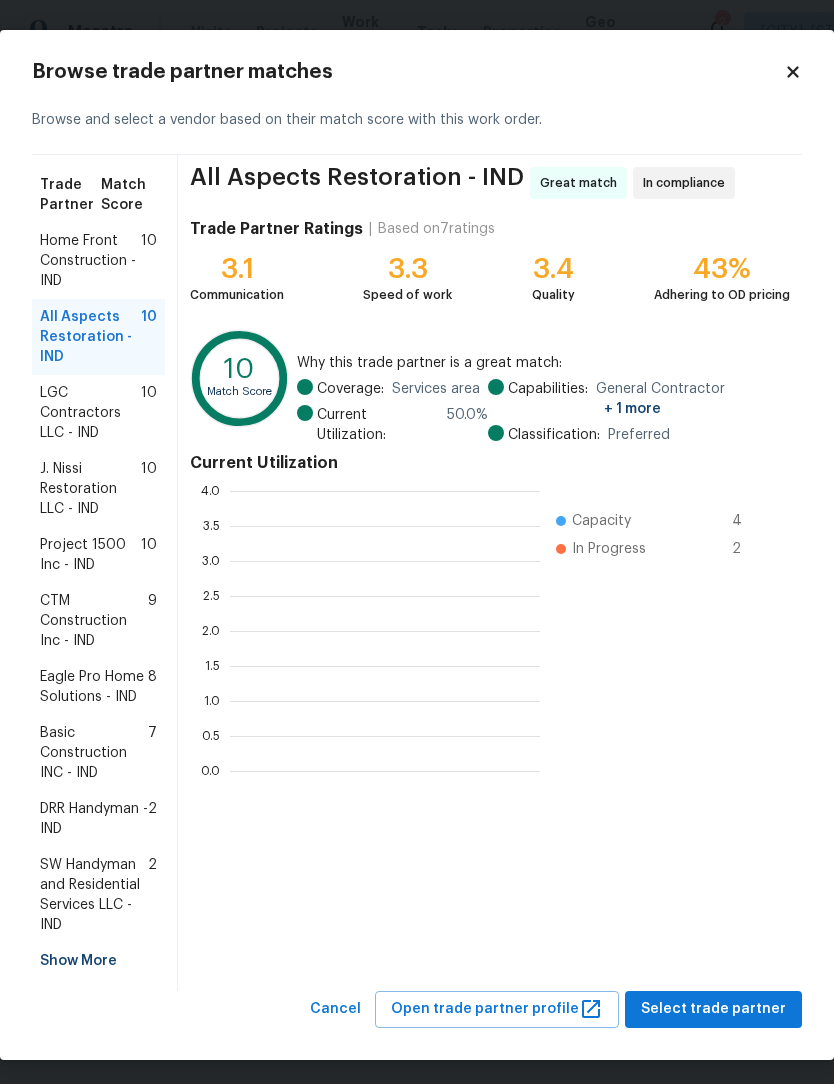 scroll, scrollTop: 280, scrollLeft: 310, axis: both 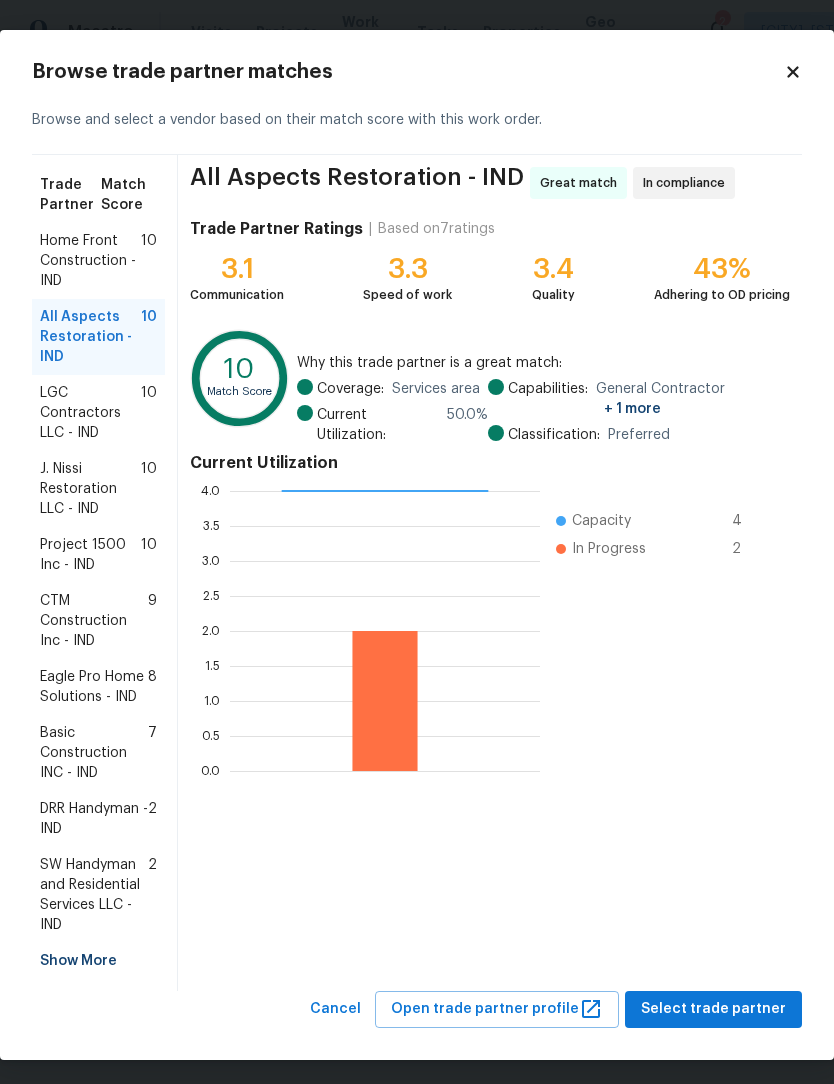 click on "Home Front Construction - IND" at bounding box center (90, 261) 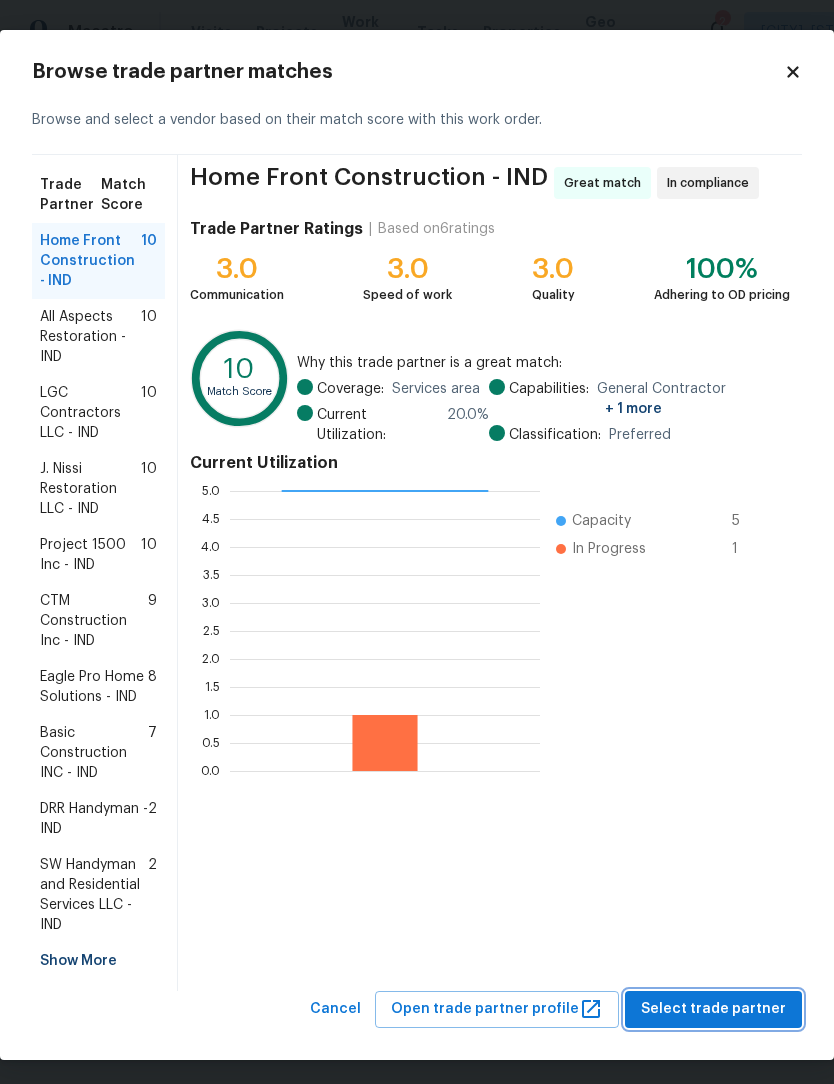 click on "Select trade partner" at bounding box center (713, 1009) 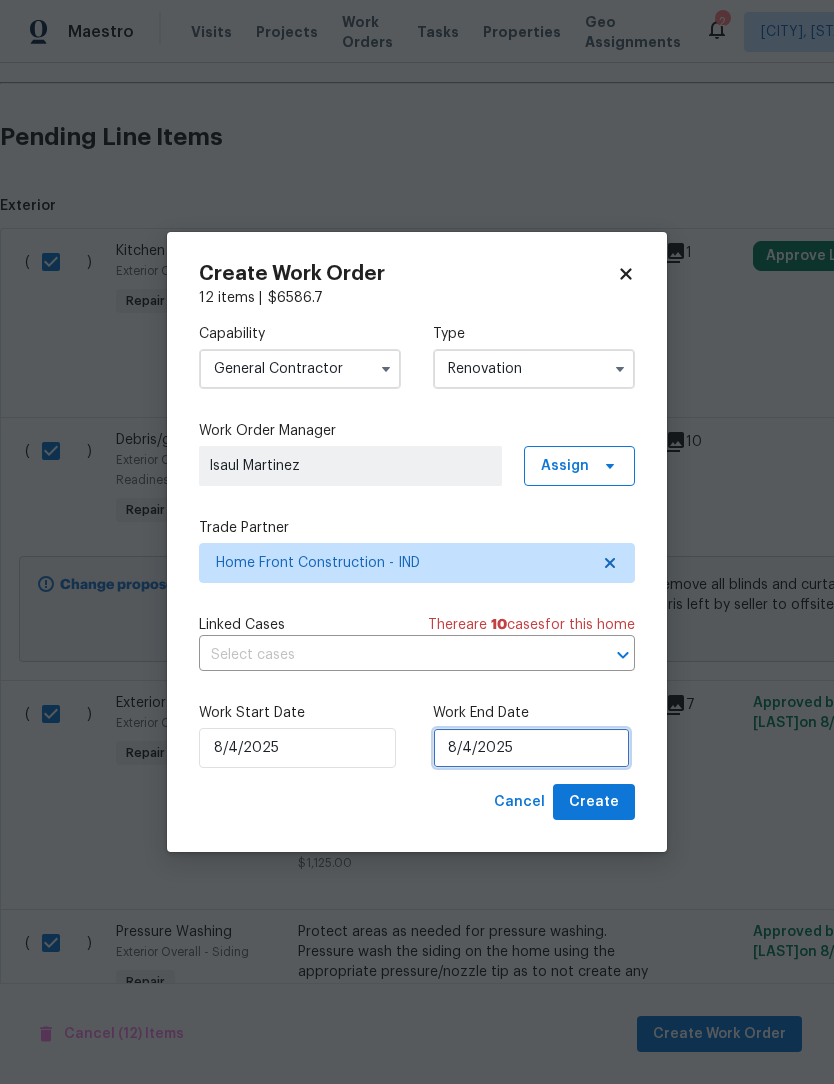 click on "8/4/2025" at bounding box center (531, 748) 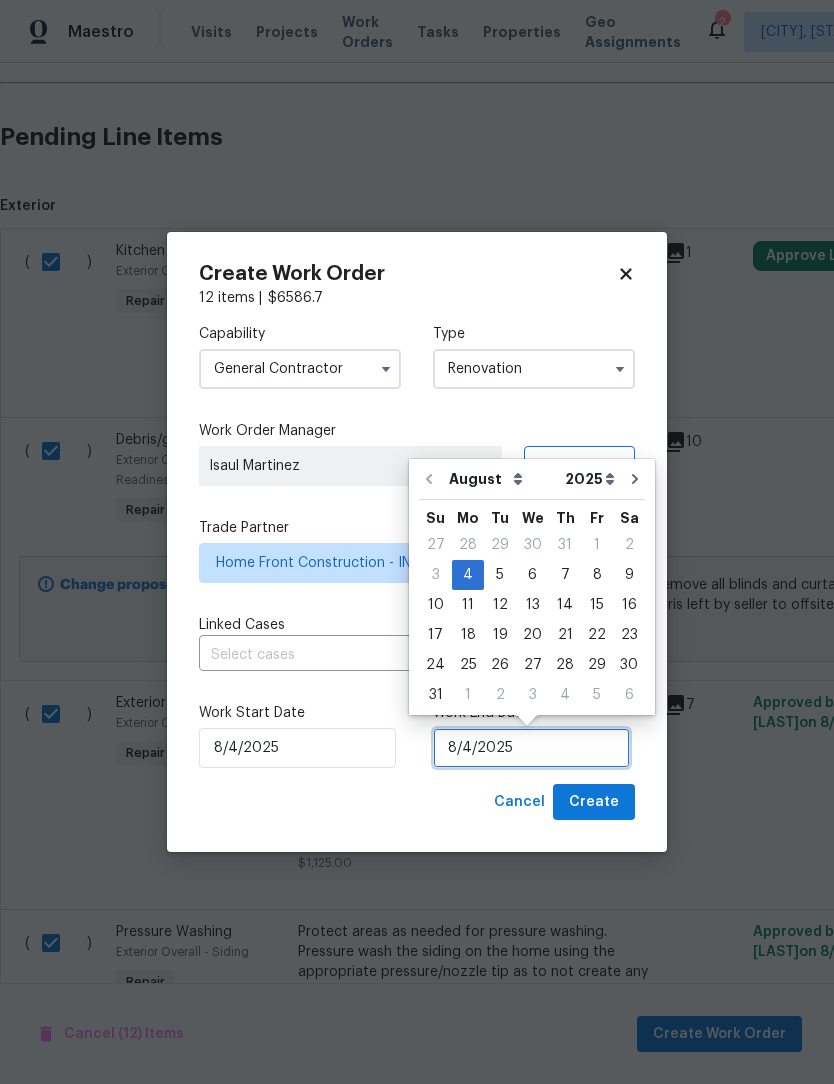 scroll, scrollTop: 37, scrollLeft: 0, axis: vertical 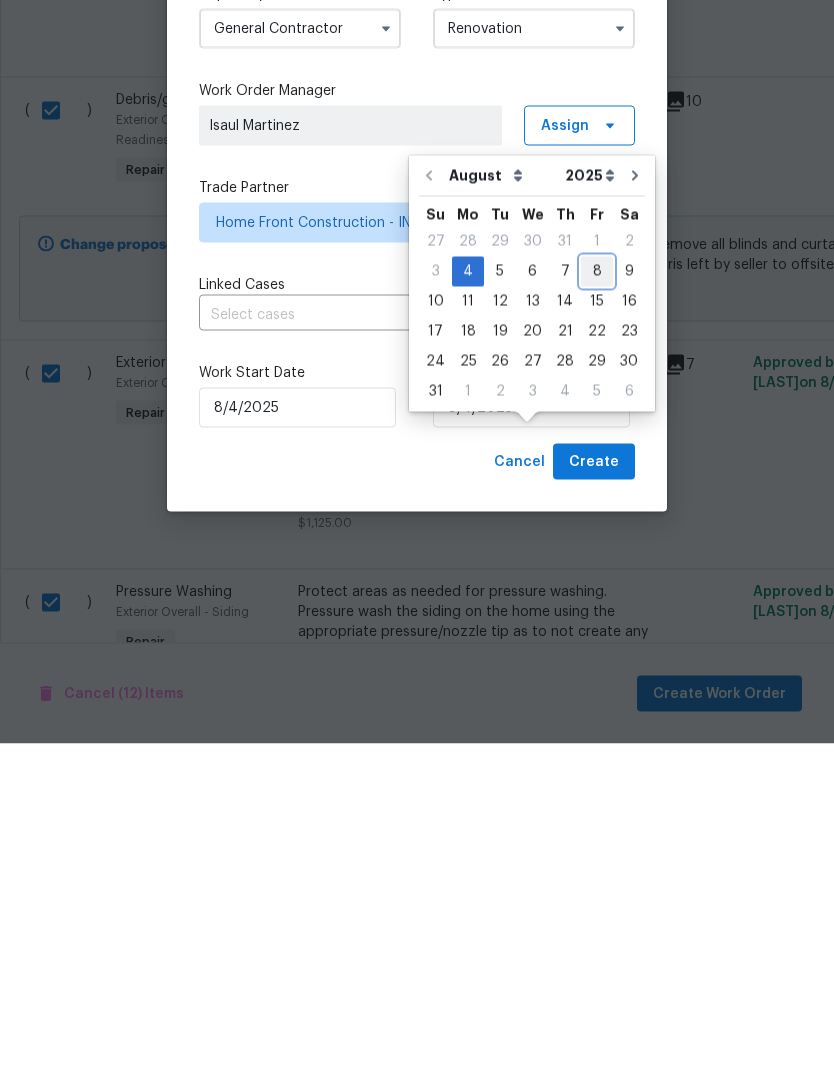 click on "8" at bounding box center (597, 612) 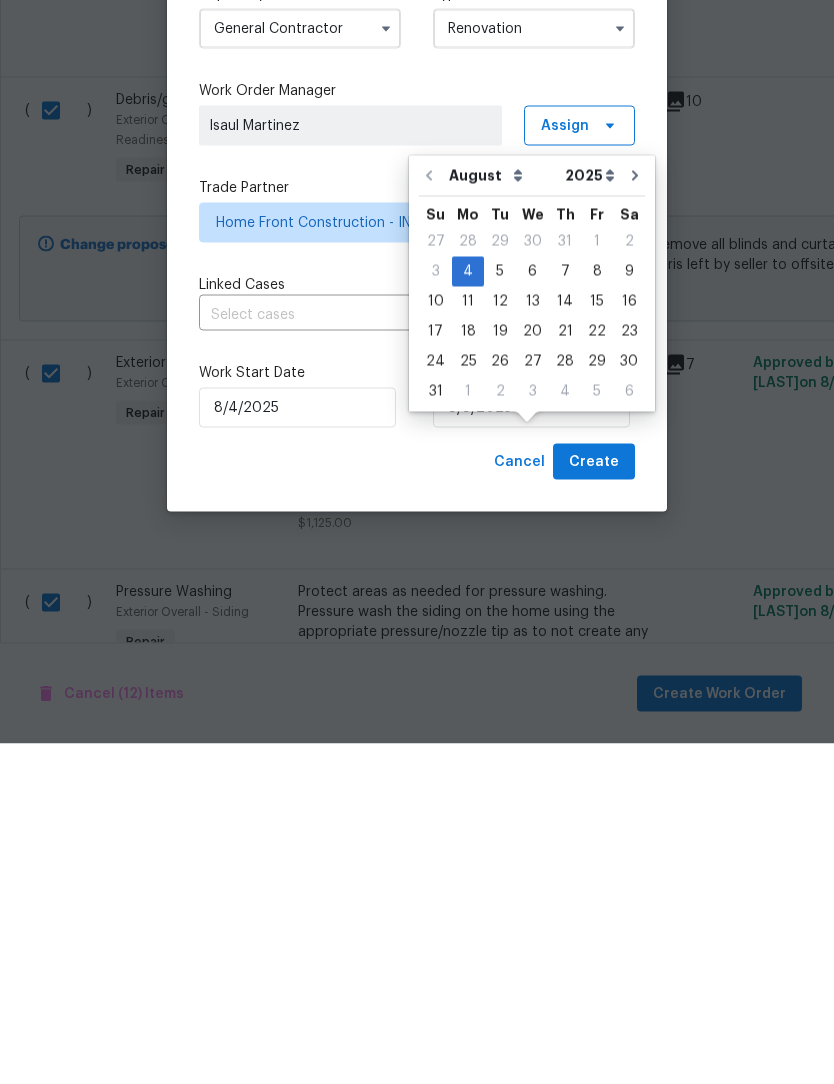scroll, scrollTop: 66, scrollLeft: 0, axis: vertical 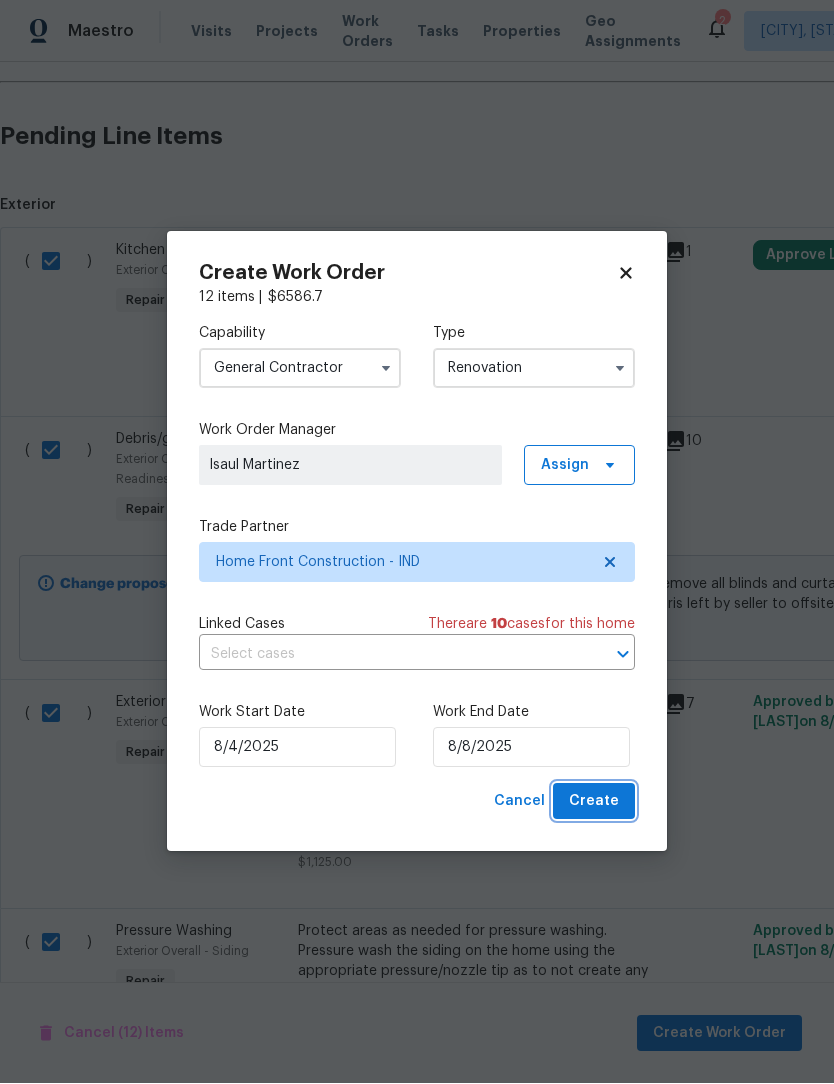 click on "Create" at bounding box center [594, 802] 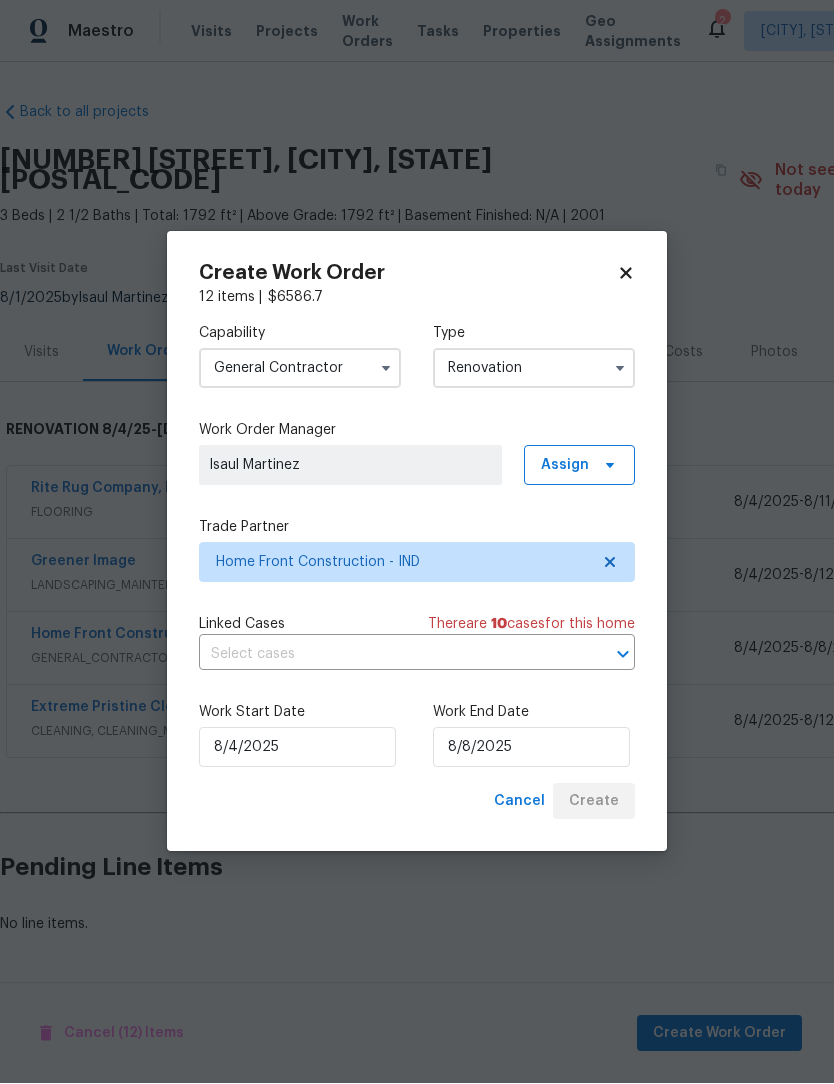 scroll, scrollTop: 0, scrollLeft: 0, axis: both 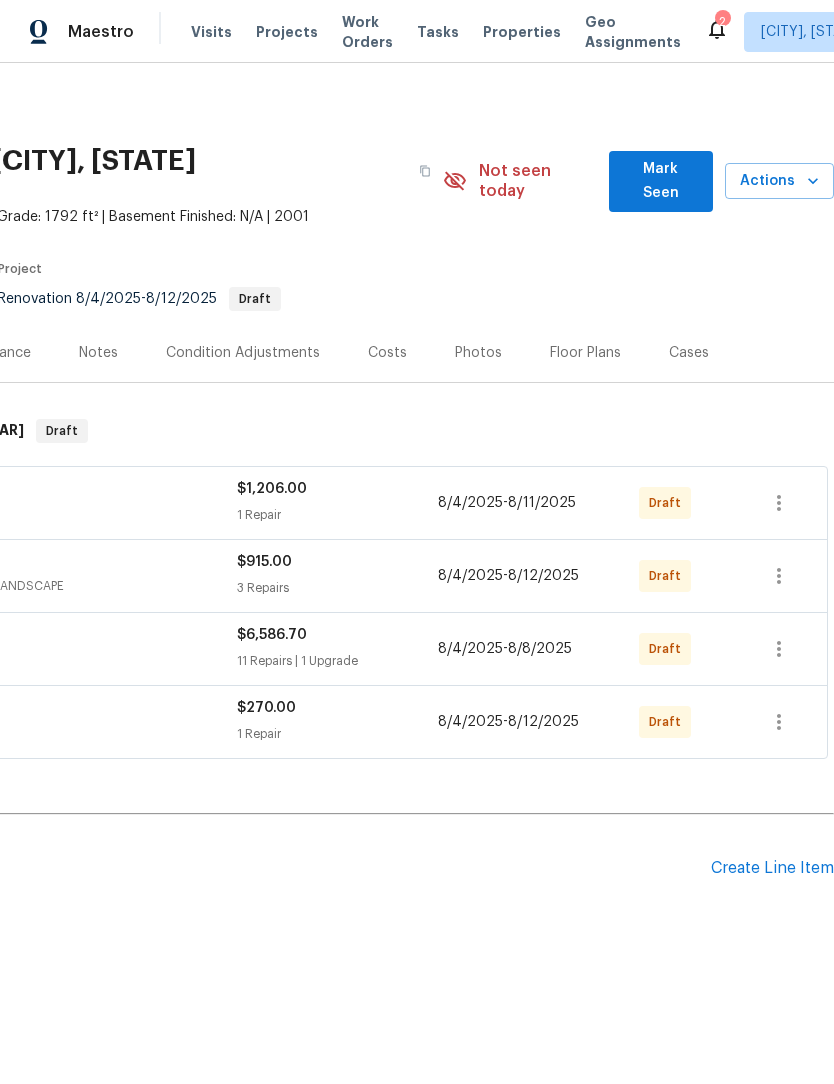 click on "Pending Line Items" at bounding box center [207, 868] 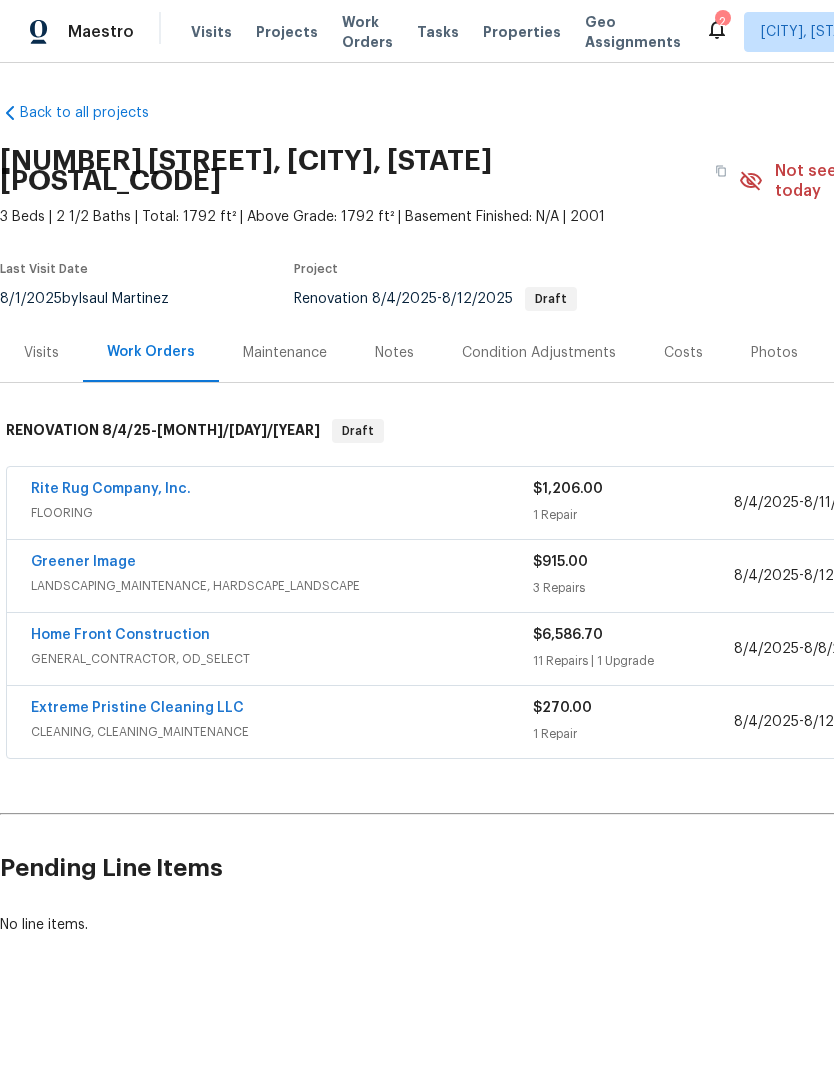 scroll, scrollTop: 0, scrollLeft: 0, axis: both 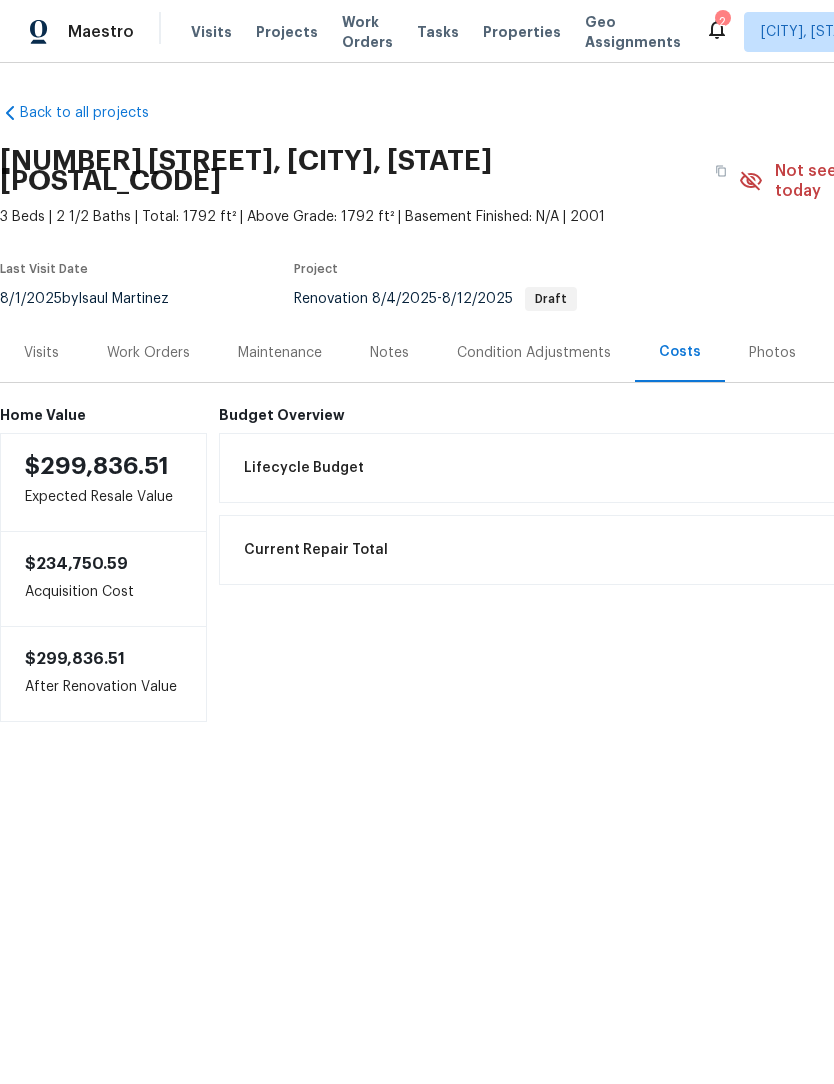 click on "Work Orders" at bounding box center (148, 353) 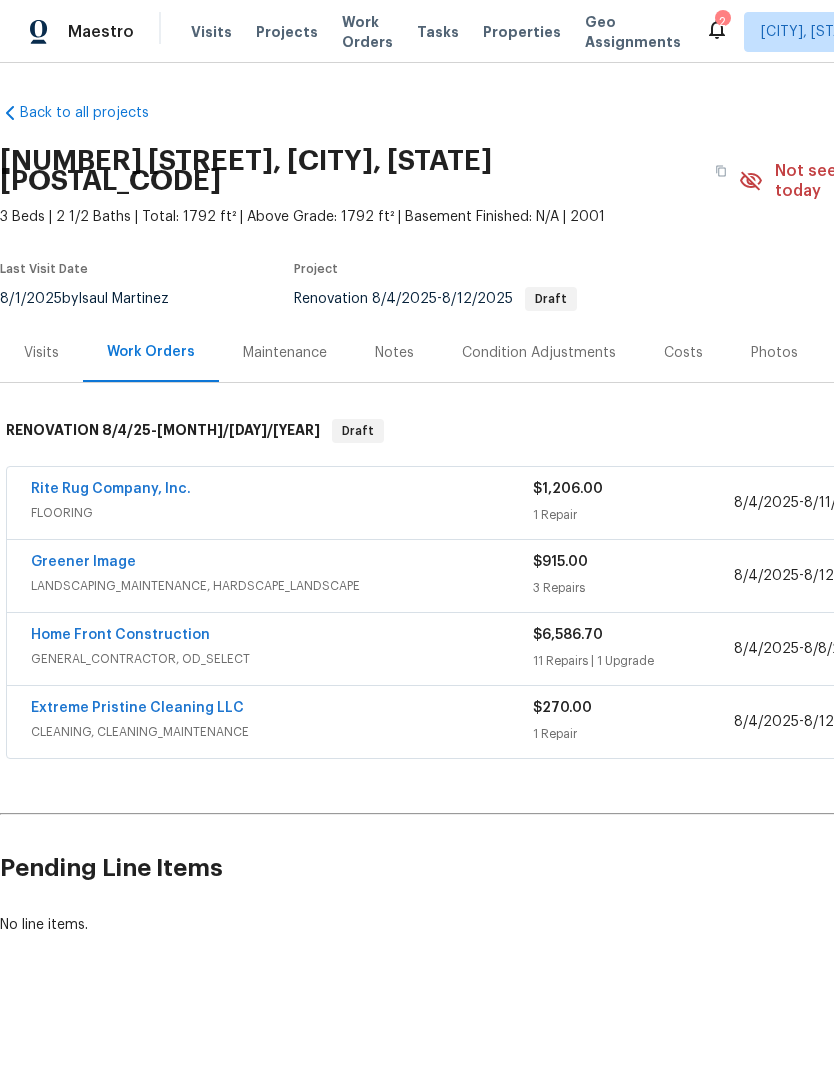click on "Work Orders" at bounding box center (367, 32) 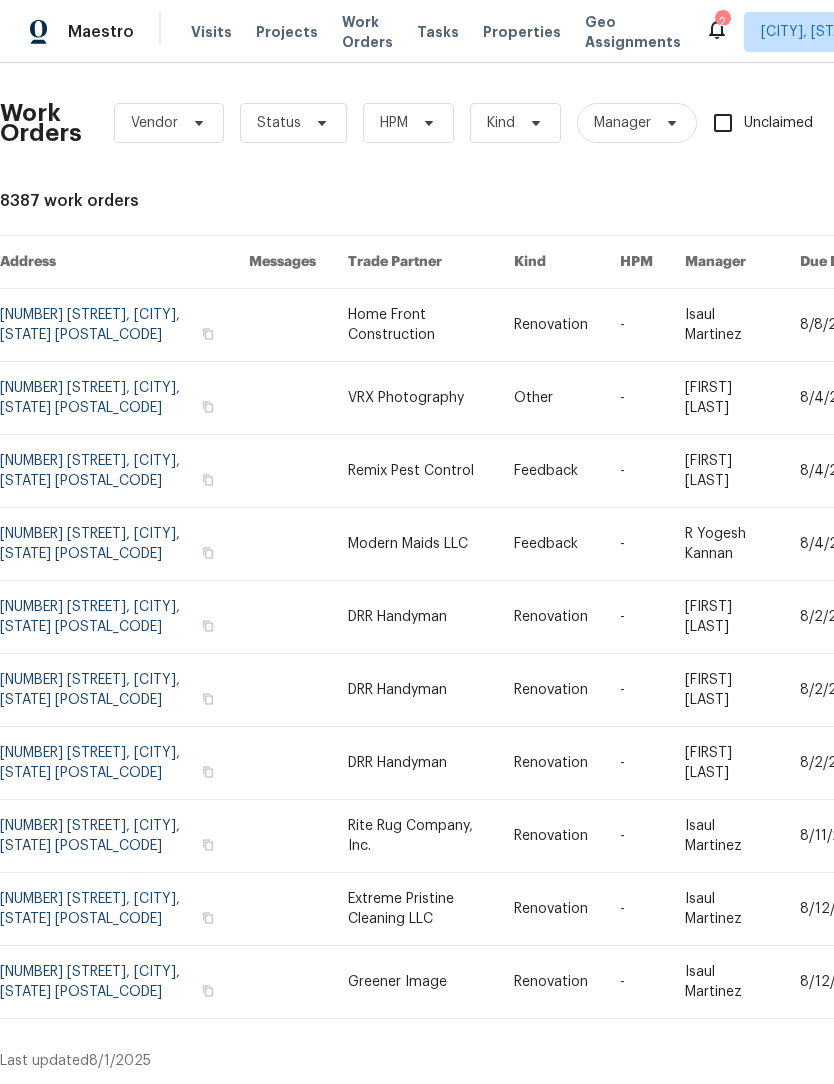 click on "2" at bounding box center (722, 22) 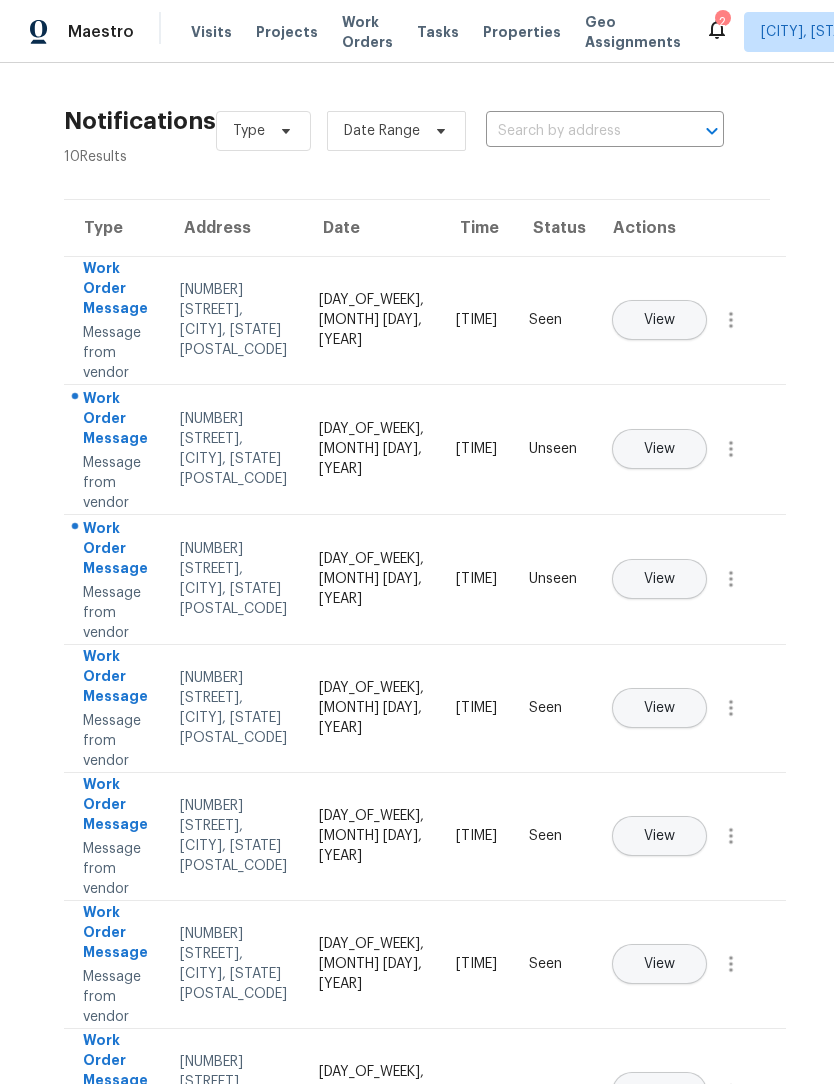 click on "View" at bounding box center (659, 579) 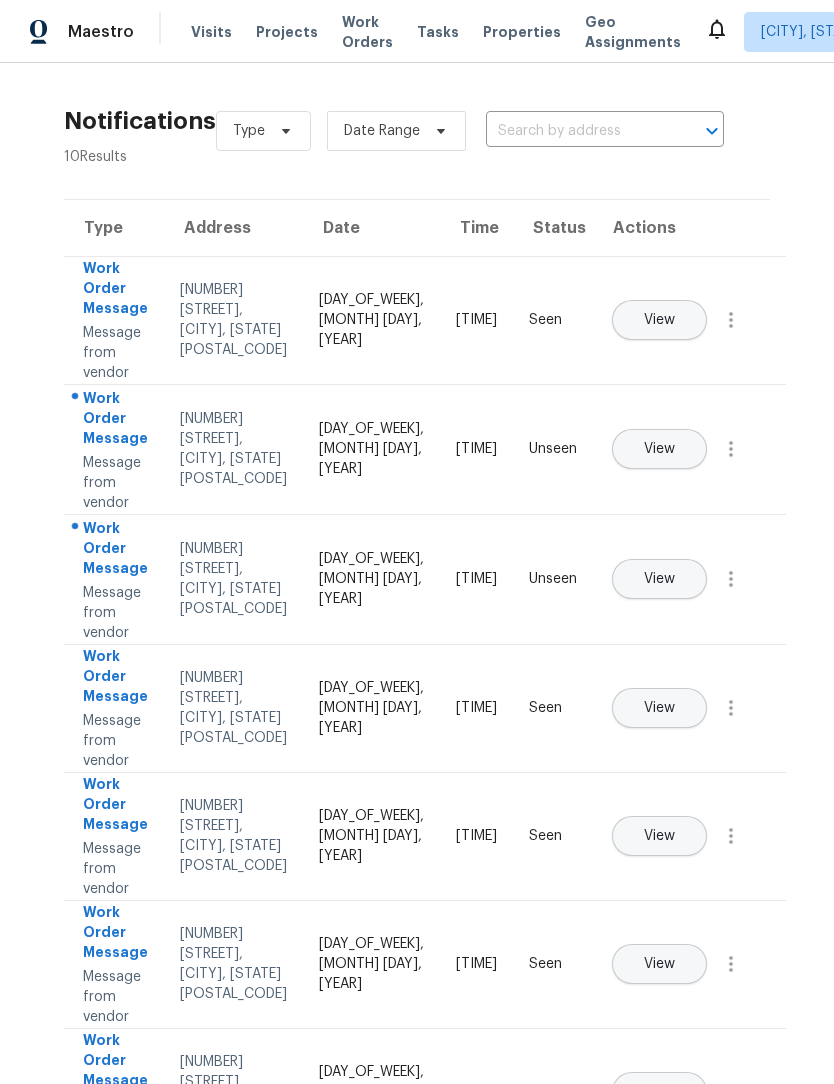 click at bounding box center (577, 131) 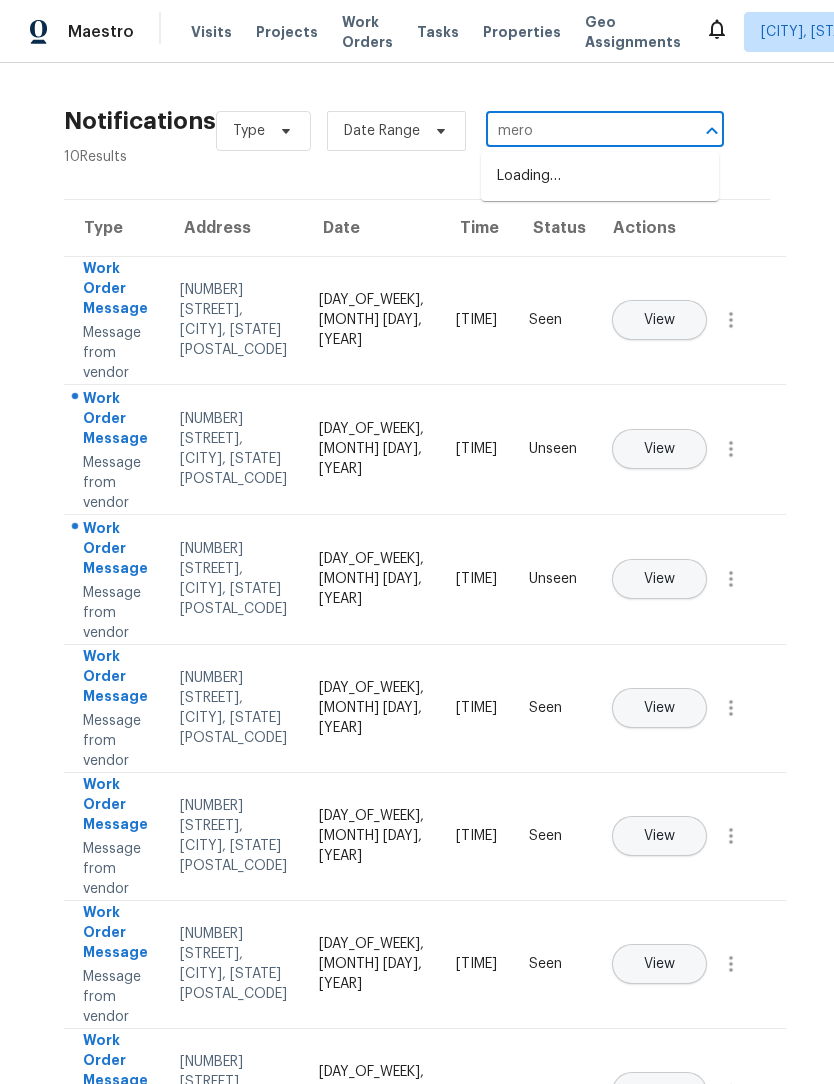 type on "merom" 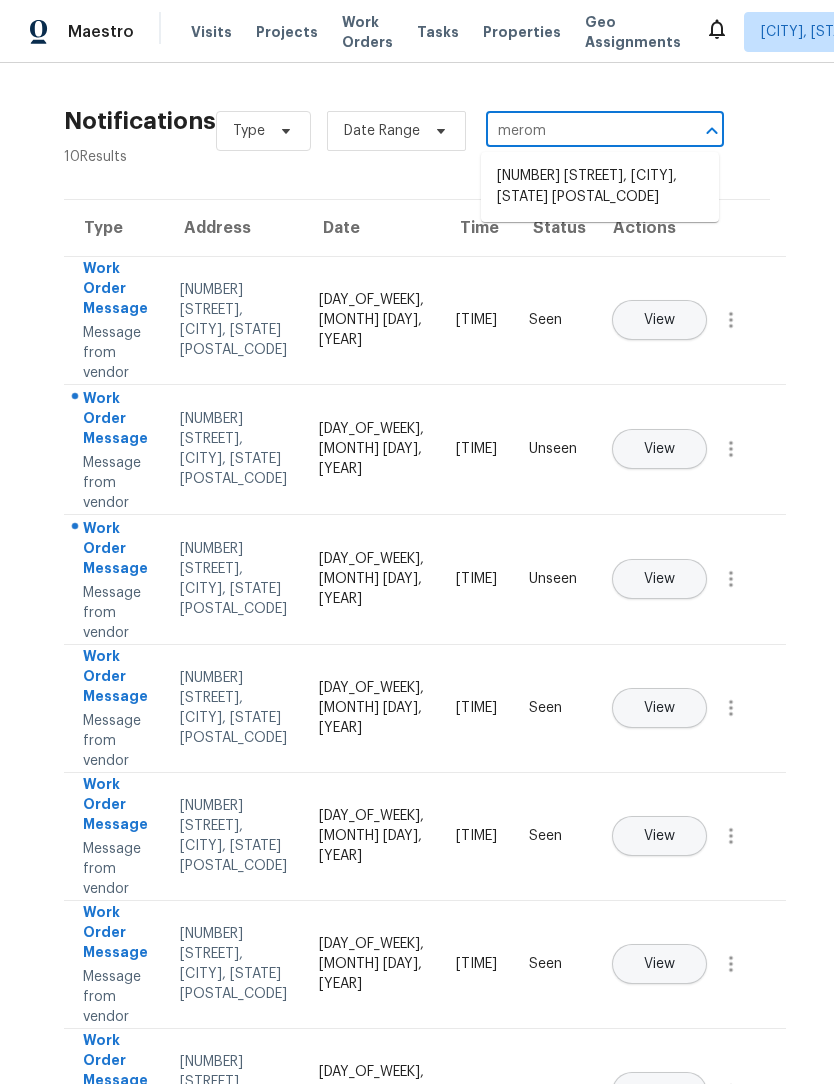 click on "[NUMBER] [STREET], [CITY], [STATE] [POSTAL_CODE]" at bounding box center (600, 187) 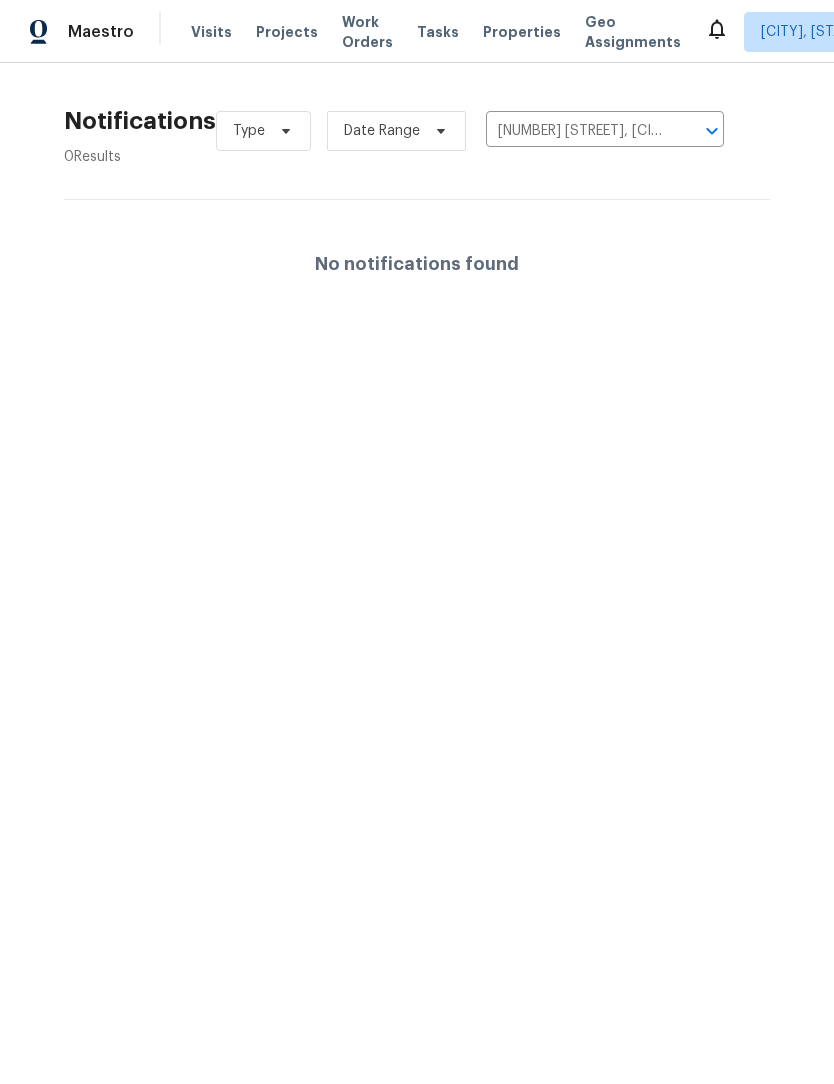click on "Work Orders" at bounding box center (367, 32) 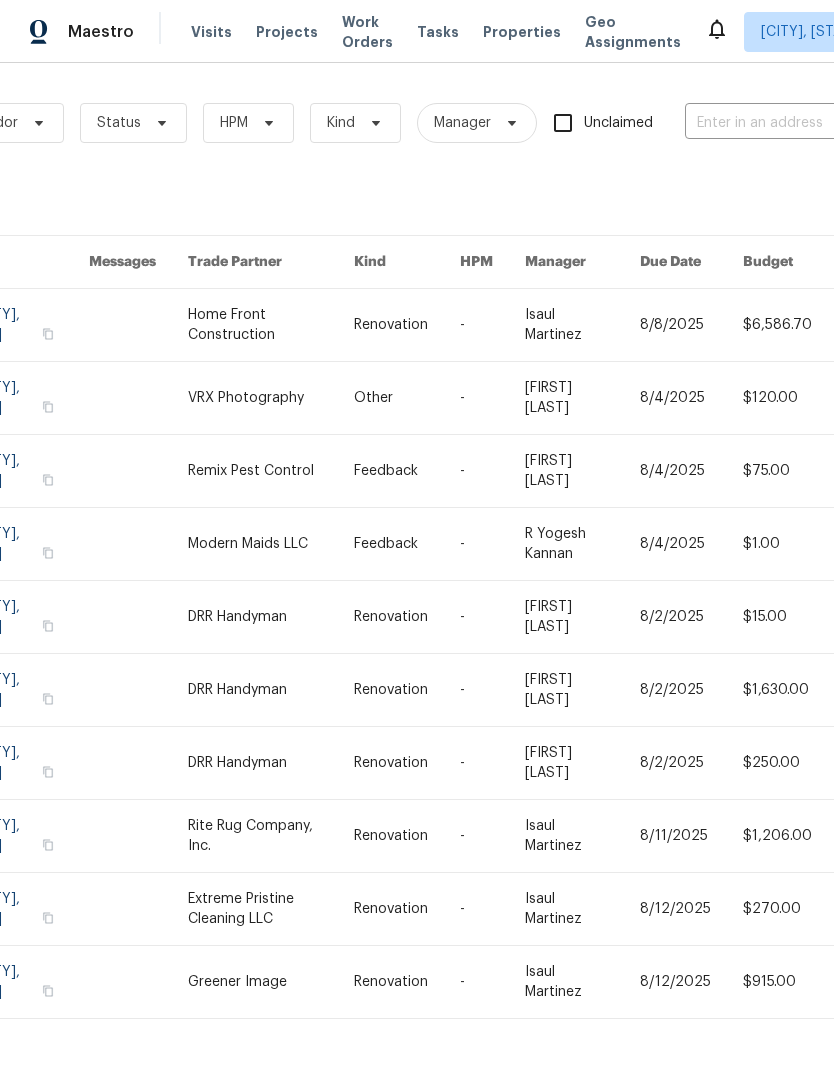 scroll, scrollTop: 0, scrollLeft: 166, axis: horizontal 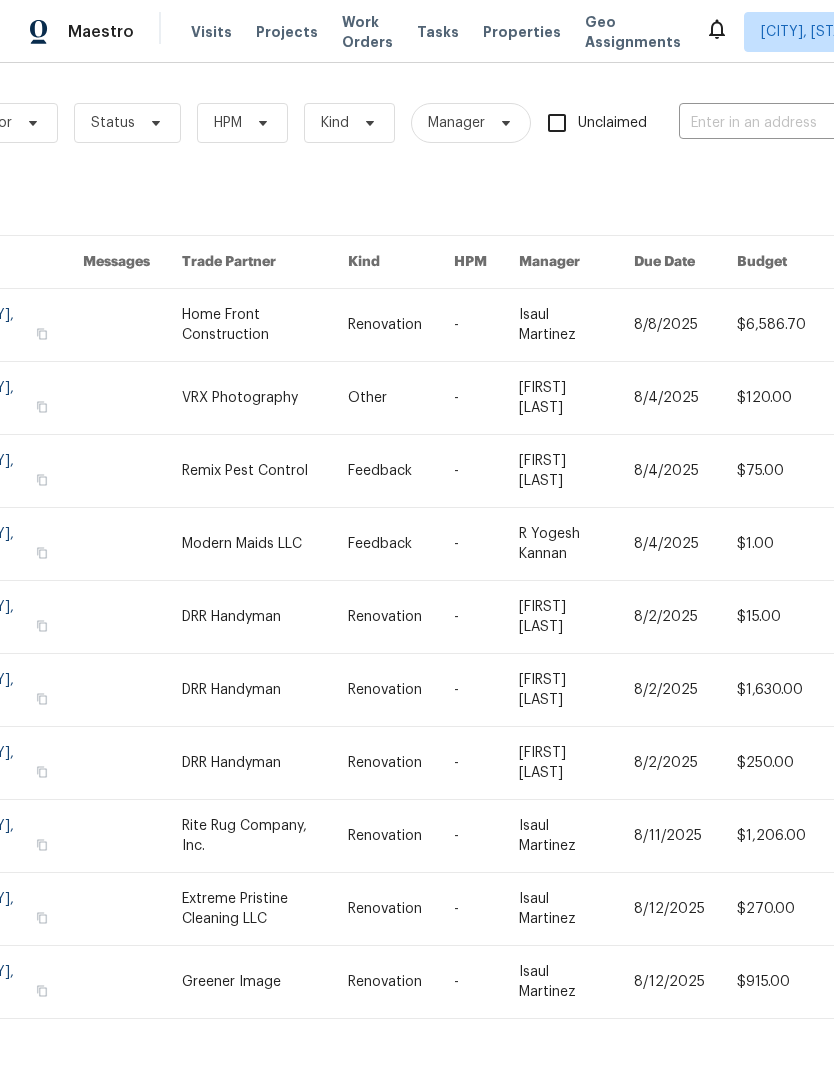 click at bounding box center (779, 123) 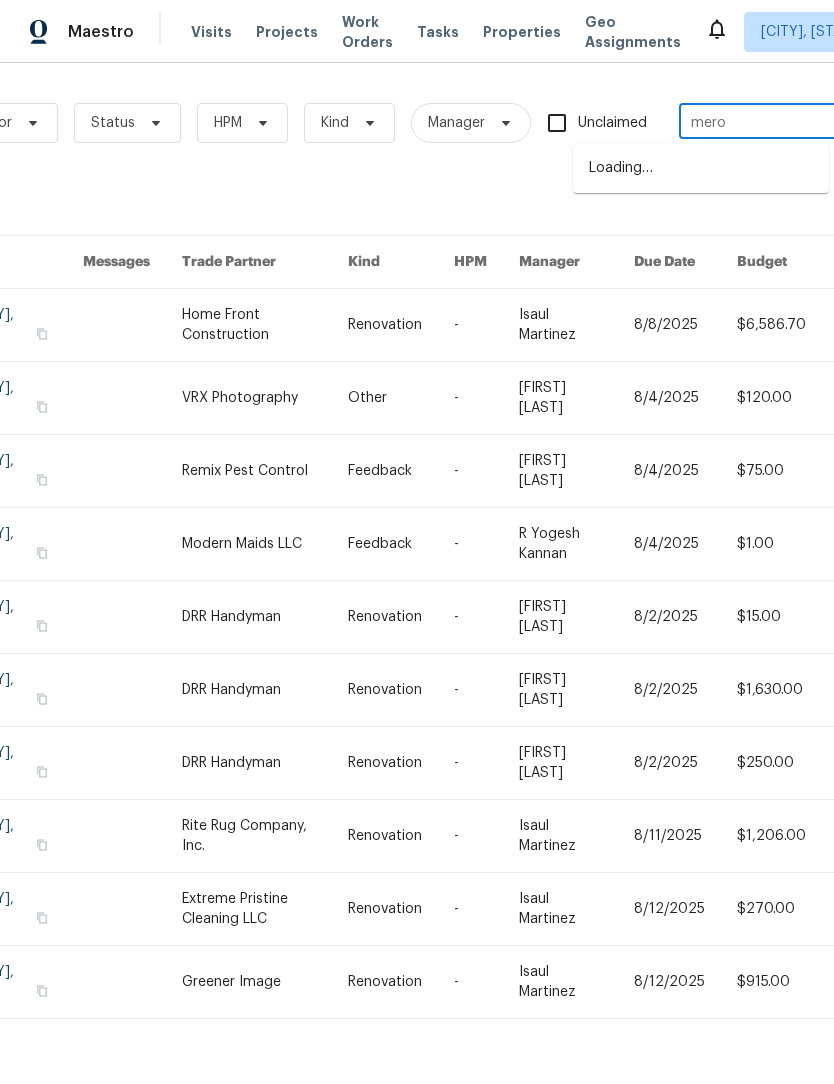 type on "merom" 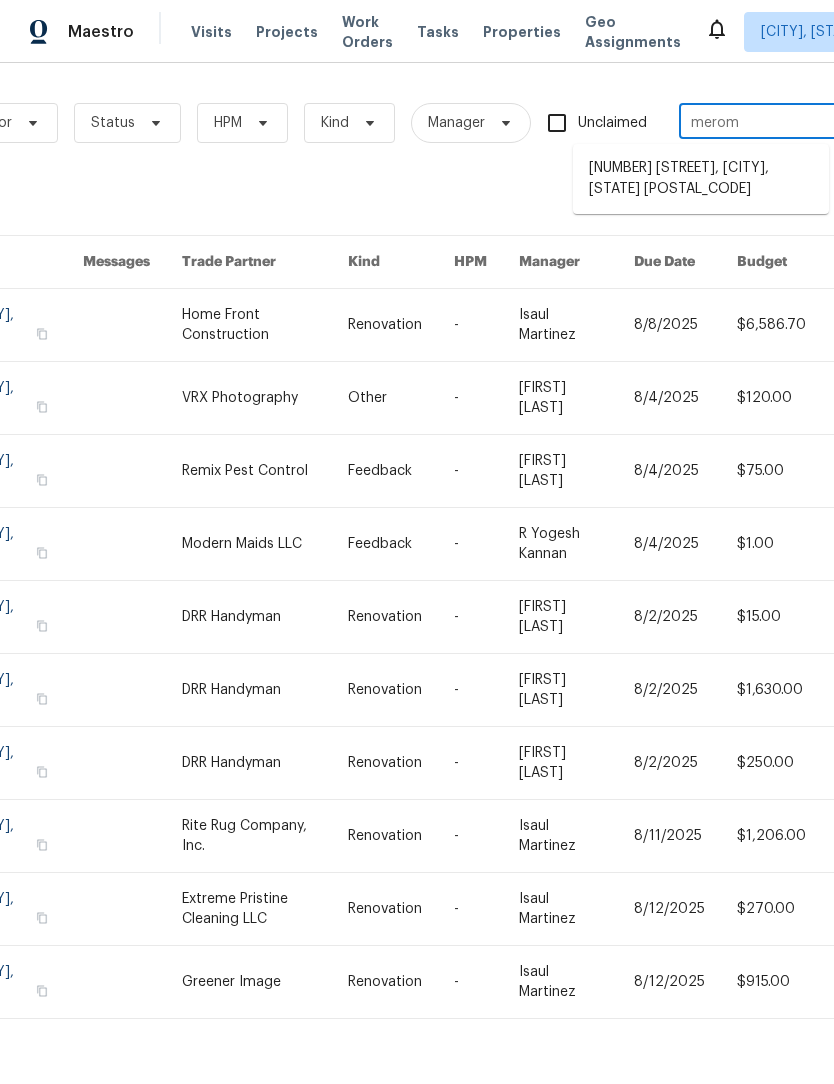 click on "[NUMBER] [STREET], [CITY], [STATE] [POSTAL_CODE]" at bounding box center (701, 179) 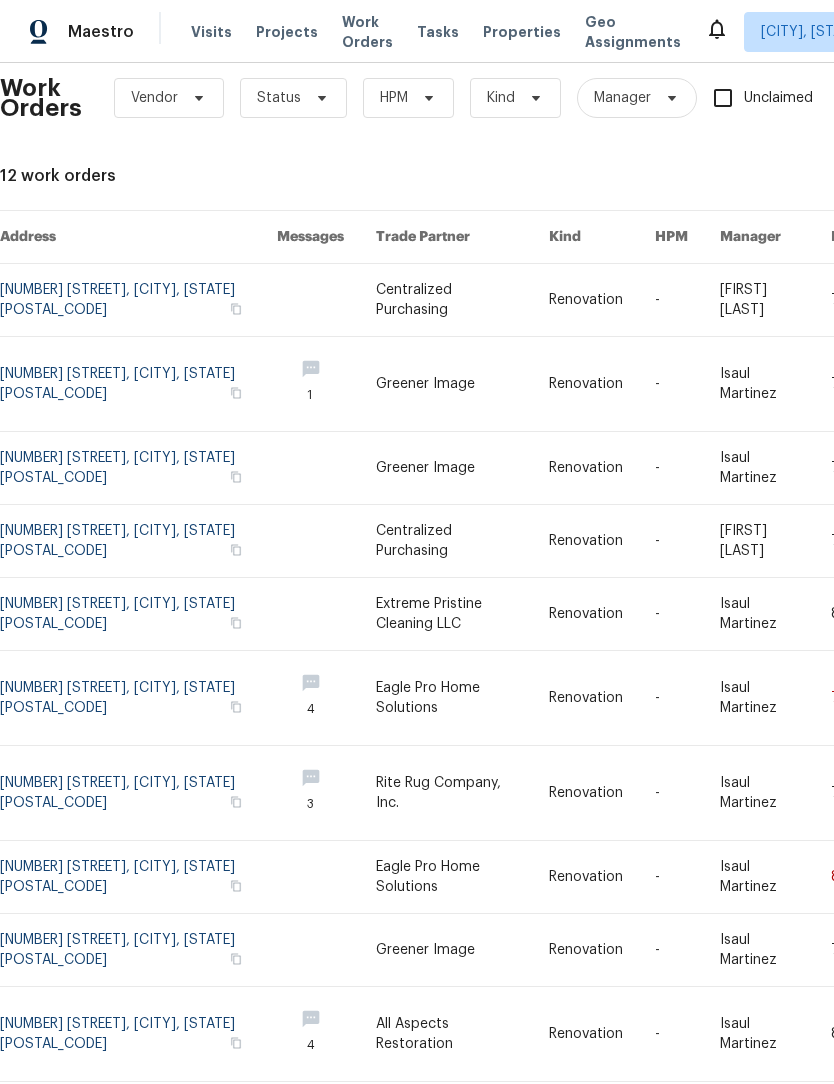 scroll, scrollTop: 25, scrollLeft: 0, axis: vertical 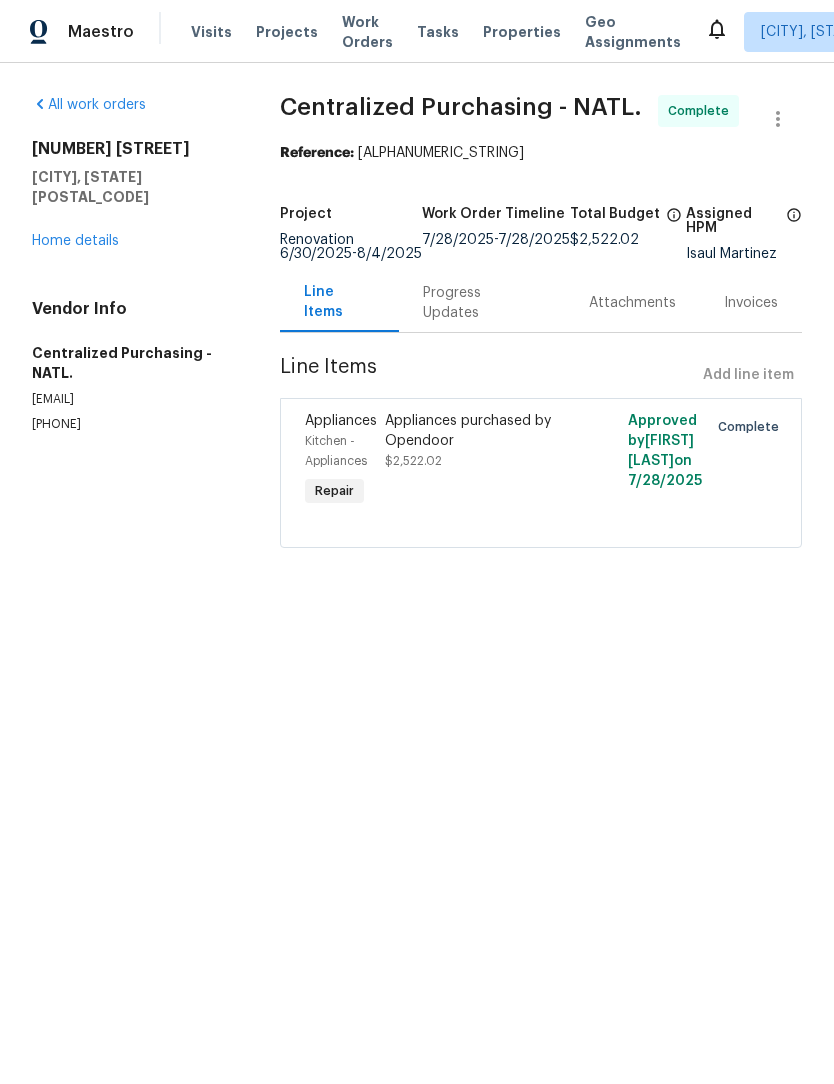 click on "Home details" at bounding box center [75, 241] 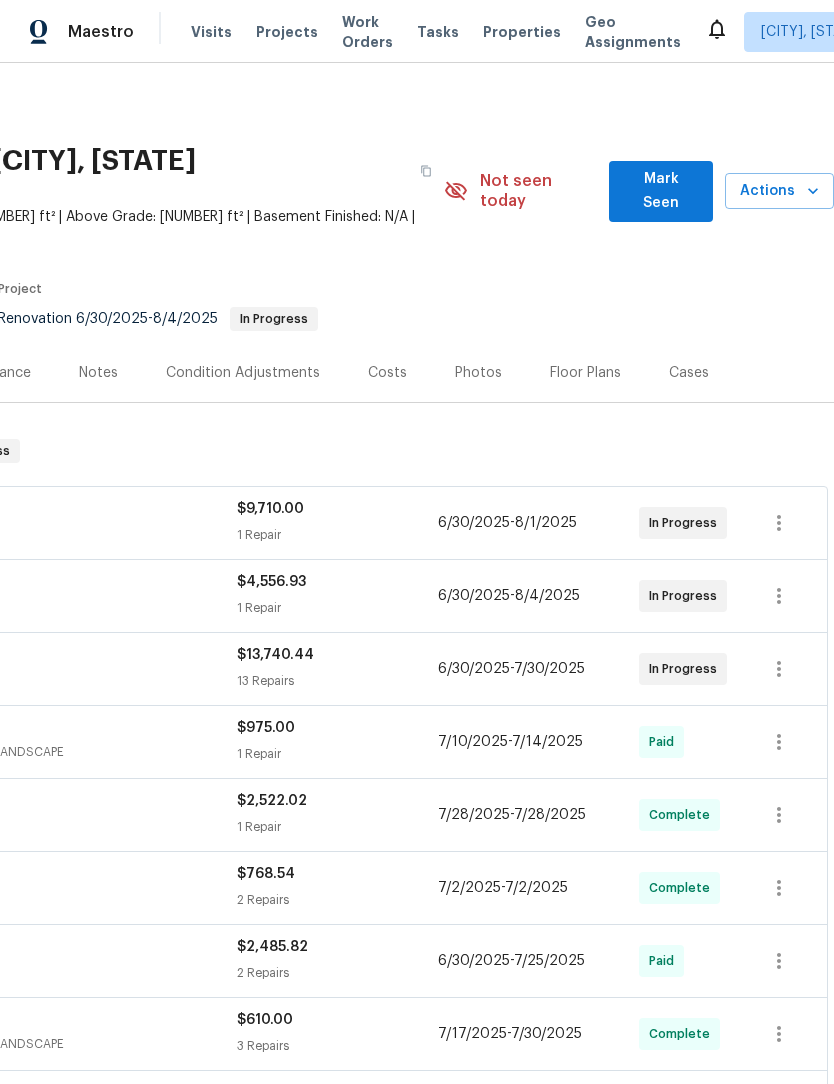 scroll, scrollTop: 0, scrollLeft: 296, axis: horizontal 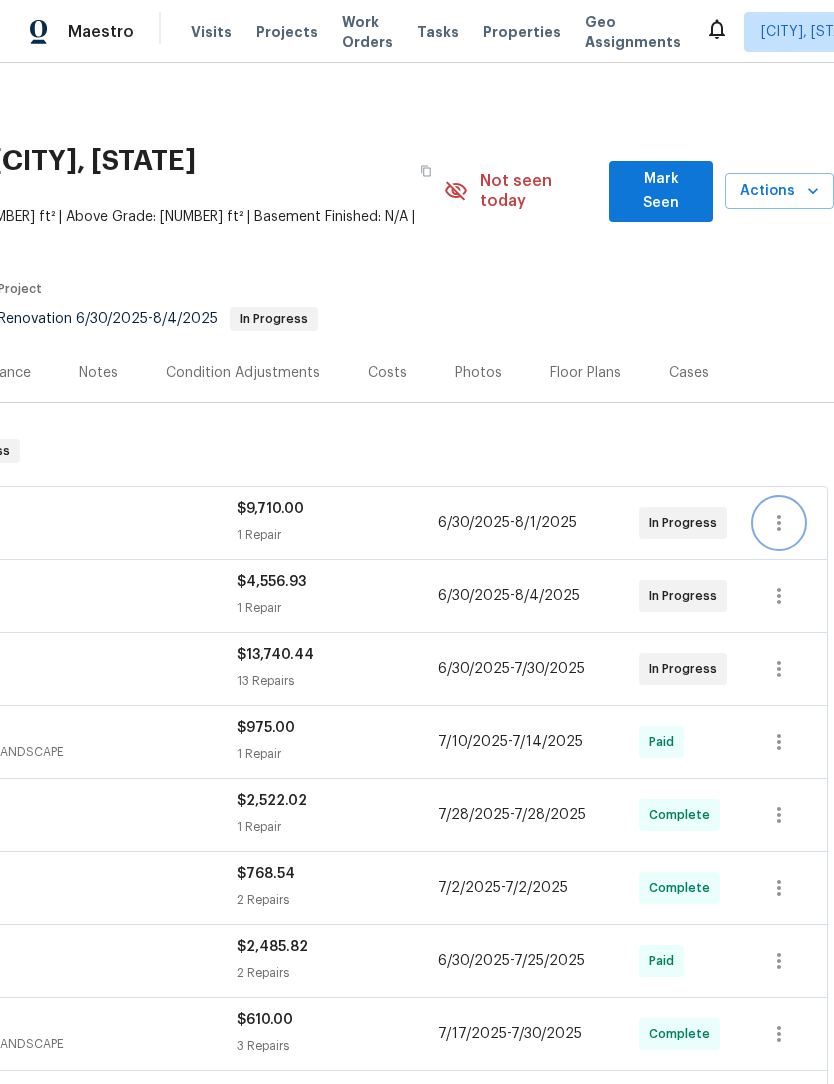 click 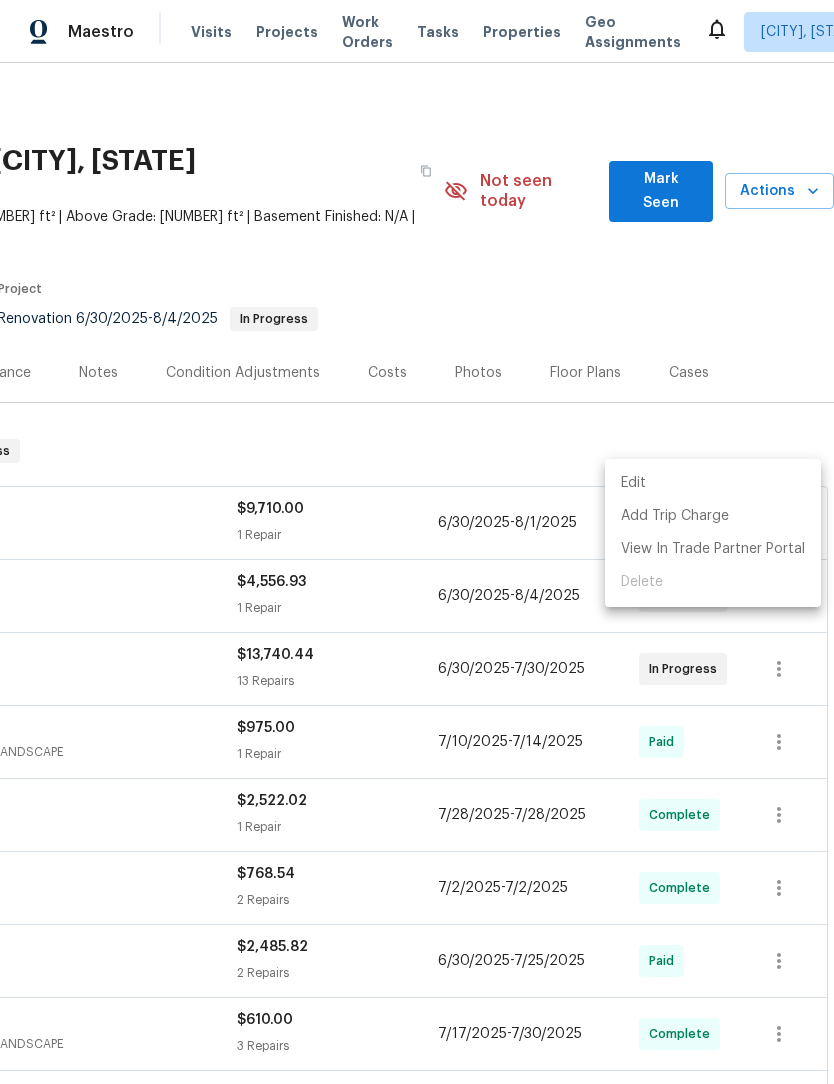 click on "Edit" at bounding box center (713, 483) 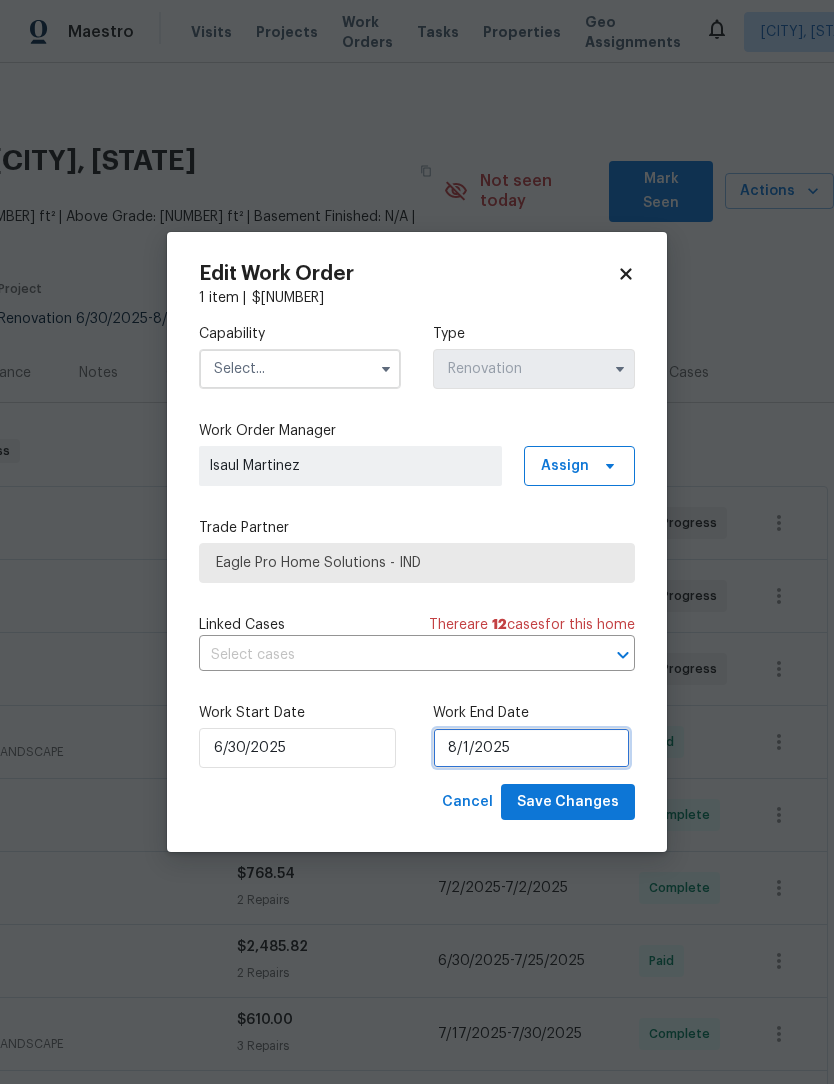 click on "8/1/2025" at bounding box center (531, 748) 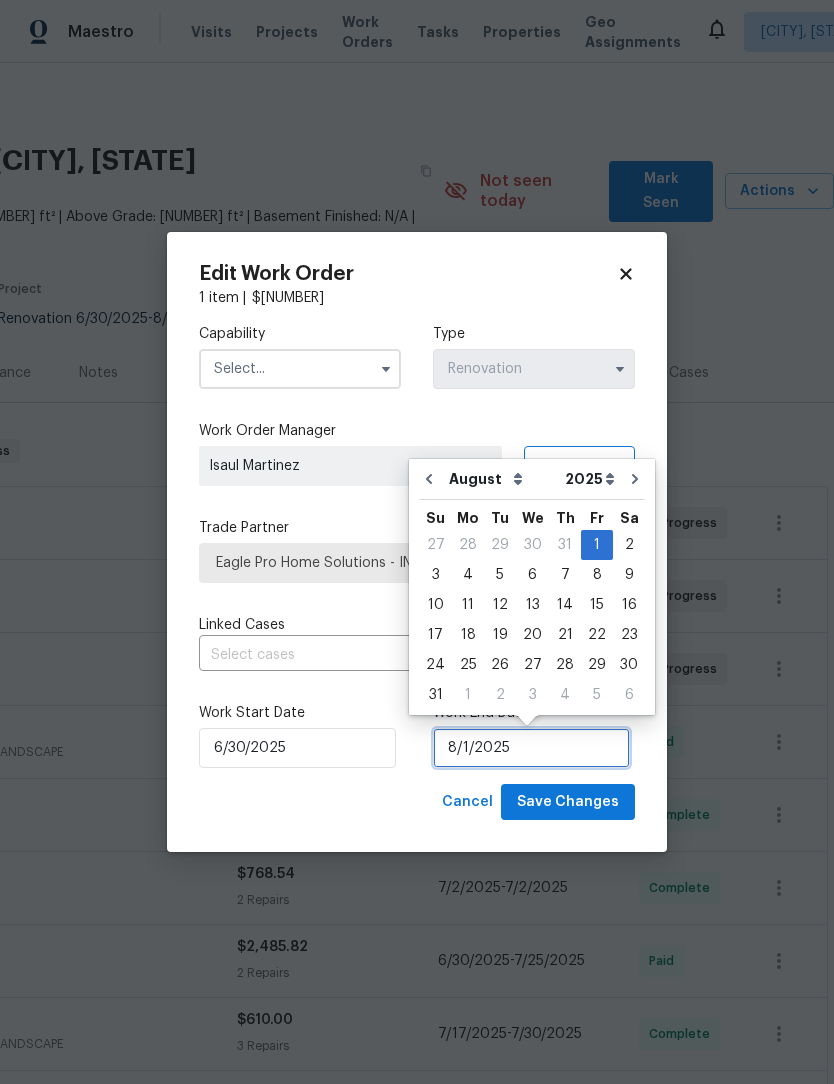 scroll, scrollTop: 37, scrollLeft: 0, axis: vertical 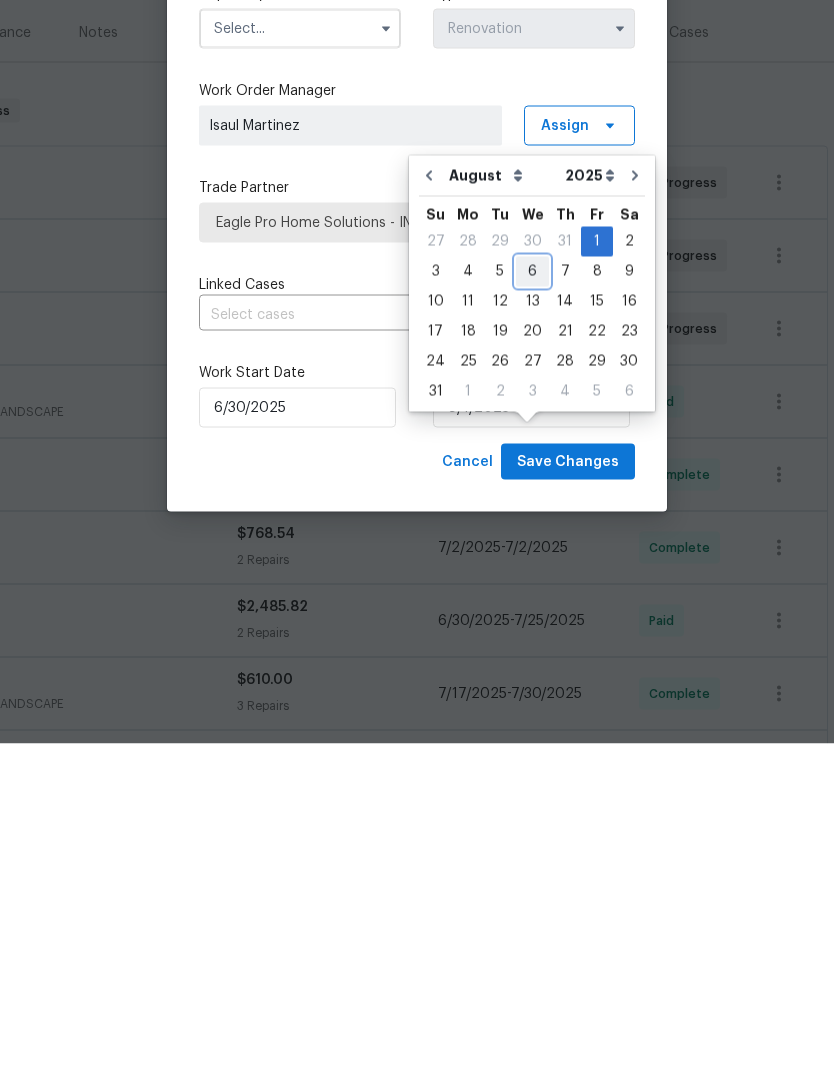 click on "6" at bounding box center [532, 612] 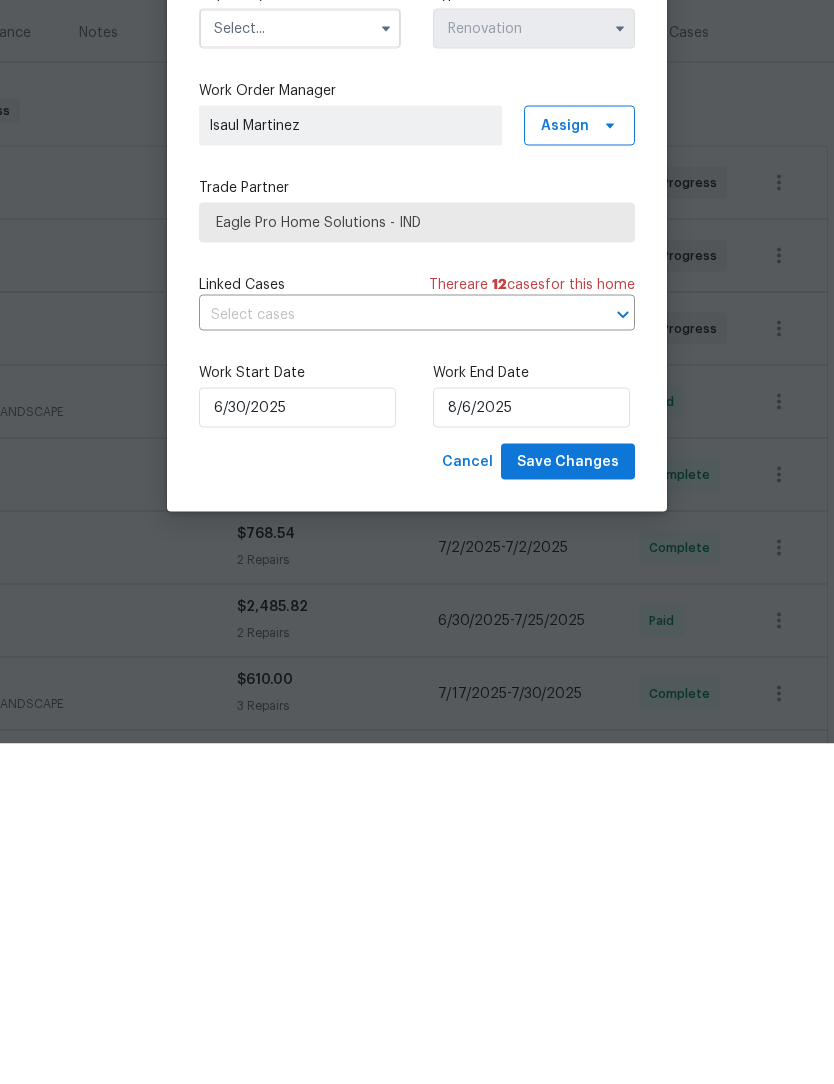 scroll, scrollTop: 66, scrollLeft: 0, axis: vertical 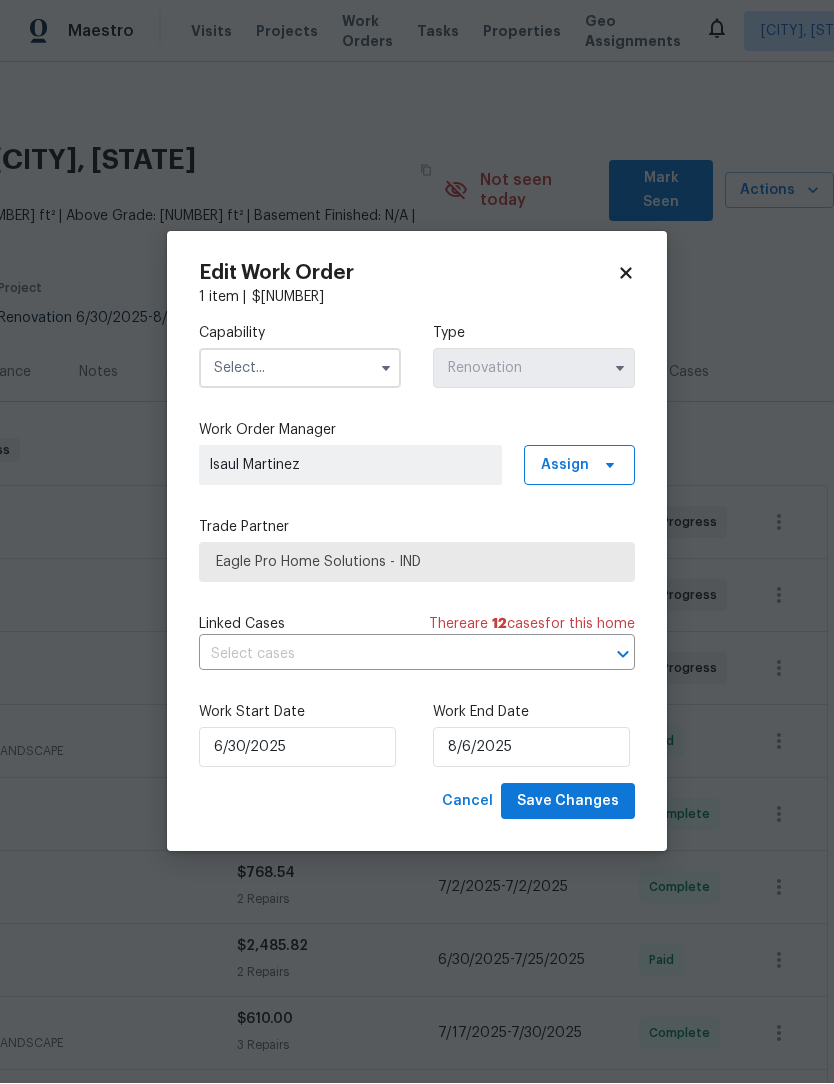 click at bounding box center [300, 369] 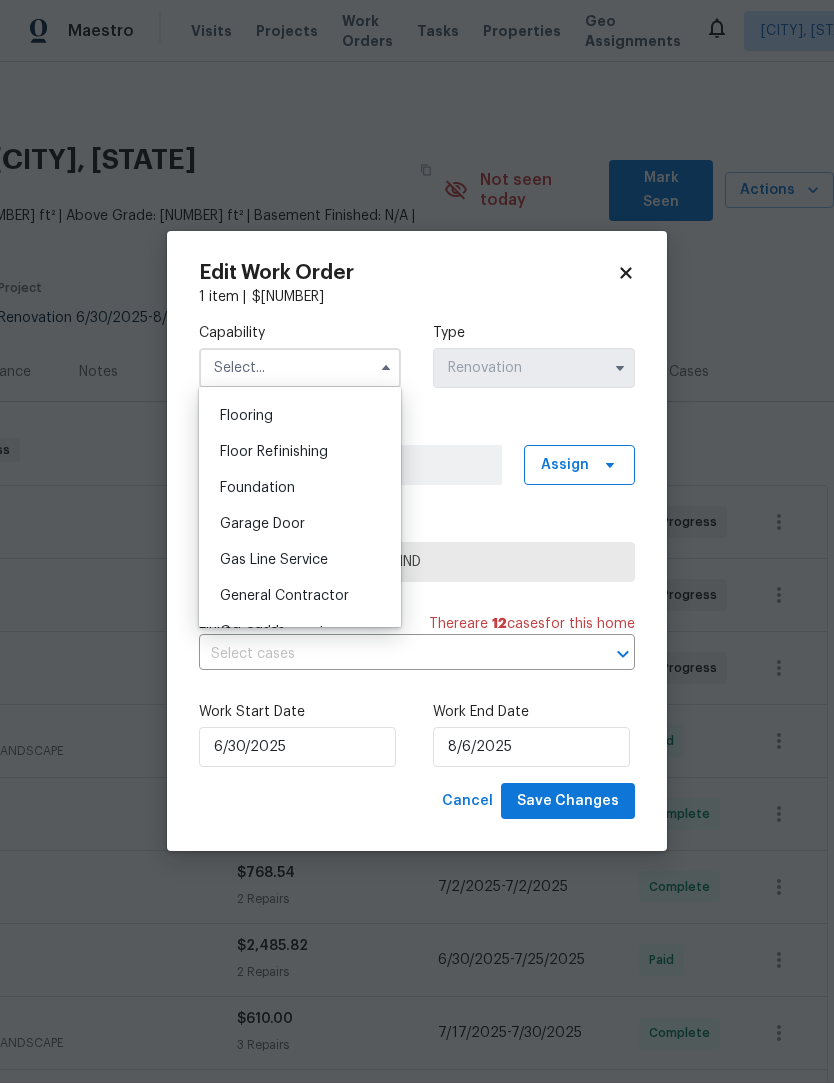 scroll, scrollTop: 845, scrollLeft: 0, axis: vertical 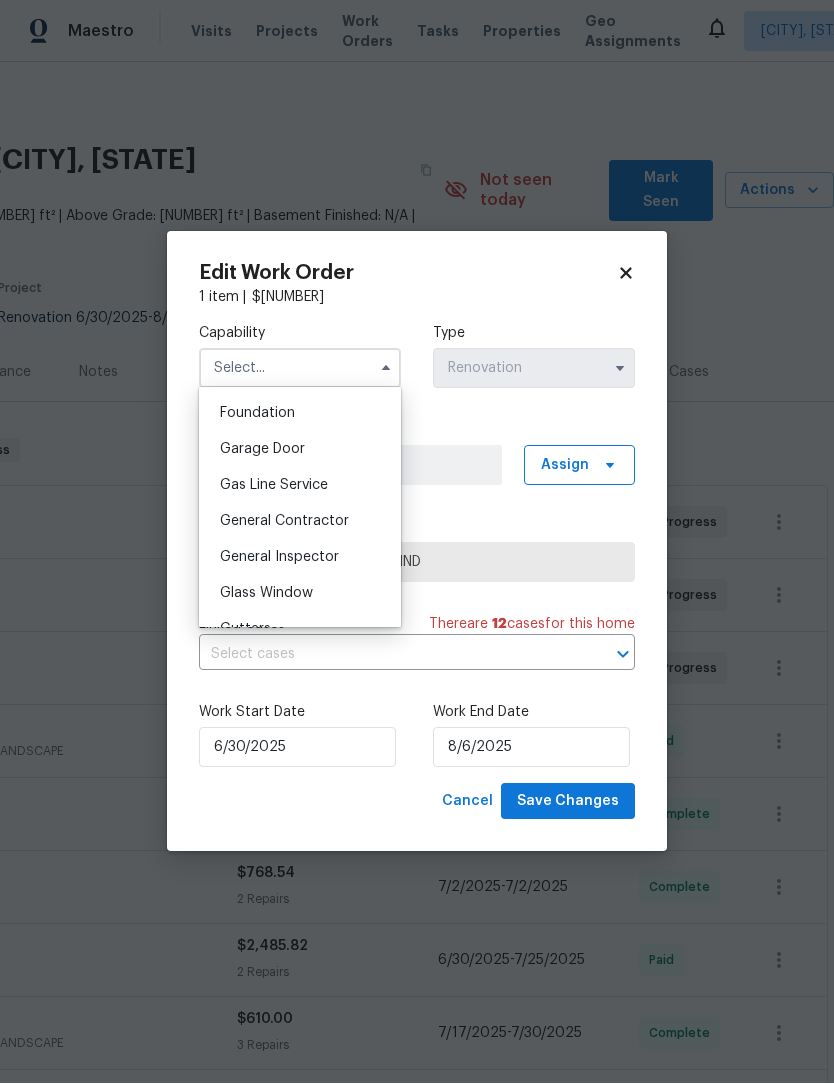 click on "General Contractor" at bounding box center (284, 522) 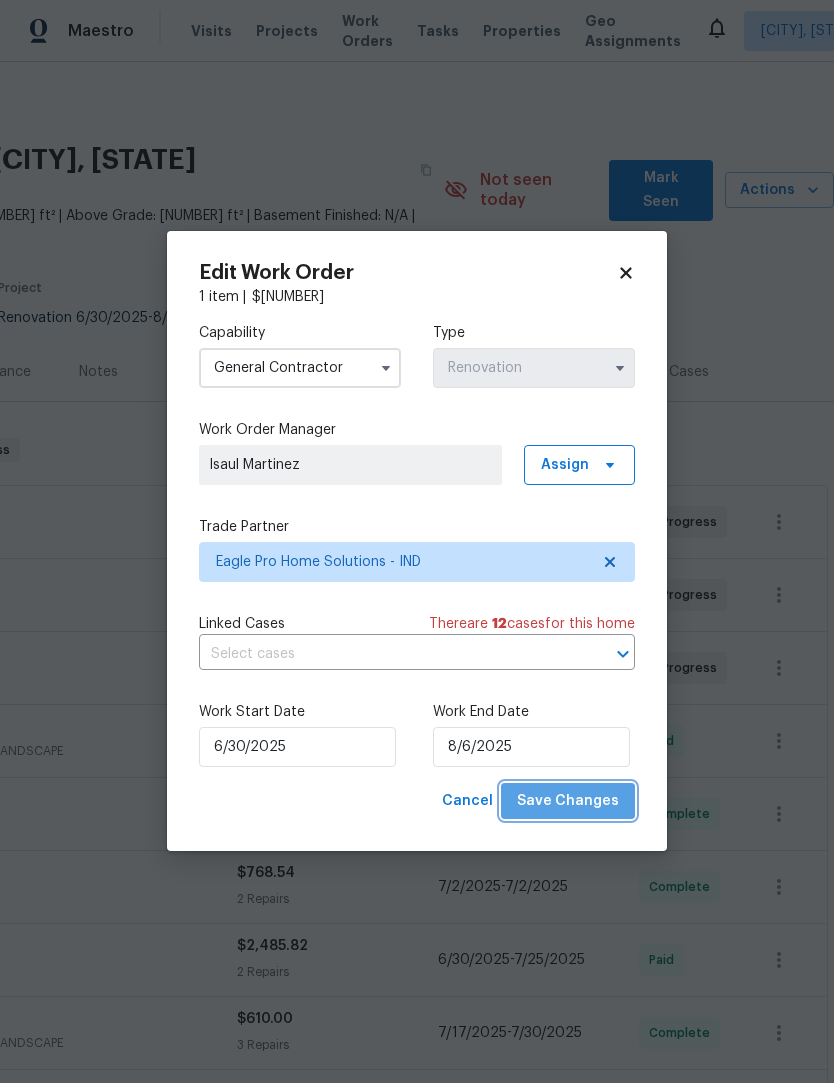 click on "Save Changes" at bounding box center [568, 802] 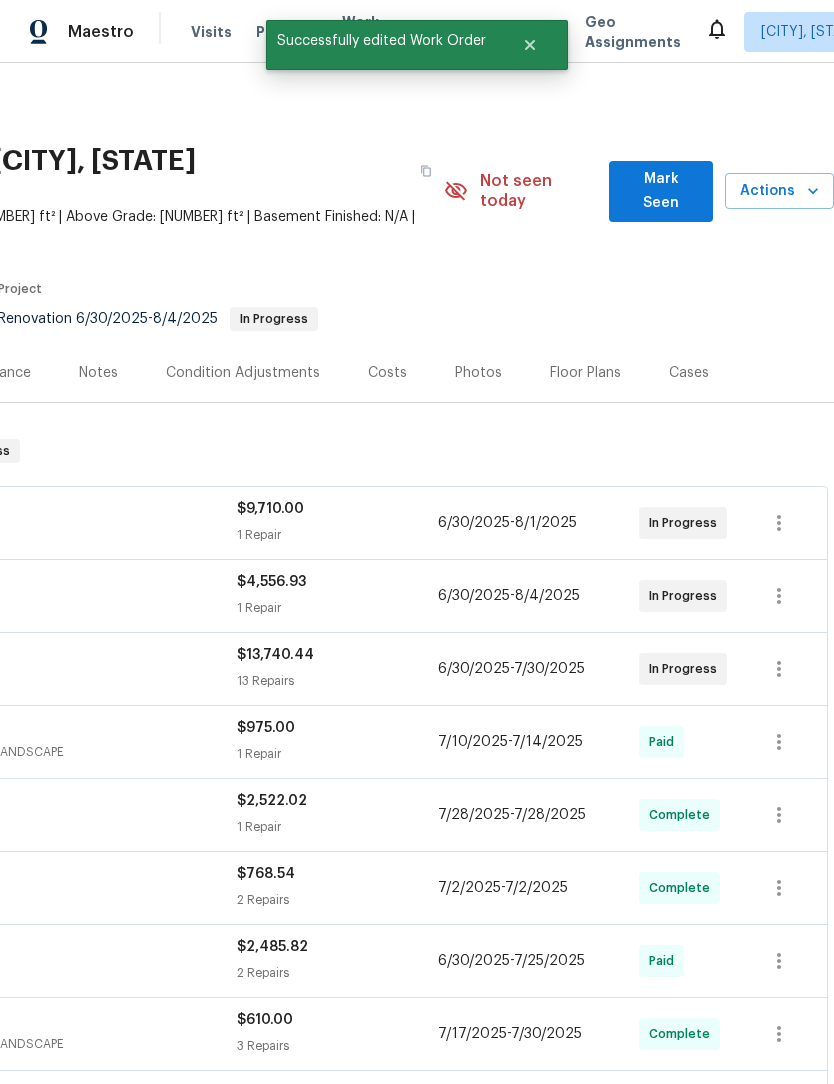 scroll, scrollTop: 0, scrollLeft: 0, axis: both 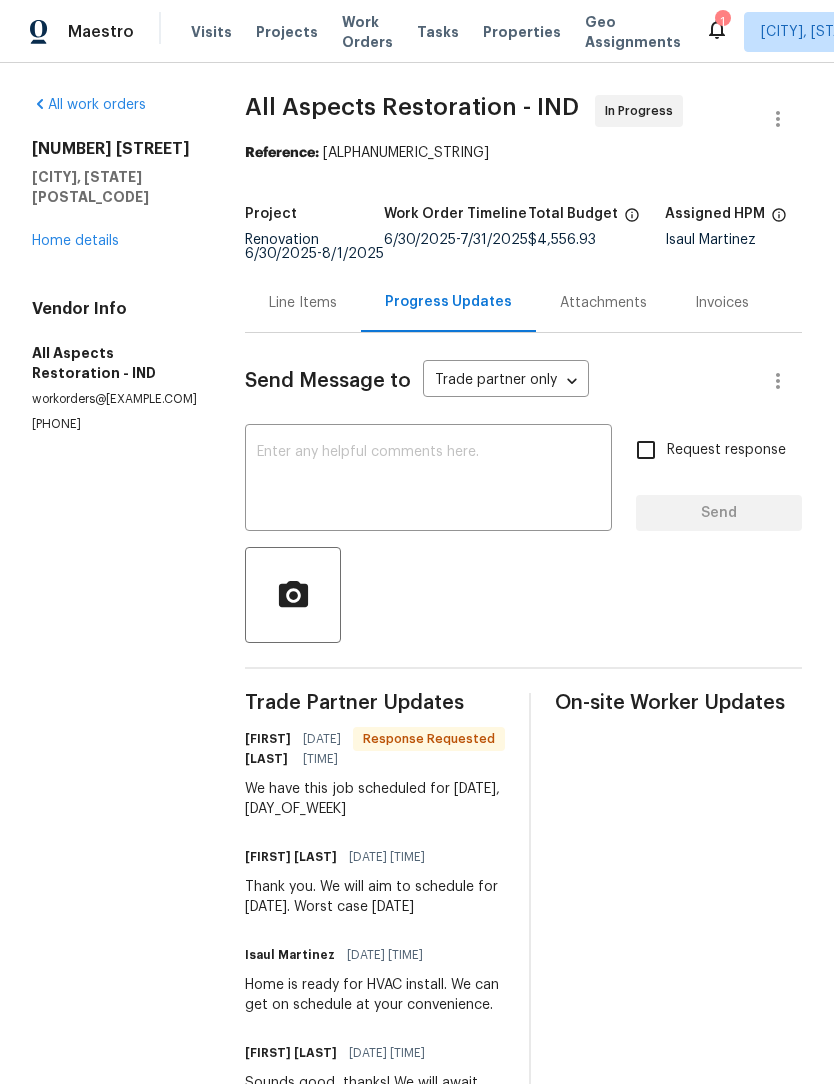 click on "Line Items" at bounding box center [303, 303] 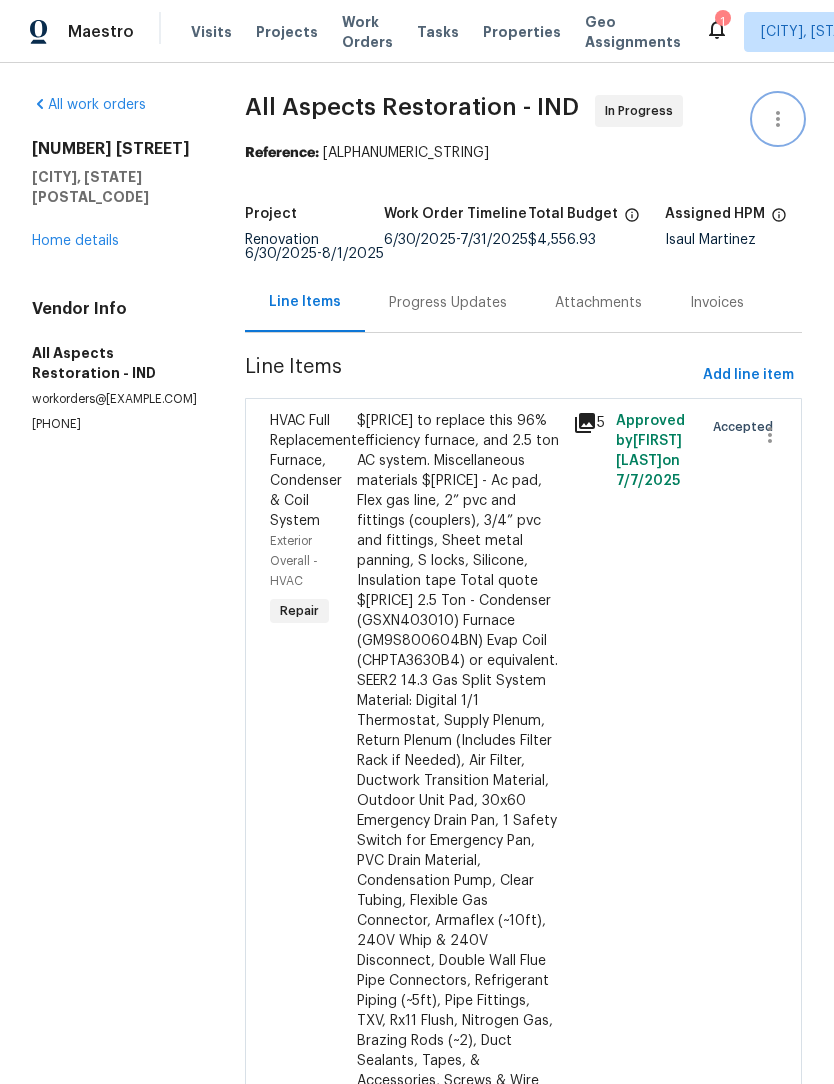click 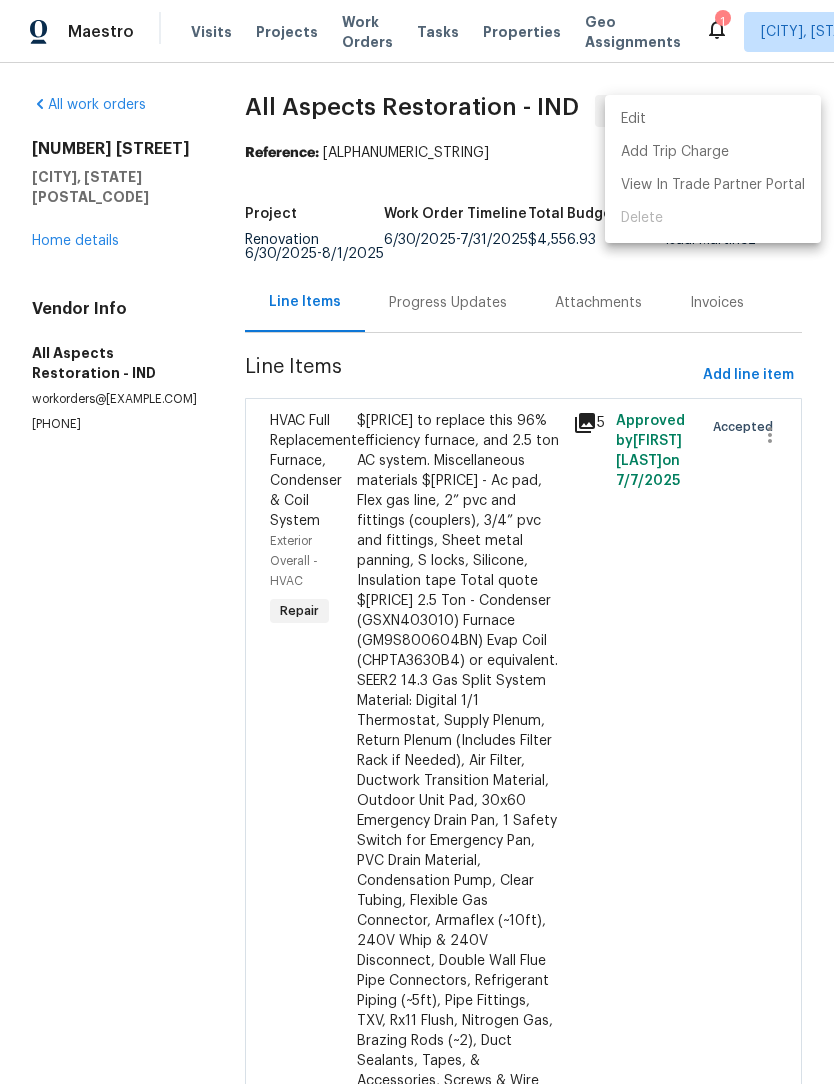 click on "Edit" at bounding box center (713, 119) 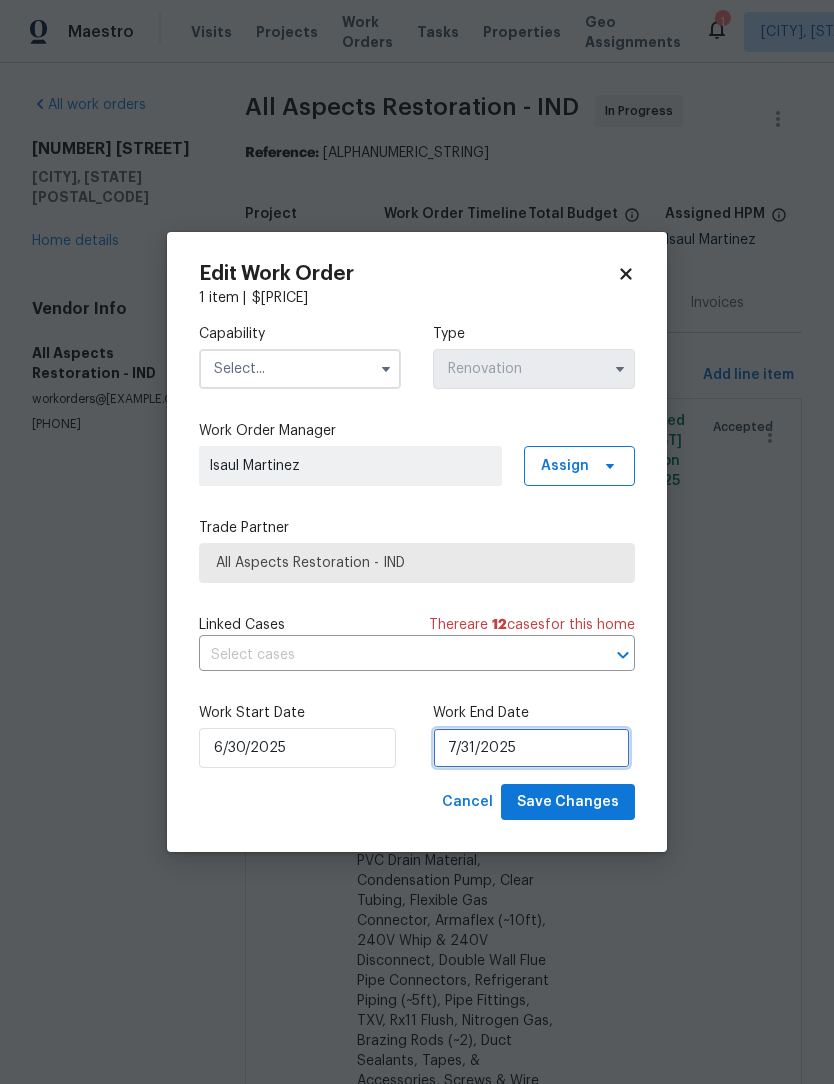 click on "7/31/2025" at bounding box center [531, 748] 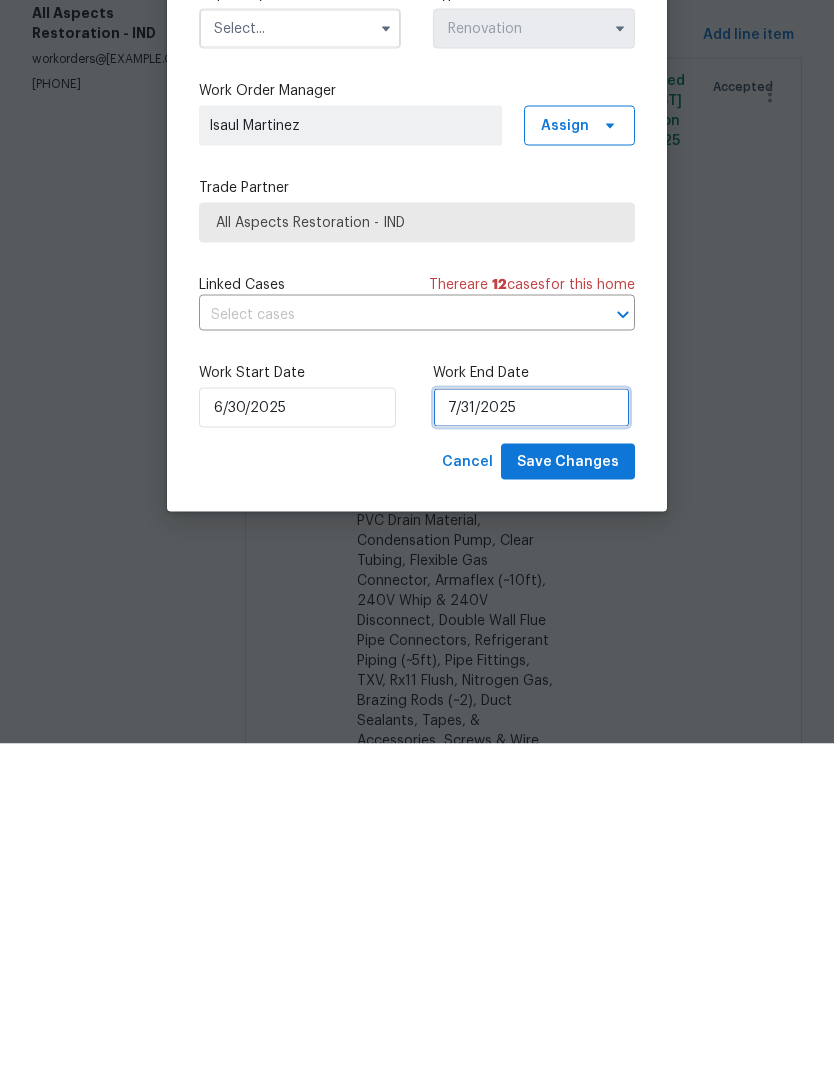 select on "6" 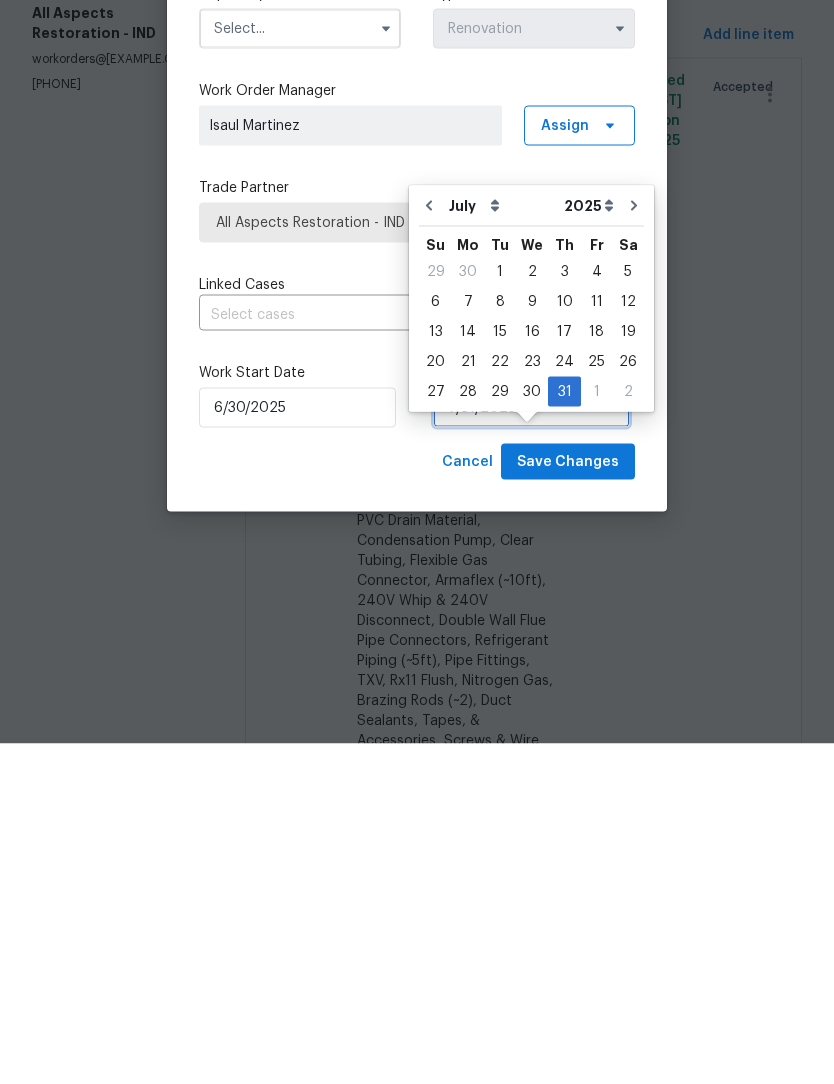 scroll, scrollTop: 66, scrollLeft: 0, axis: vertical 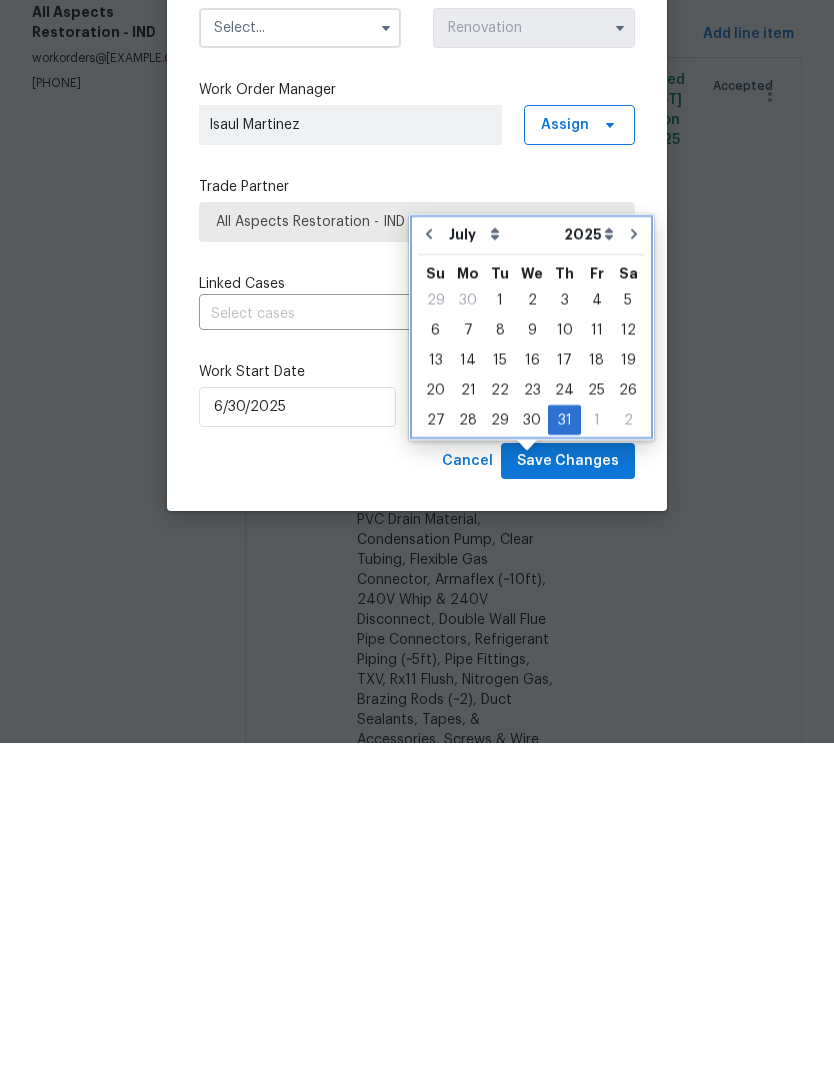 click at bounding box center (634, 575) 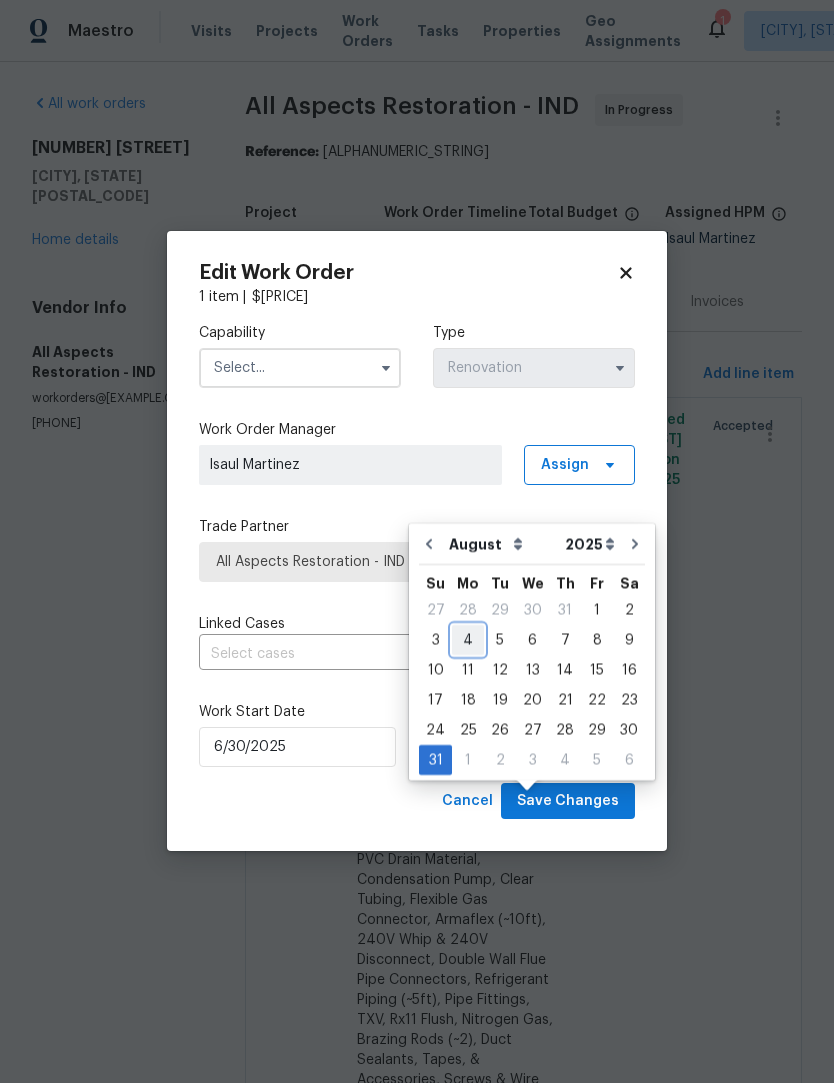 click on "4" at bounding box center (468, 641) 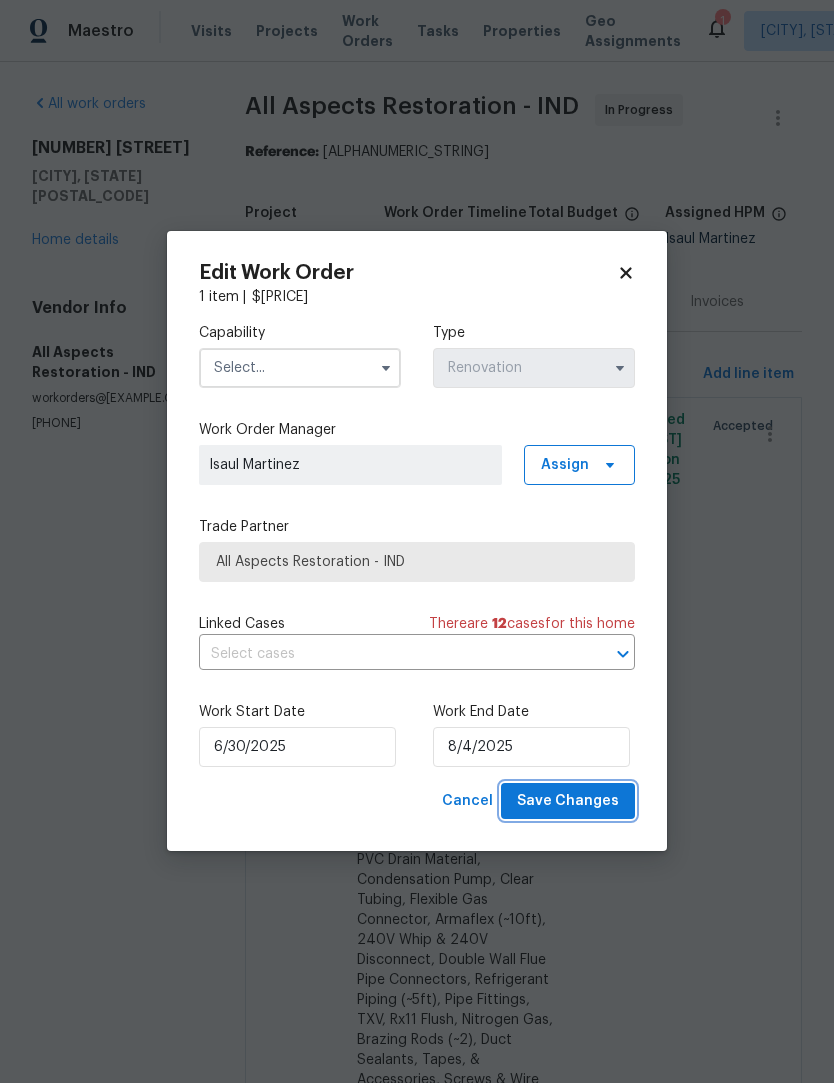 click on "Save Changes" at bounding box center [568, 802] 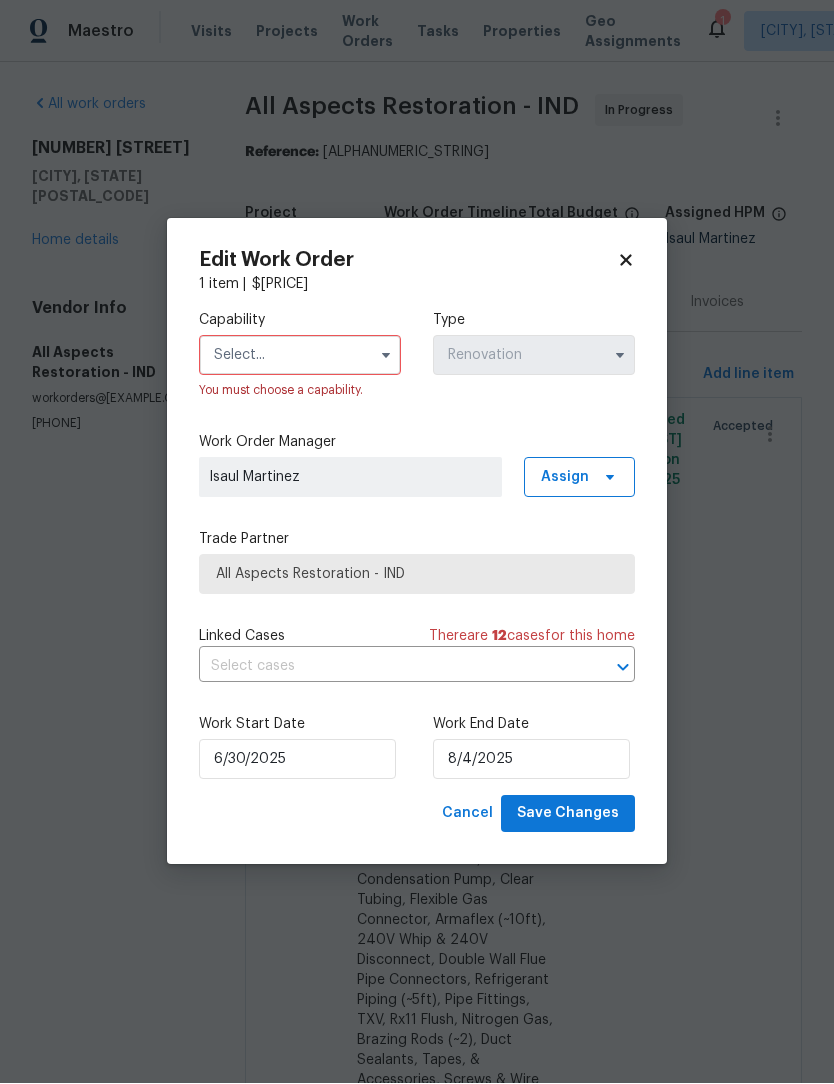 click at bounding box center (300, 356) 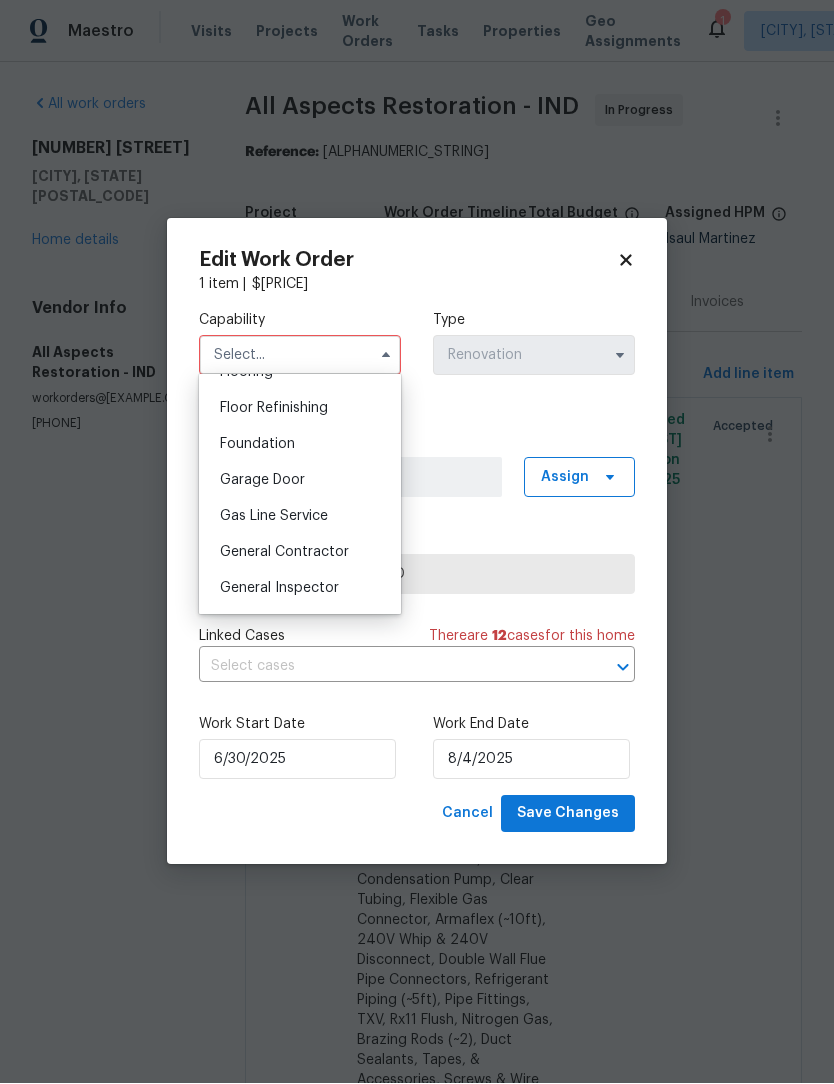 scroll, scrollTop: 819, scrollLeft: 0, axis: vertical 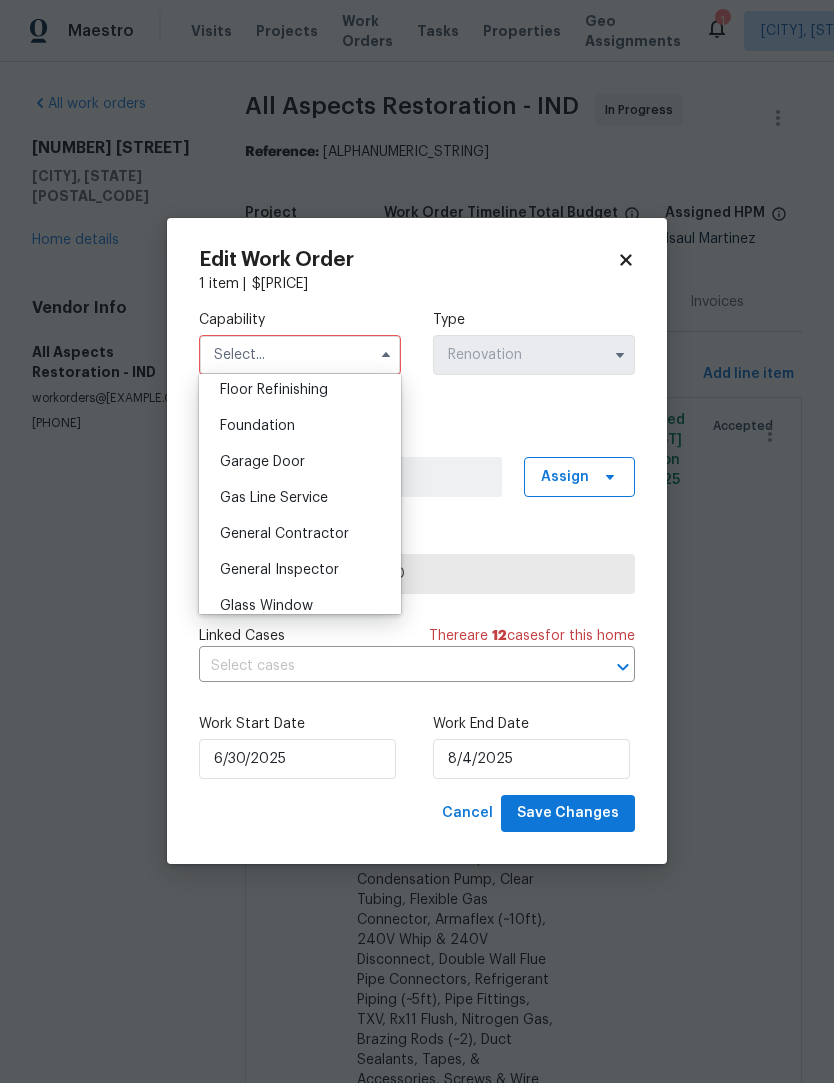 click on "General Contractor" at bounding box center (284, 535) 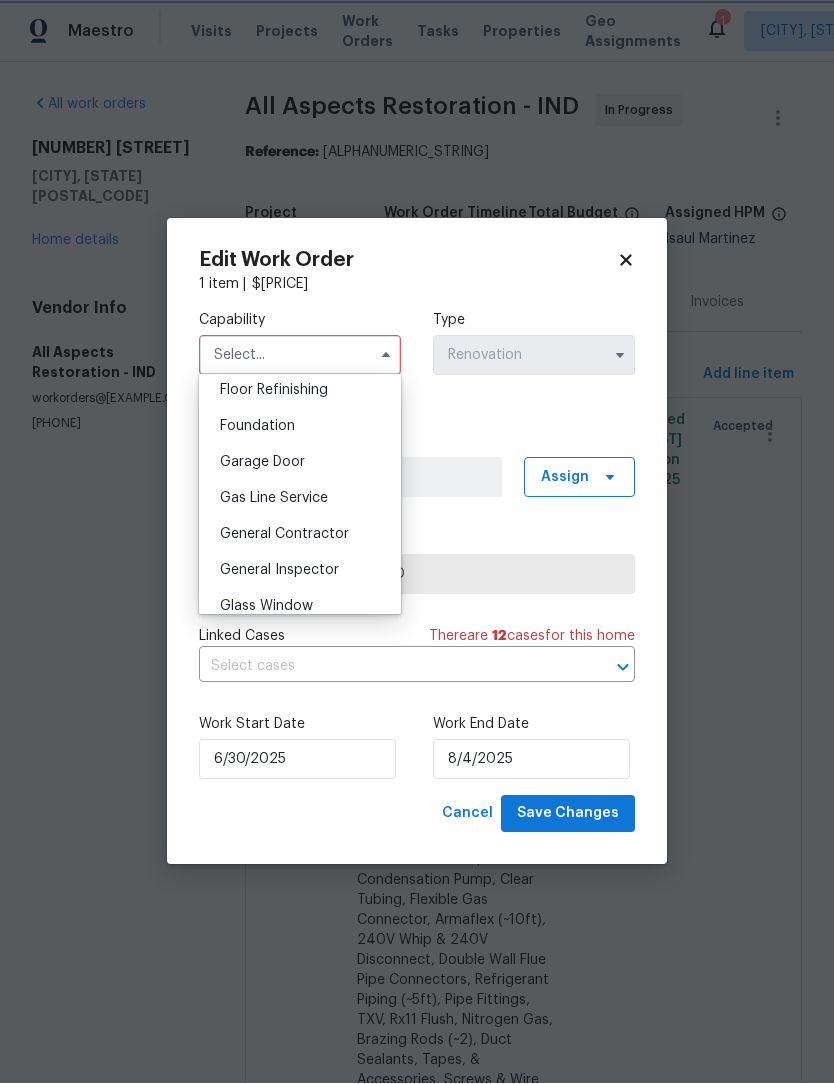 type on "General Contractor" 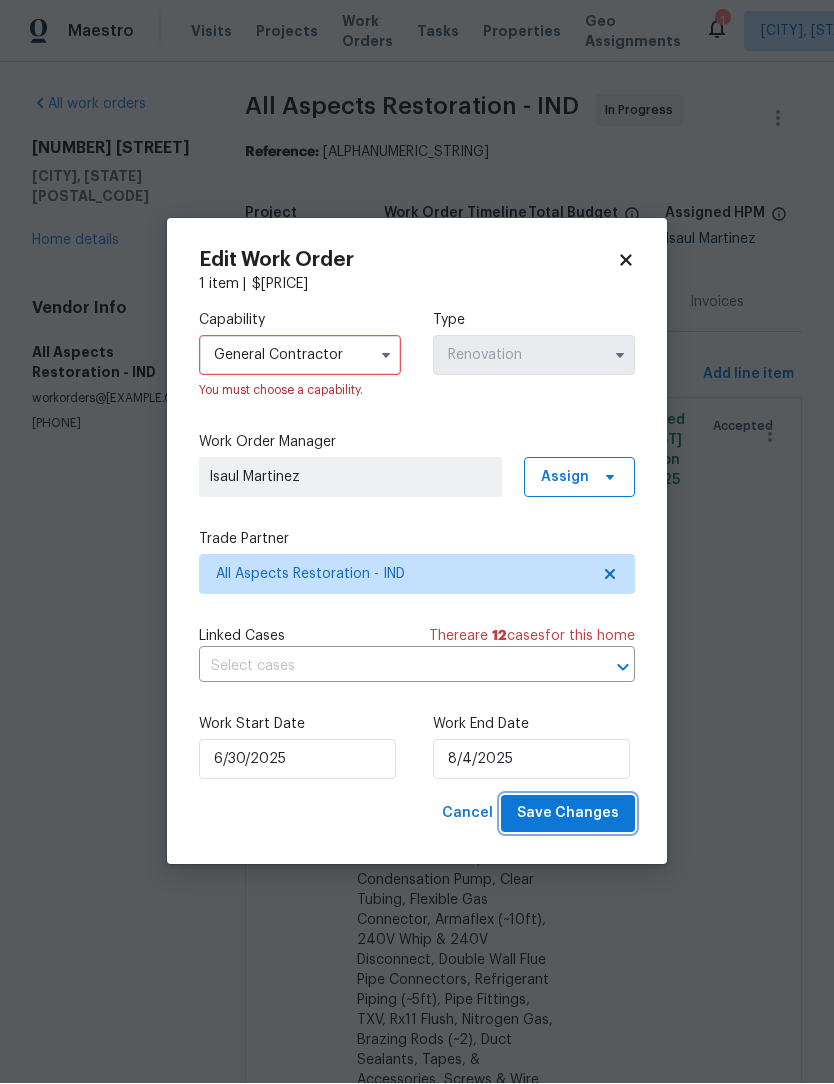click on "Save Changes" at bounding box center [568, 814] 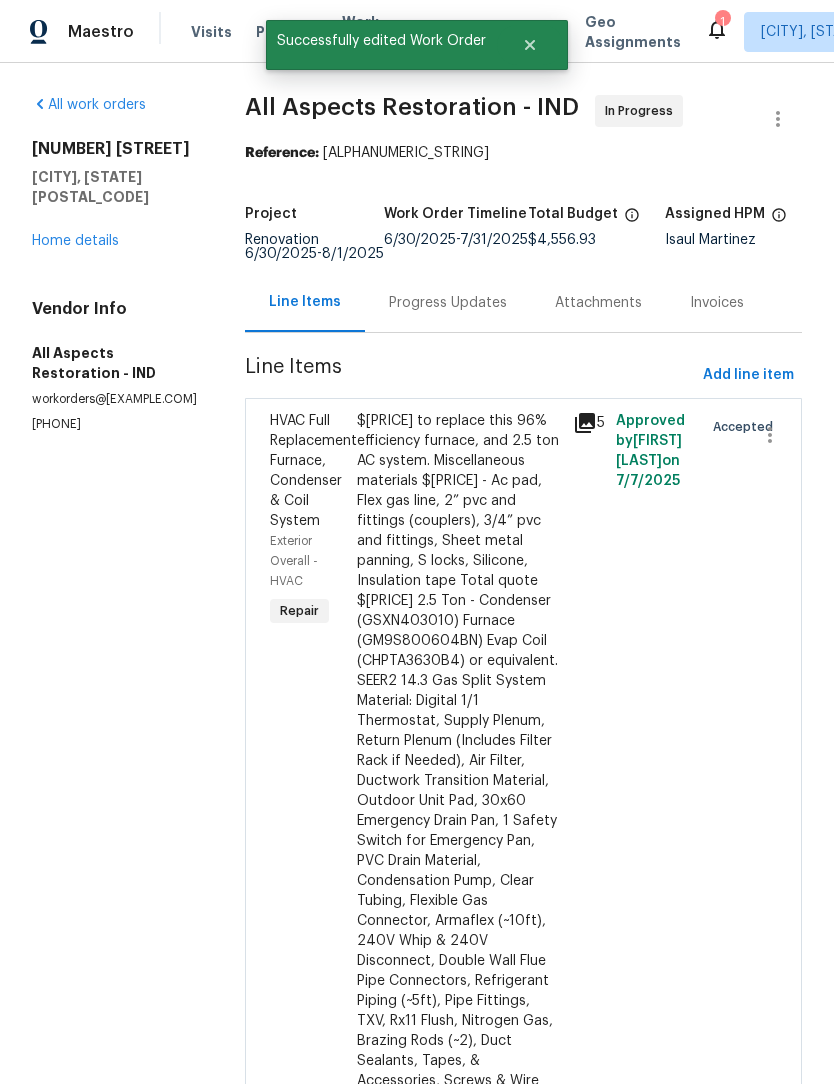 scroll, scrollTop: 0, scrollLeft: 0, axis: both 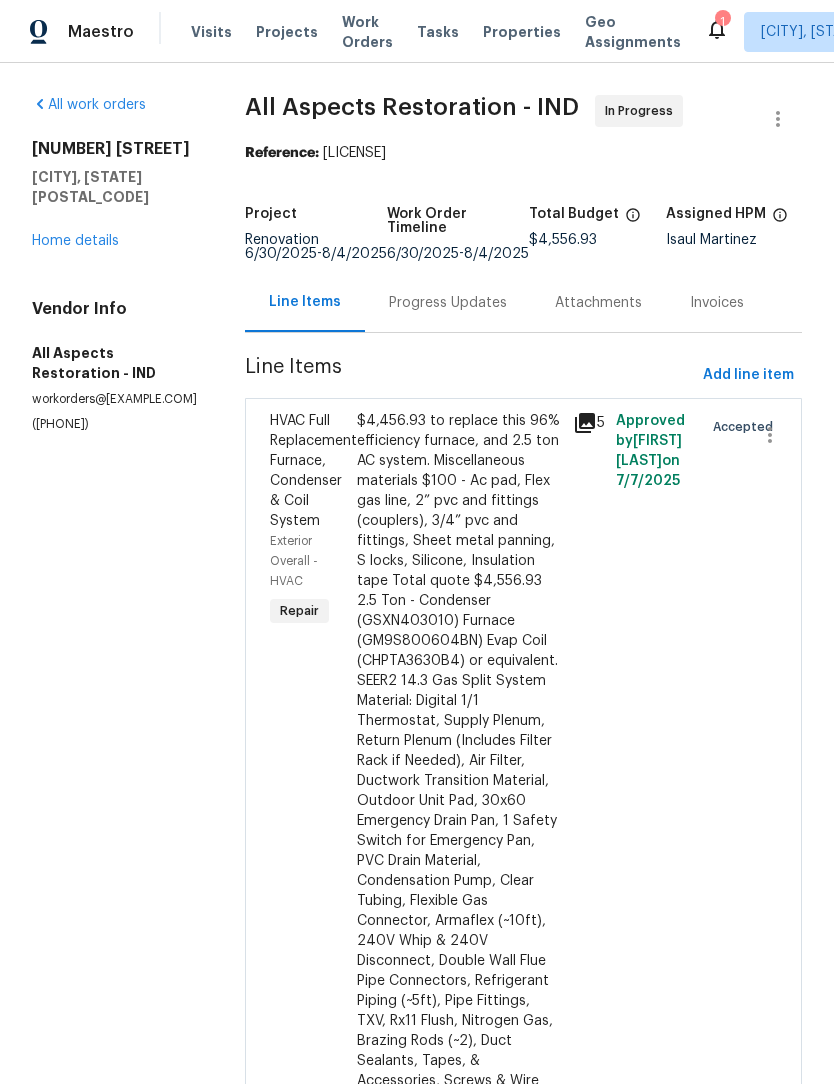 click 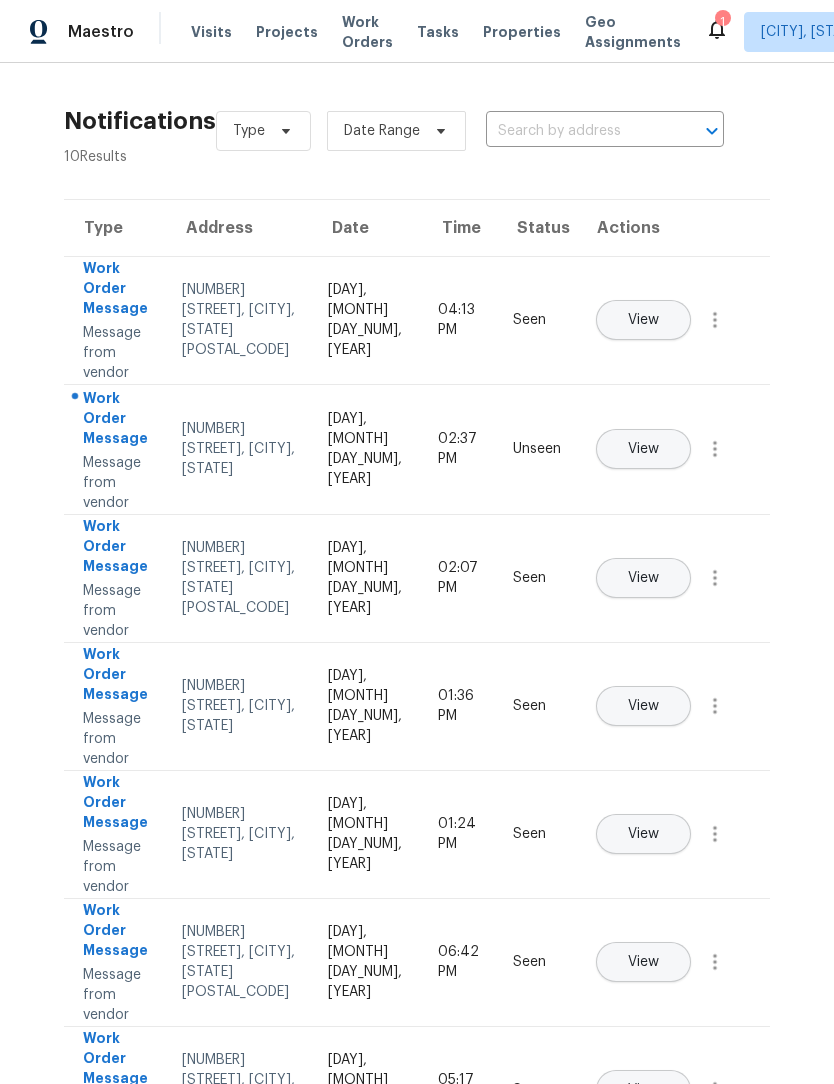 click on "View" at bounding box center (643, 449) 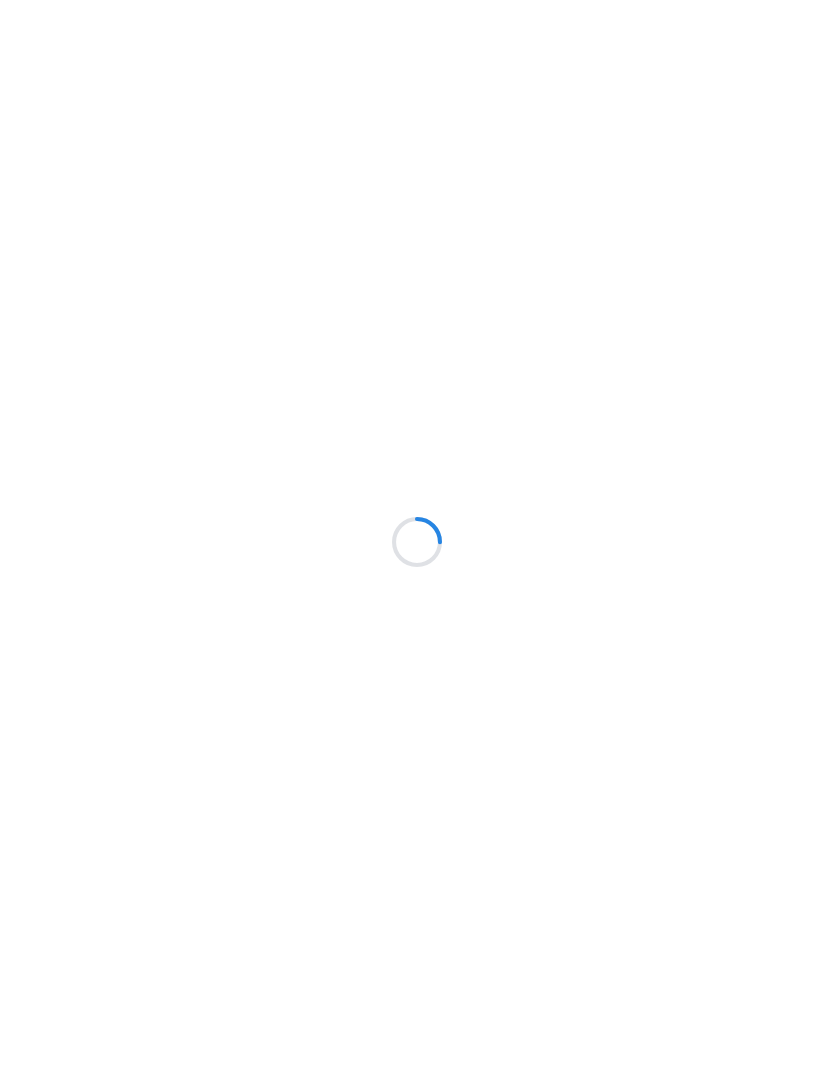 scroll, scrollTop: 0, scrollLeft: 0, axis: both 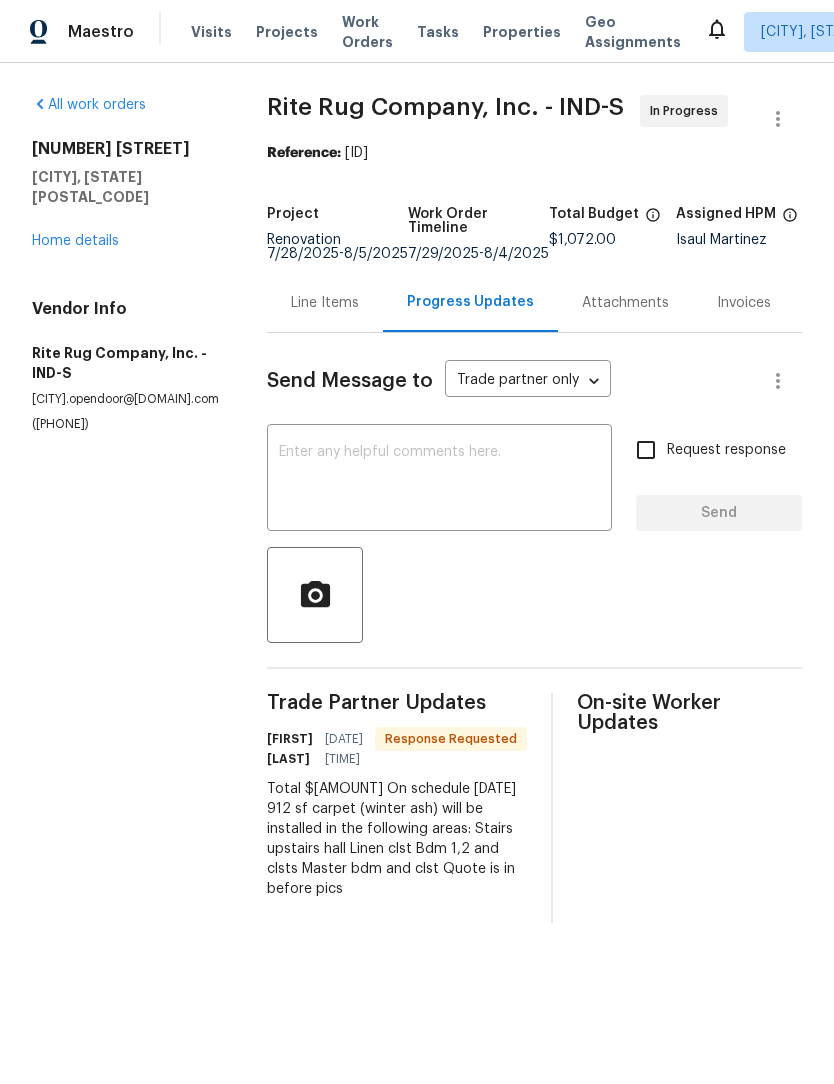 click on "Line Items" at bounding box center (325, 303) 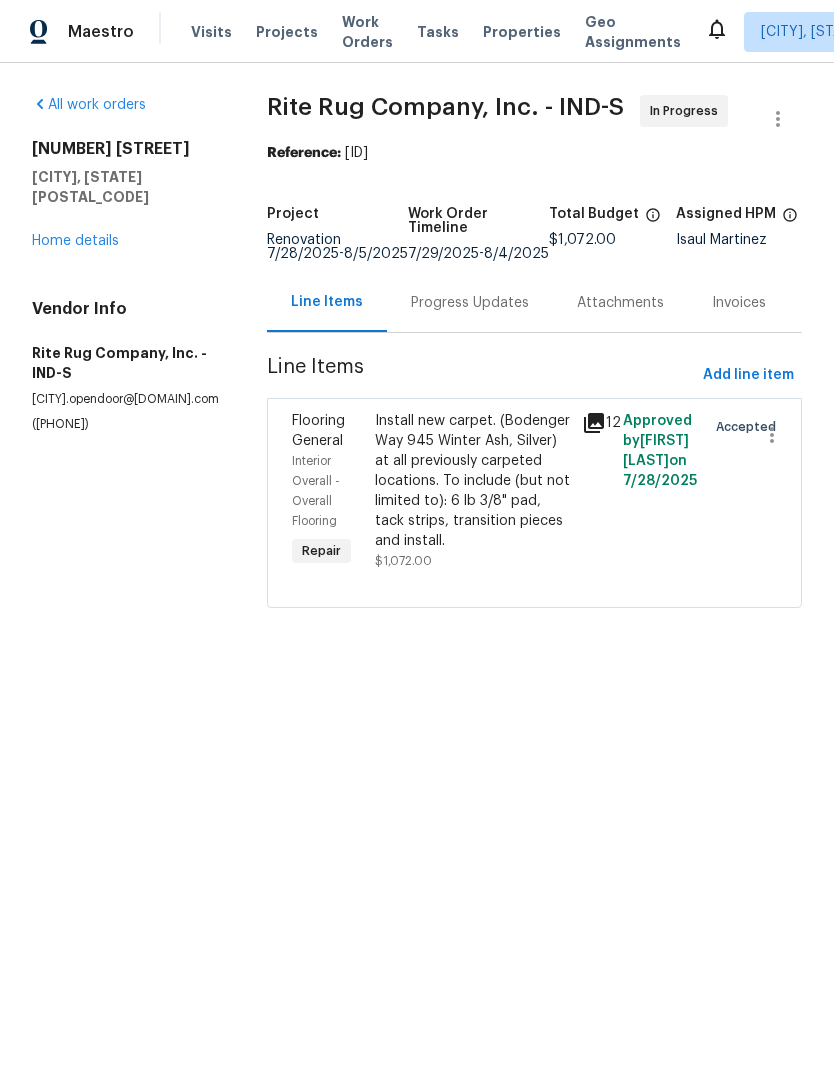 click on "Install new carpet. (Bodenger Way 945 Winter Ash, Silver) at all previously carpeted locations. To include (but not limited to): 6 lb 3/8" pad, tack strips, transition pieces and install." at bounding box center (472, 481) 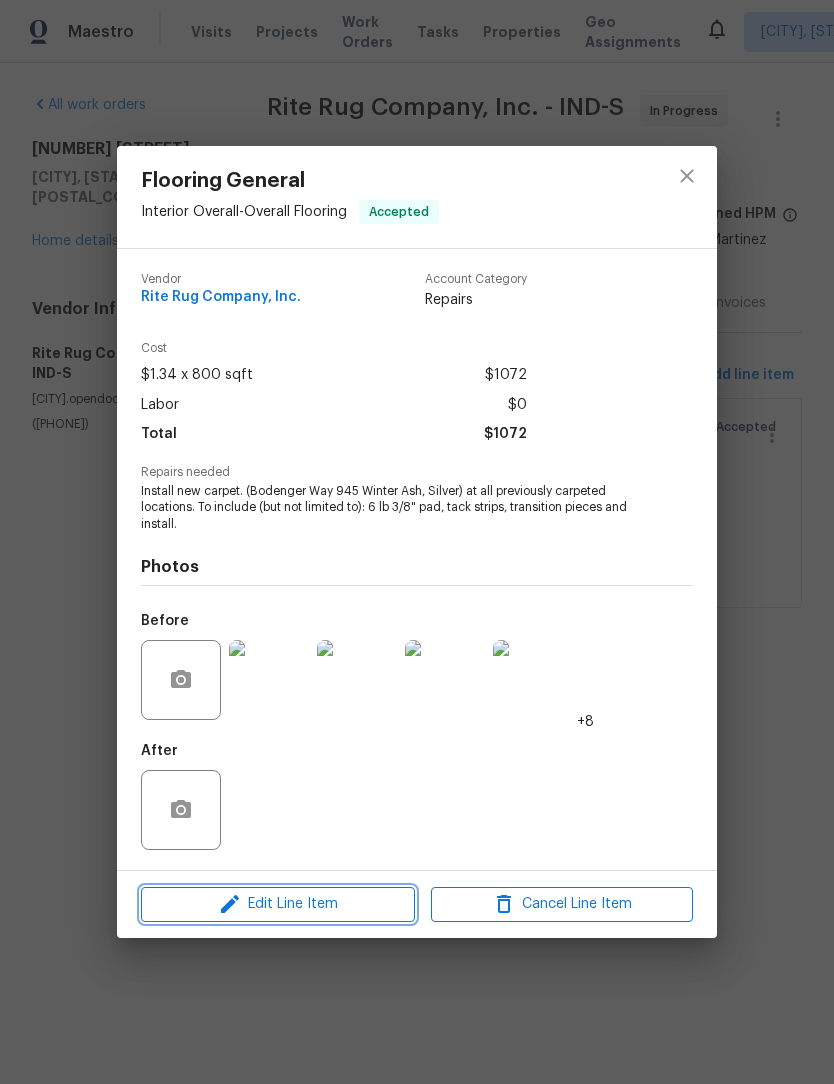 click on "Edit Line Item" at bounding box center (278, 904) 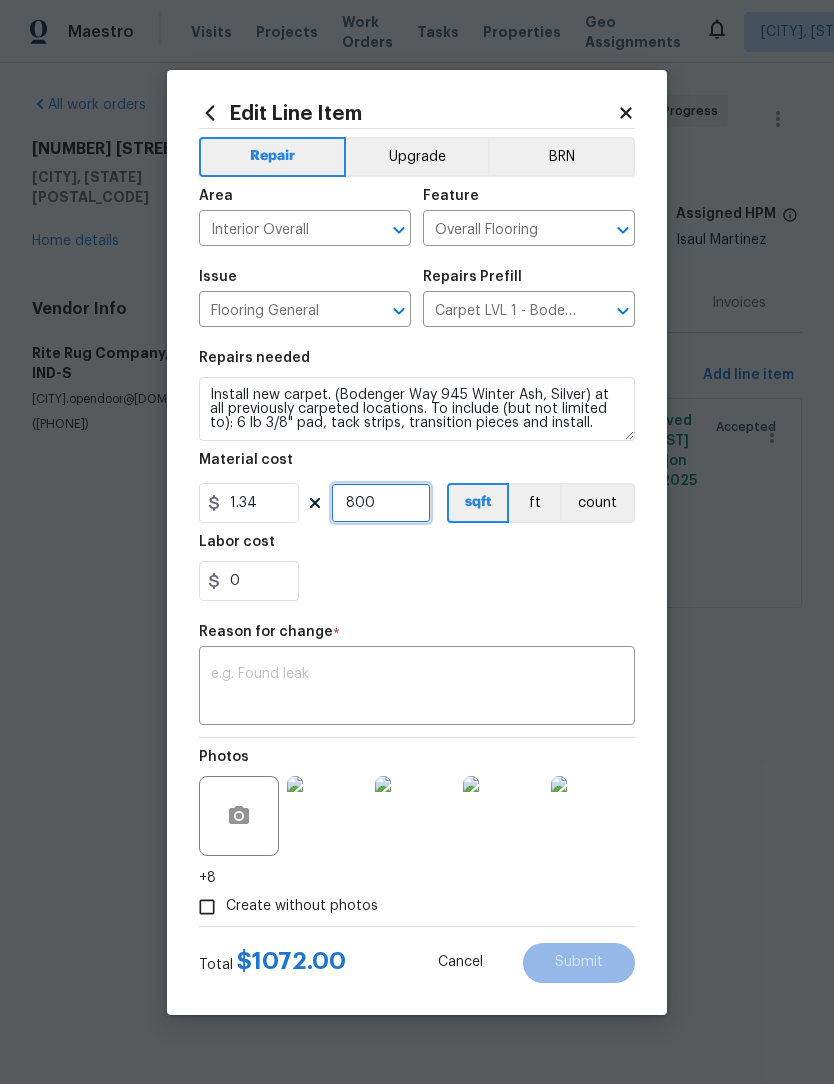 click on "800" at bounding box center [381, 503] 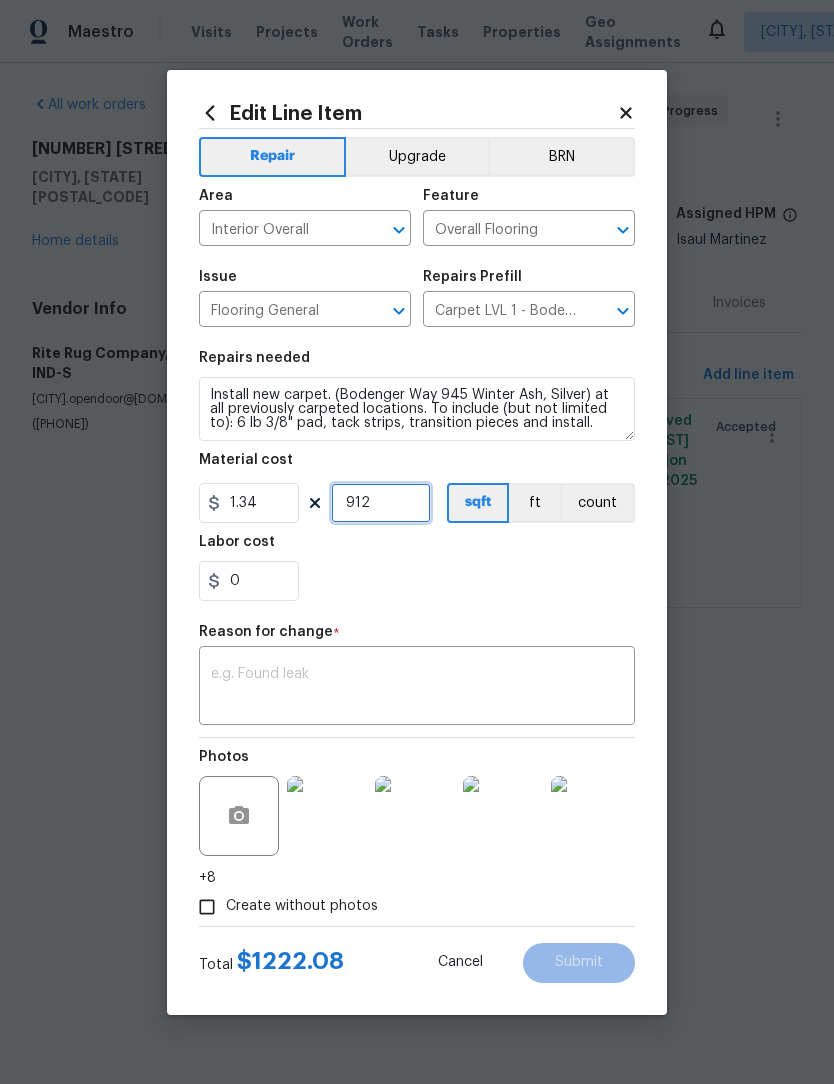 type on "912" 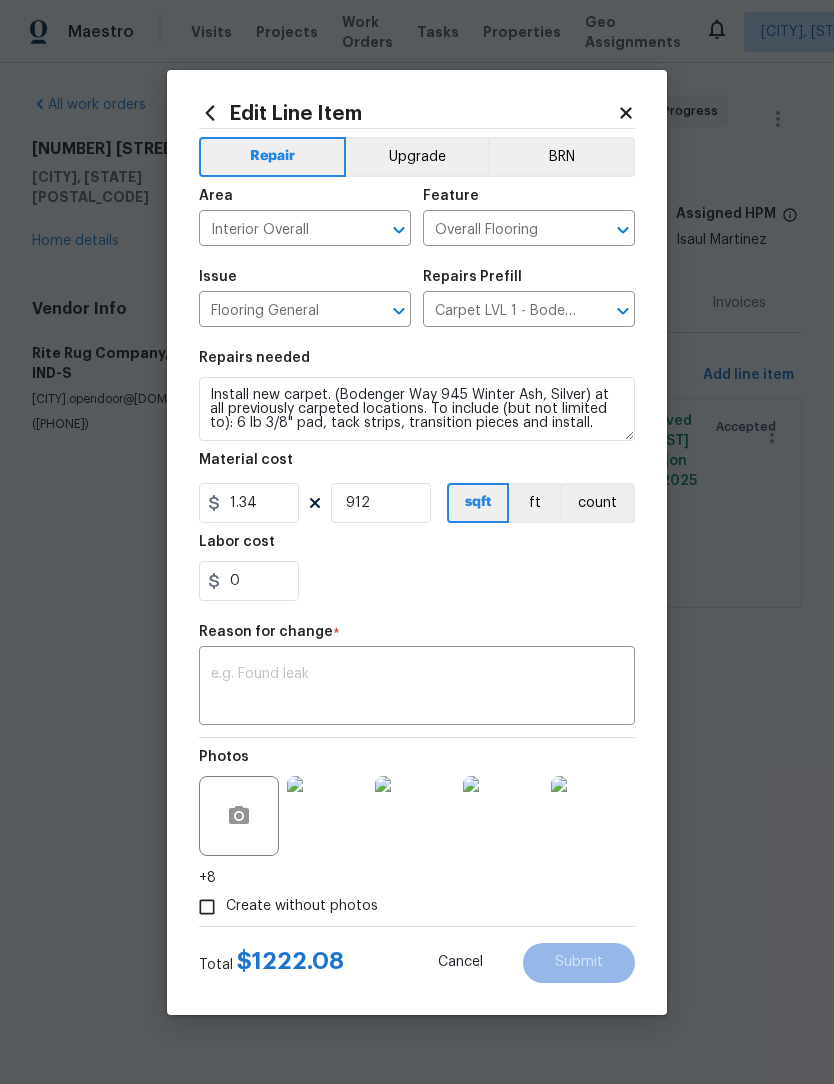 click at bounding box center [417, 688] 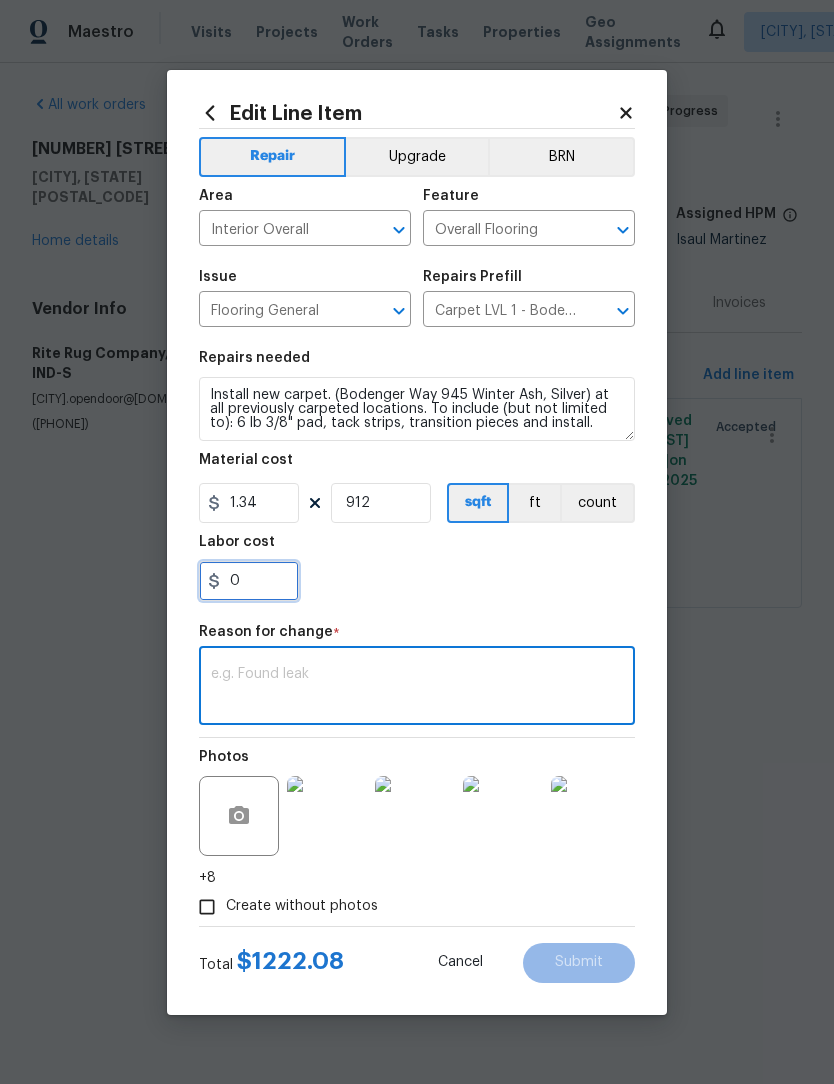 click on "0" at bounding box center (249, 581) 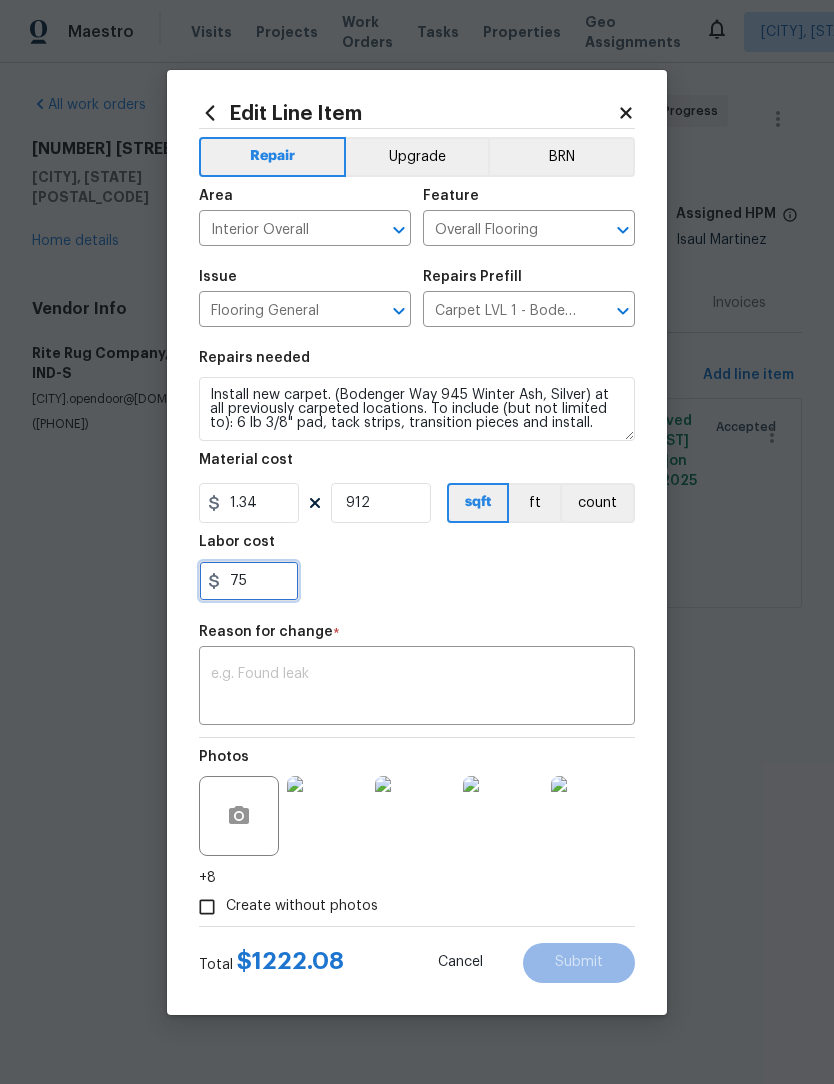 type on "75" 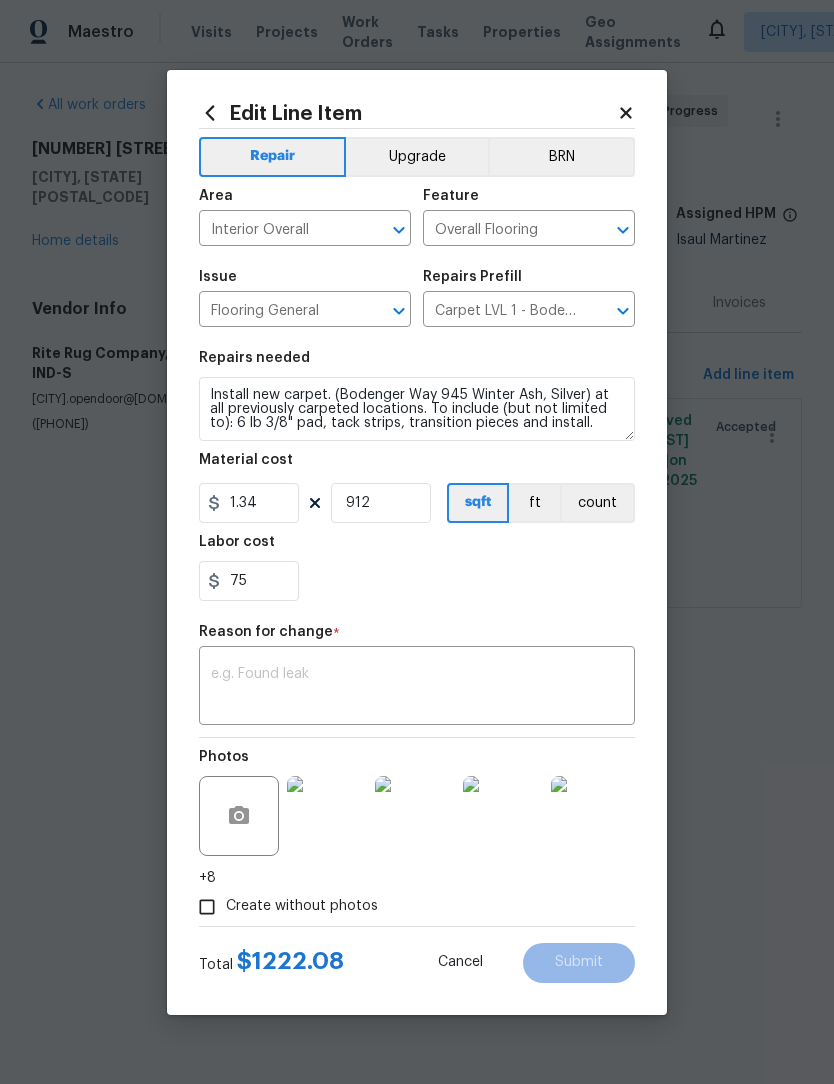 click on "75" at bounding box center (417, 581) 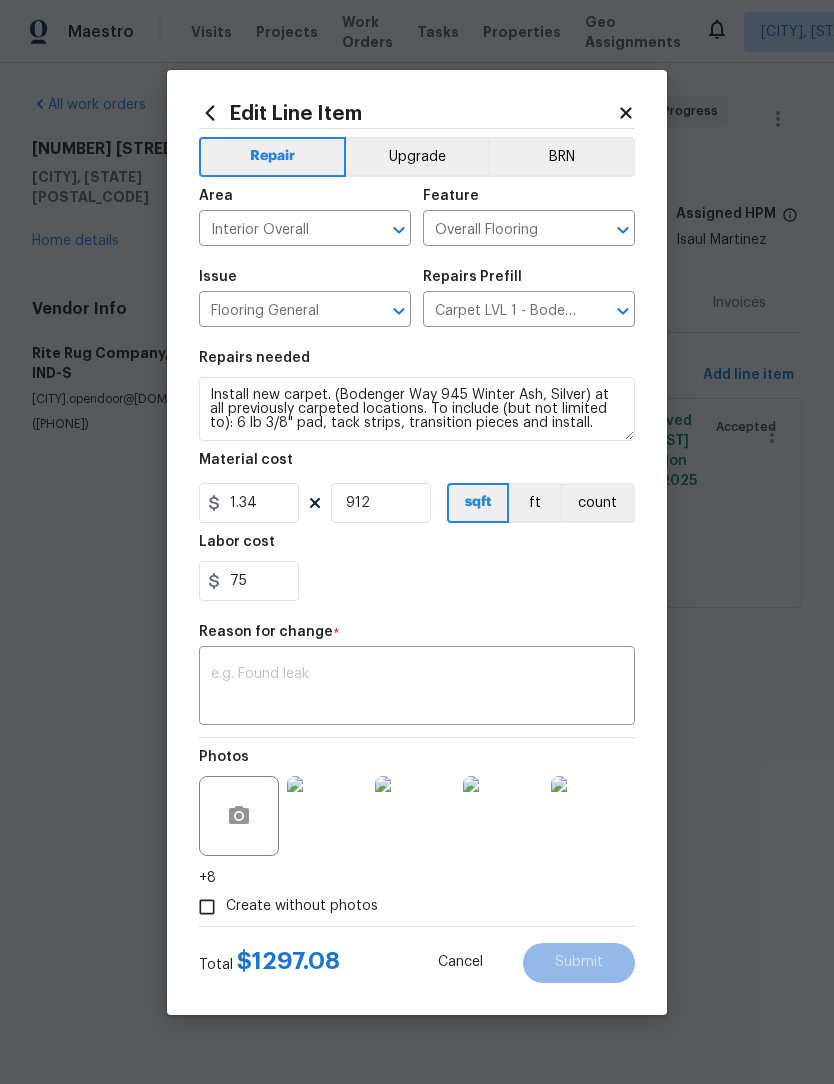 click at bounding box center [417, 688] 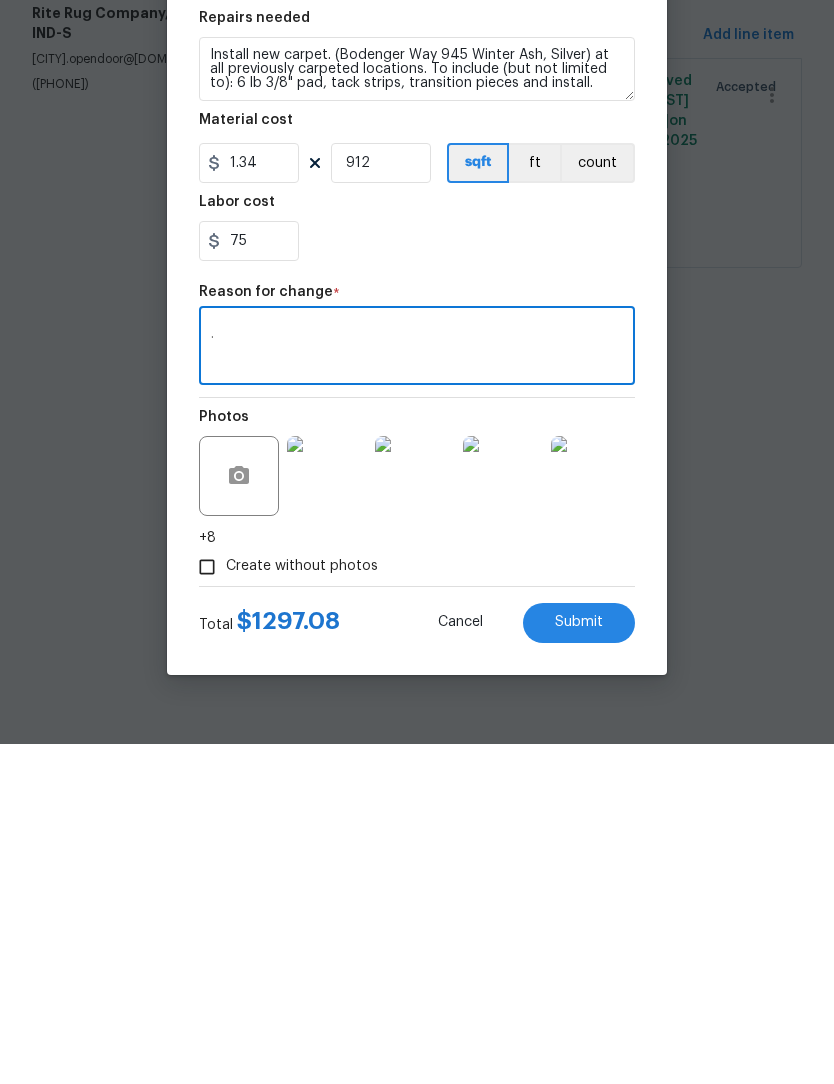 type on "." 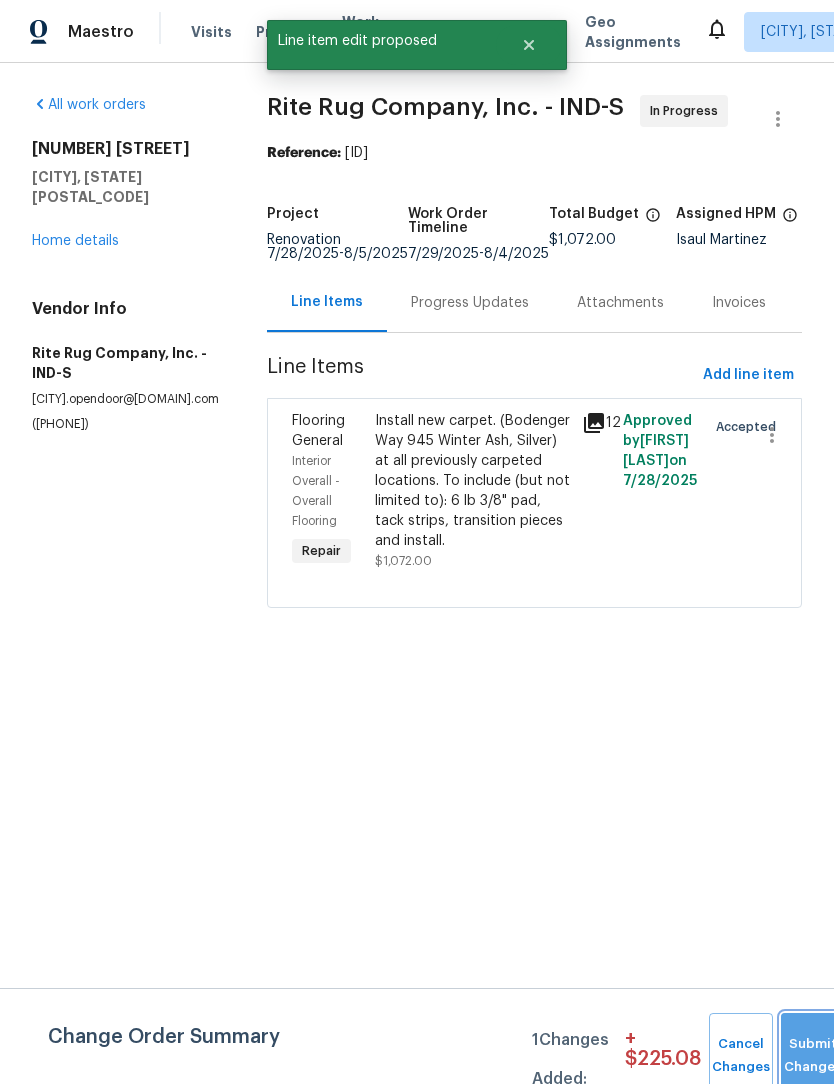 click on "Submit Changes" at bounding box center [813, 1056] 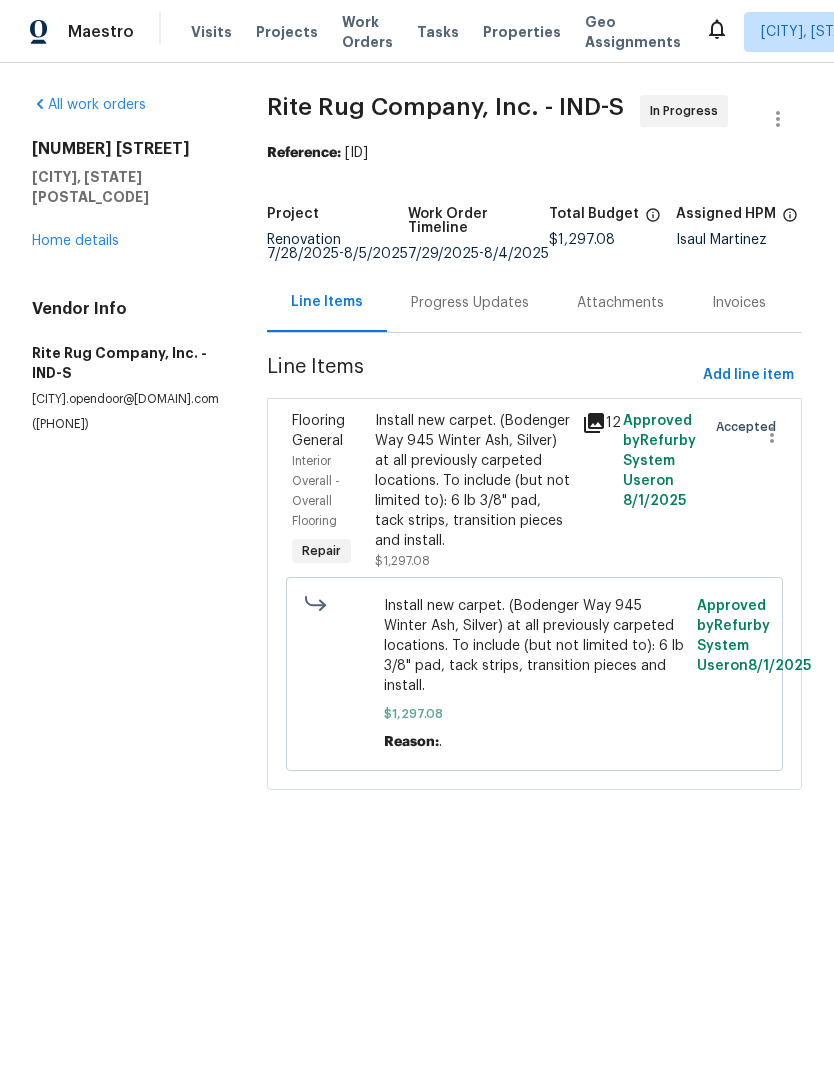 click on "Progress Updates" at bounding box center (470, 303) 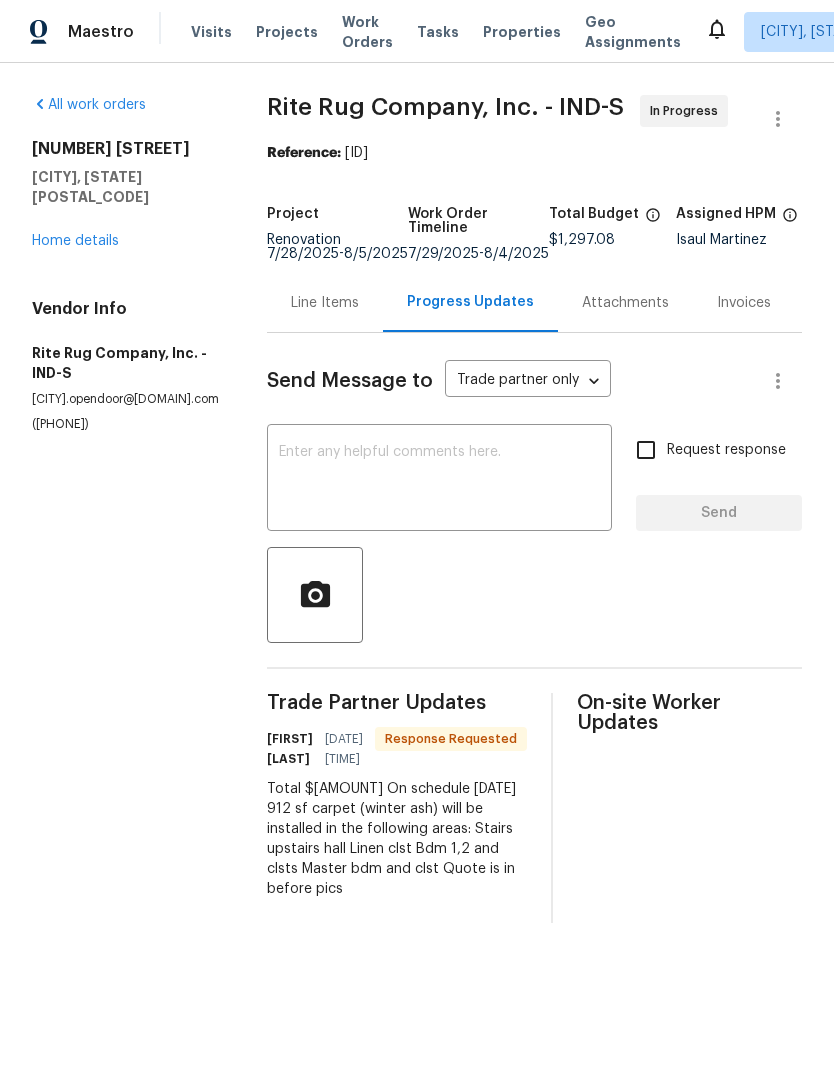 click at bounding box center [439, 480] 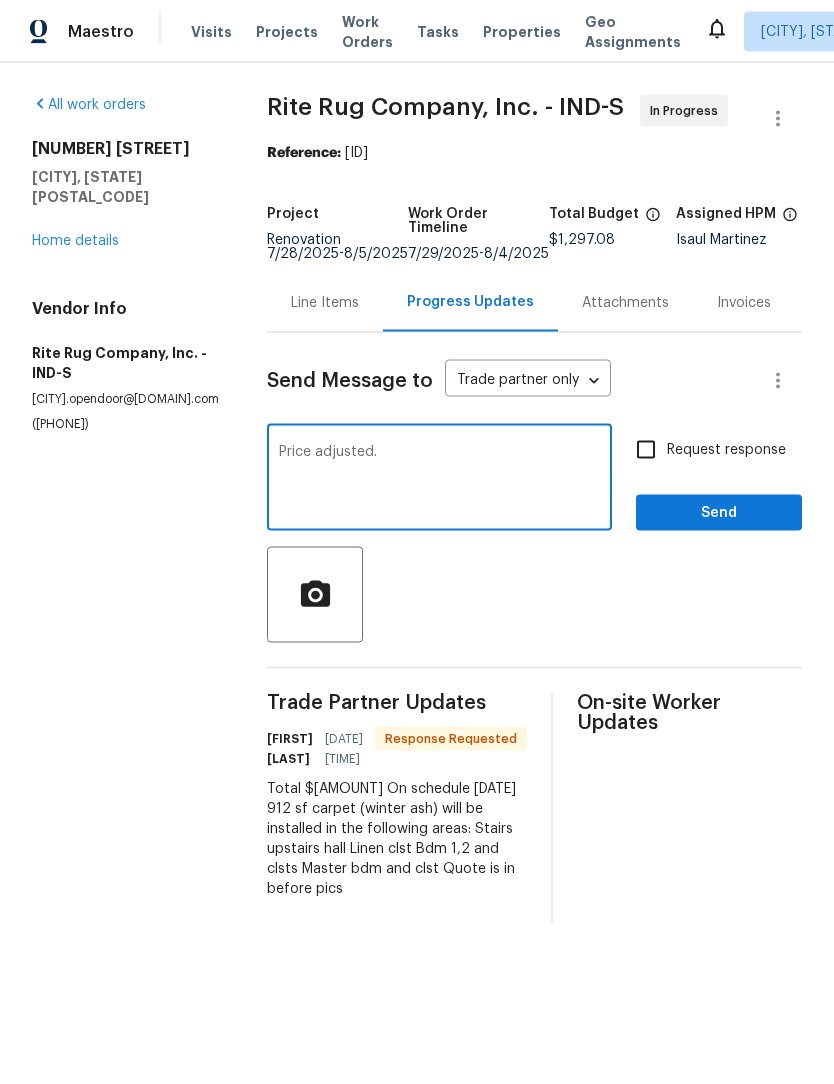 type on "Price adjusted." 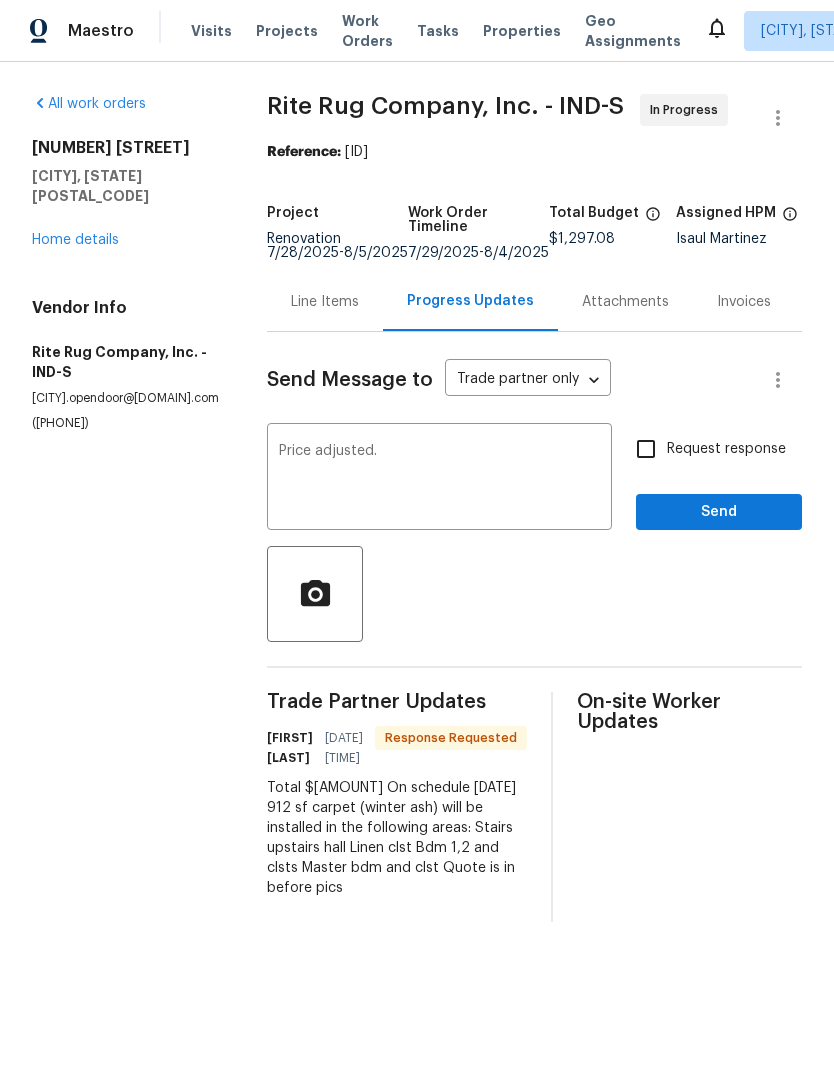 click on "Price adjusted." at bounding box center [439, 480] 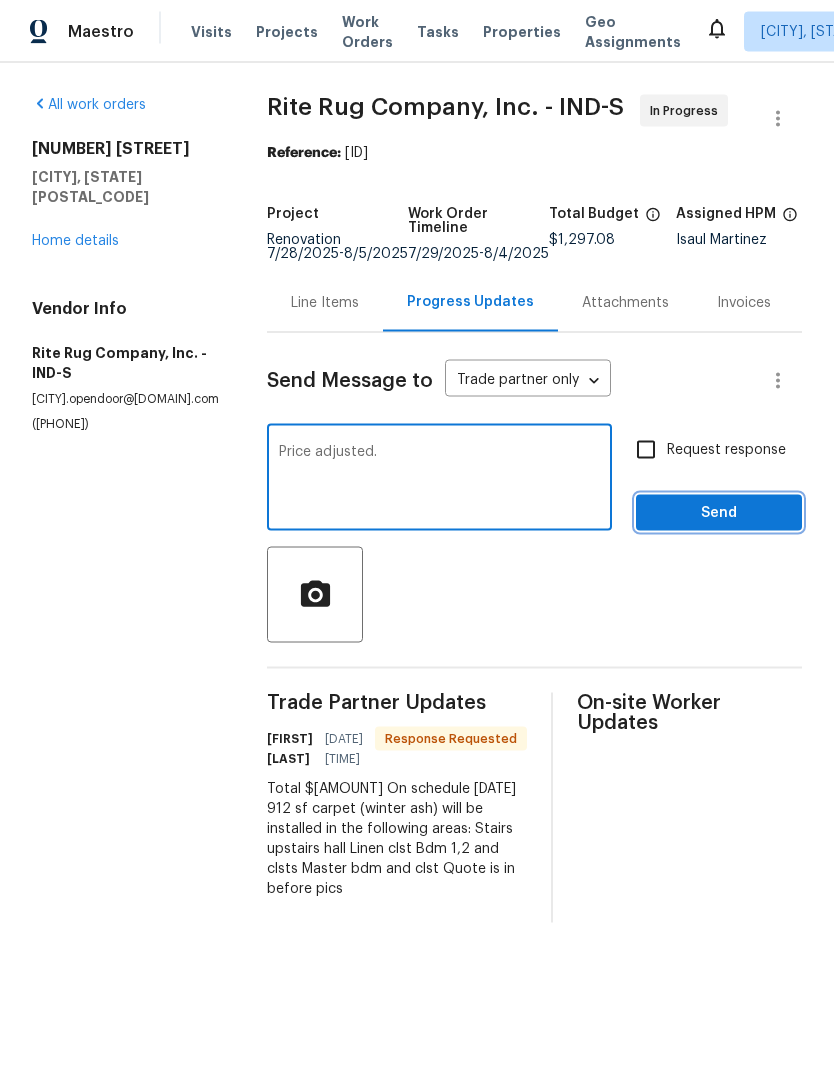 click on "Send" at bounding box center [719, 513] 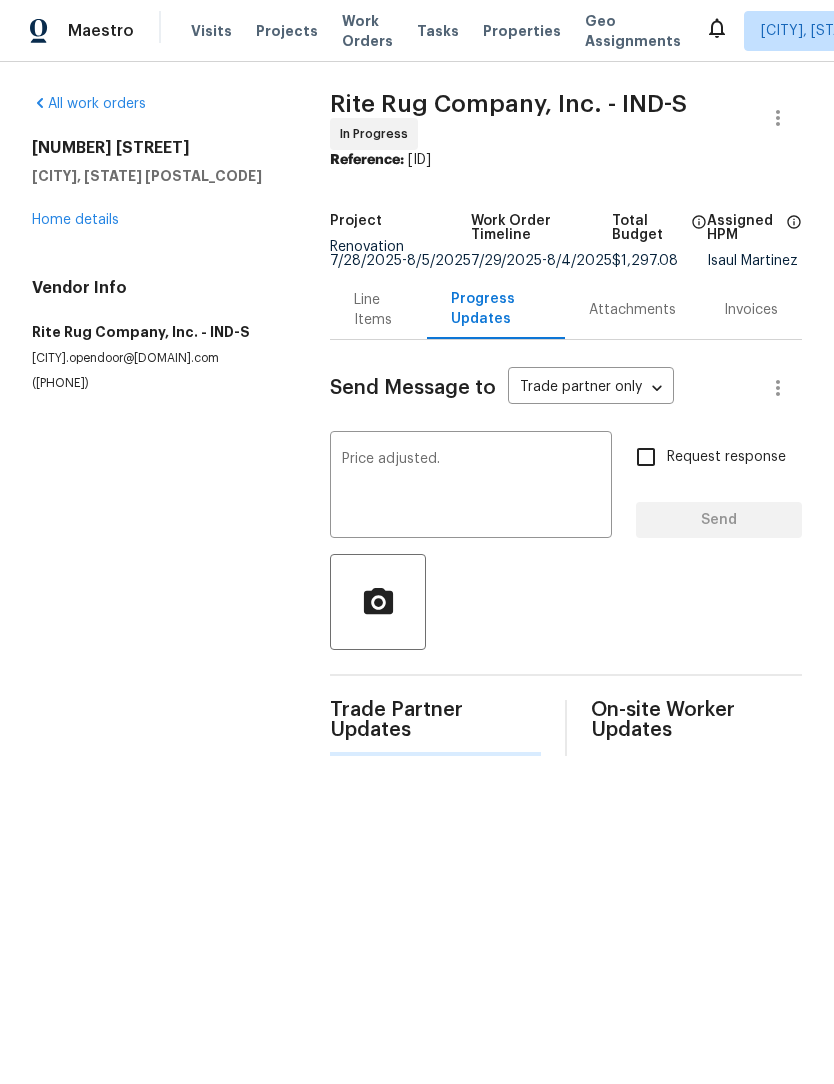 type 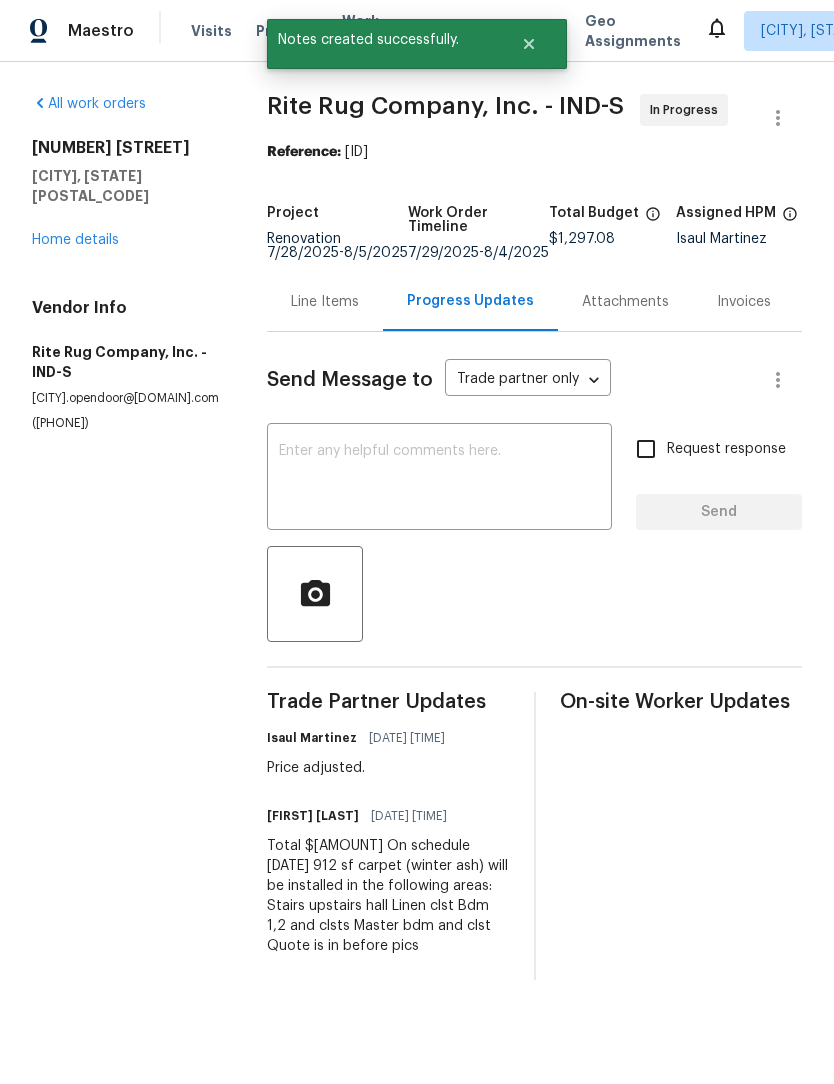 click on "Home details" at bounding box center (75, 241) 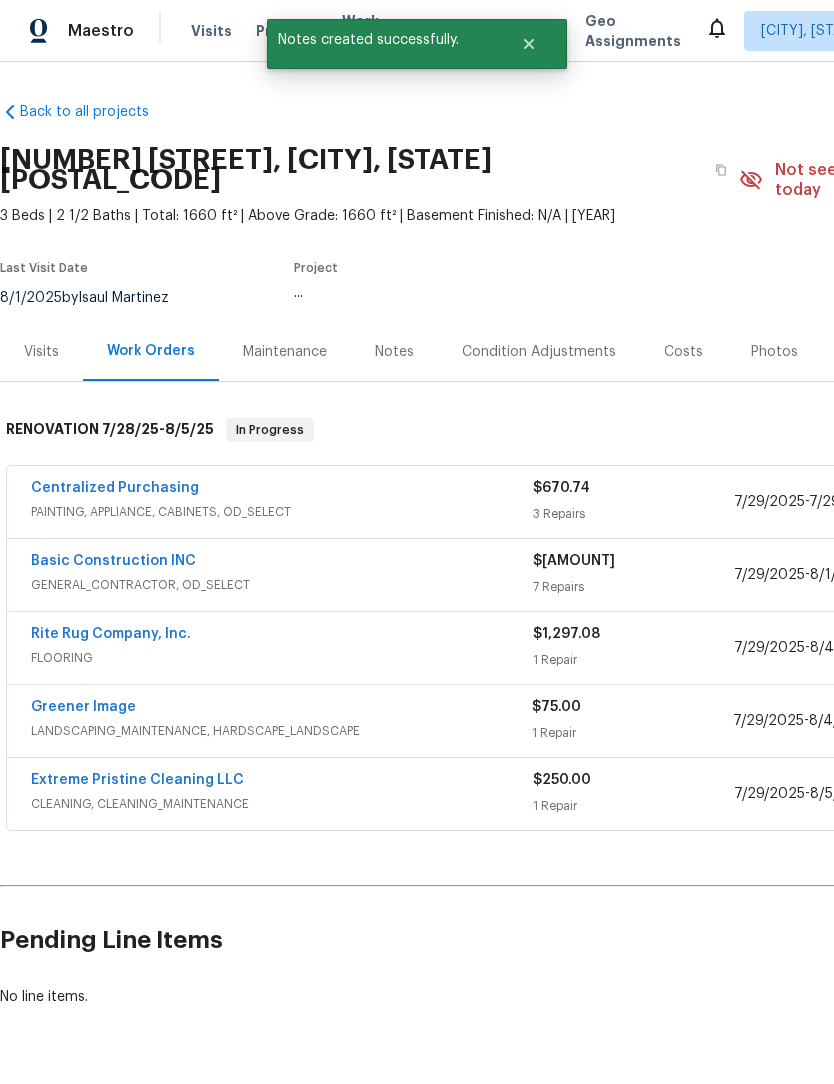 scroll, scrollTop: 1, scrollLeft: 0, axis: vertical 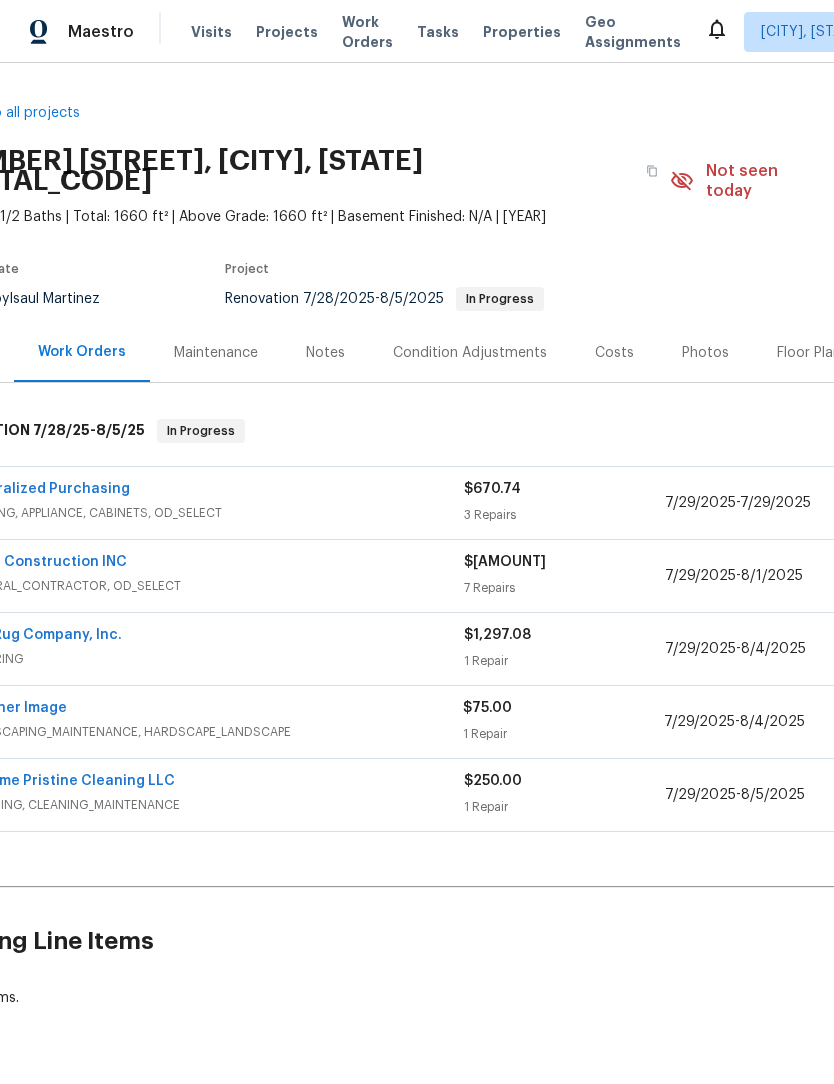 click on "Notes" at bounding box center (325, 352) 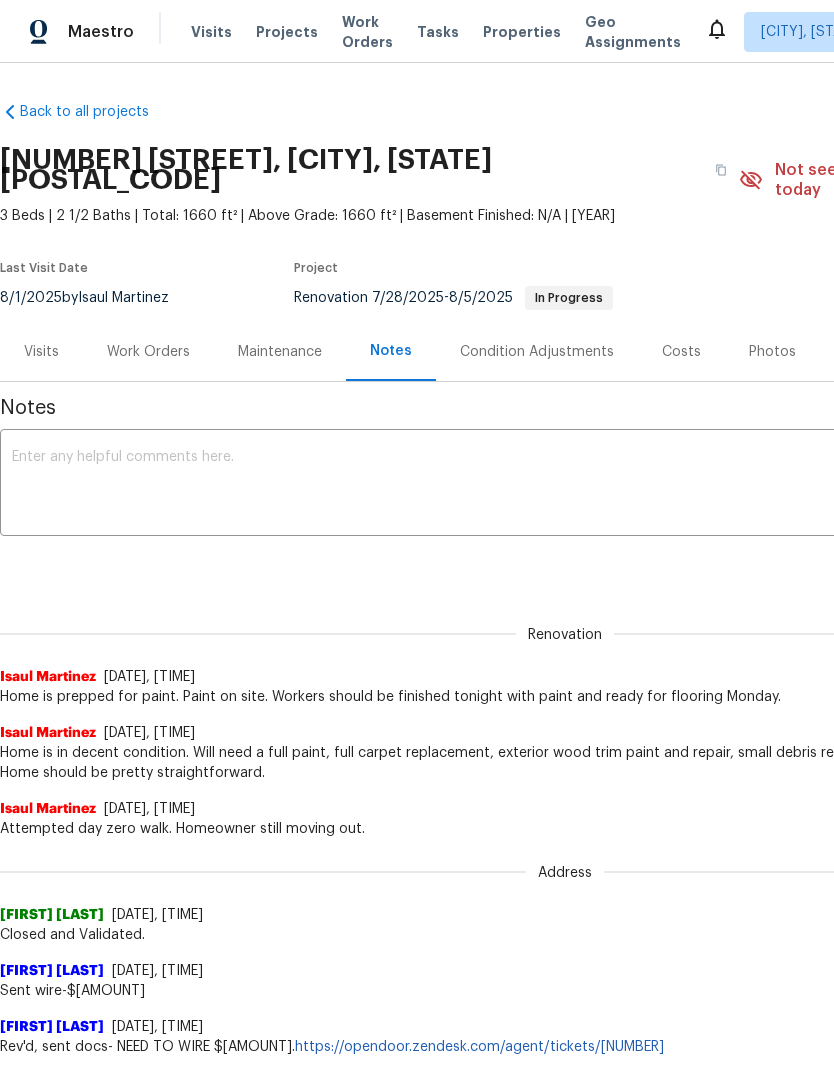scroll, scrollTop: 2, scrollLeft: 0, axis: vertical 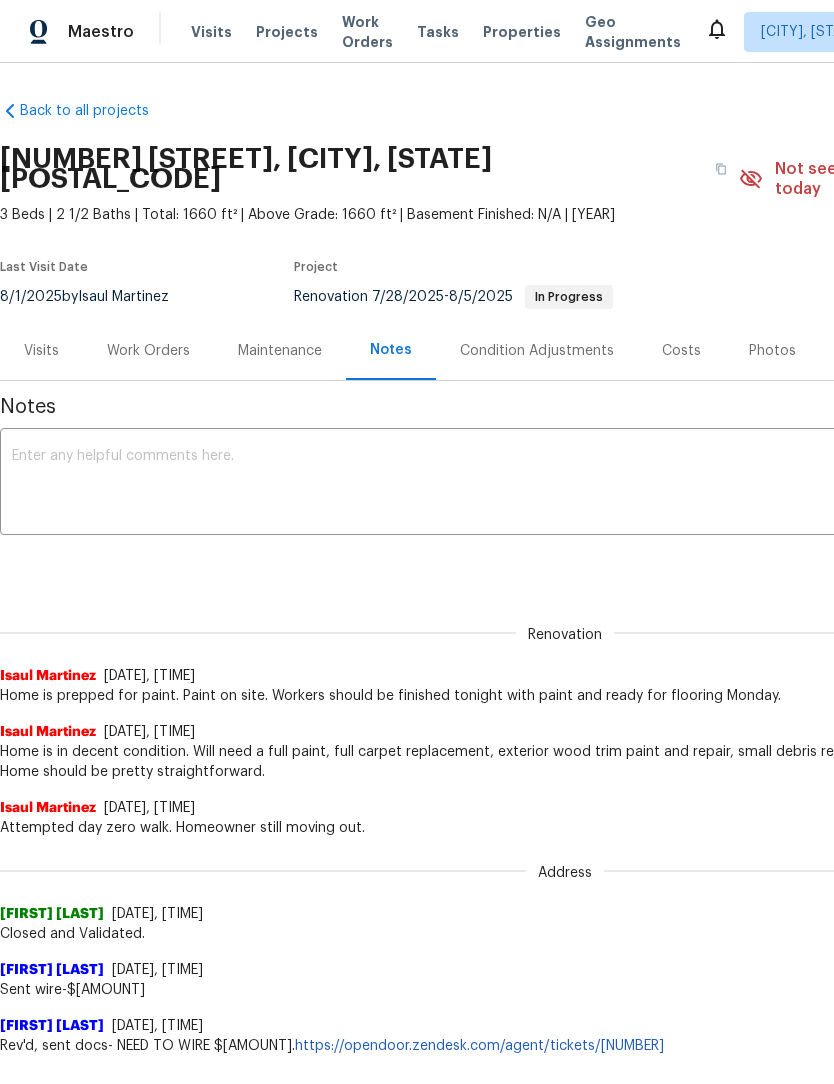 click on "Work Orders" at bounding box center (148, 351) 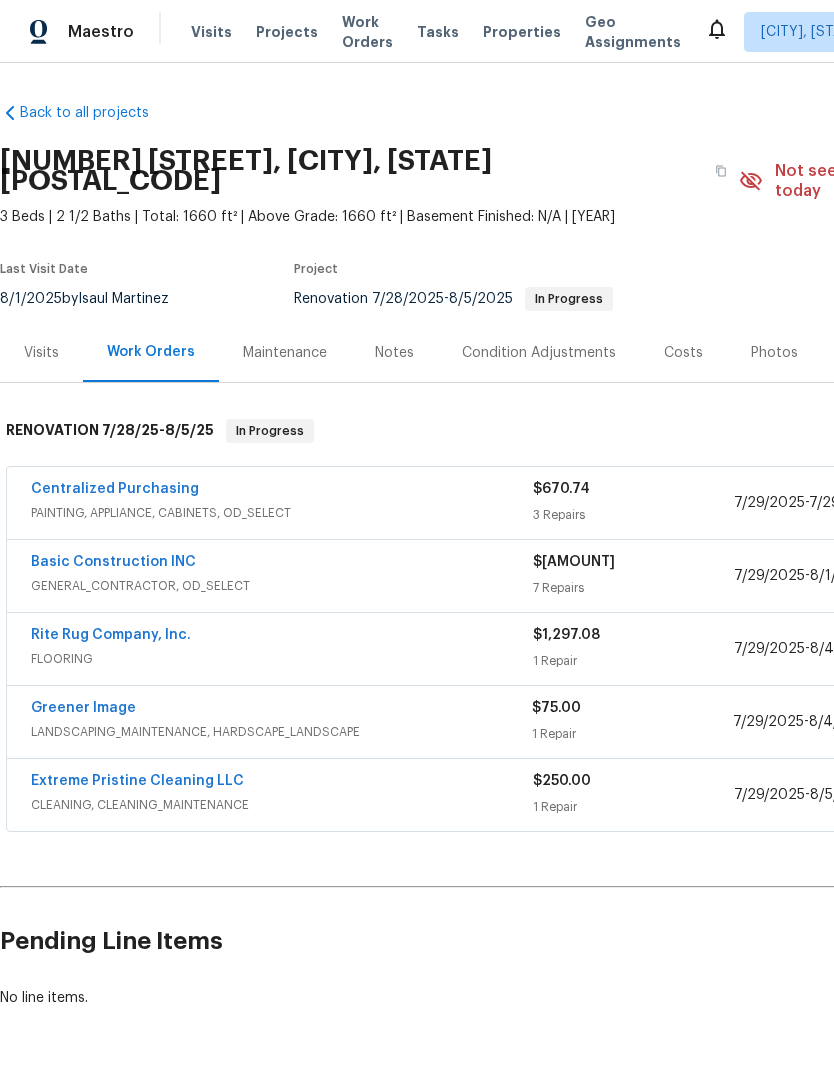 scroll, scrollTop: 0, scrollLeft: 0, axis: both 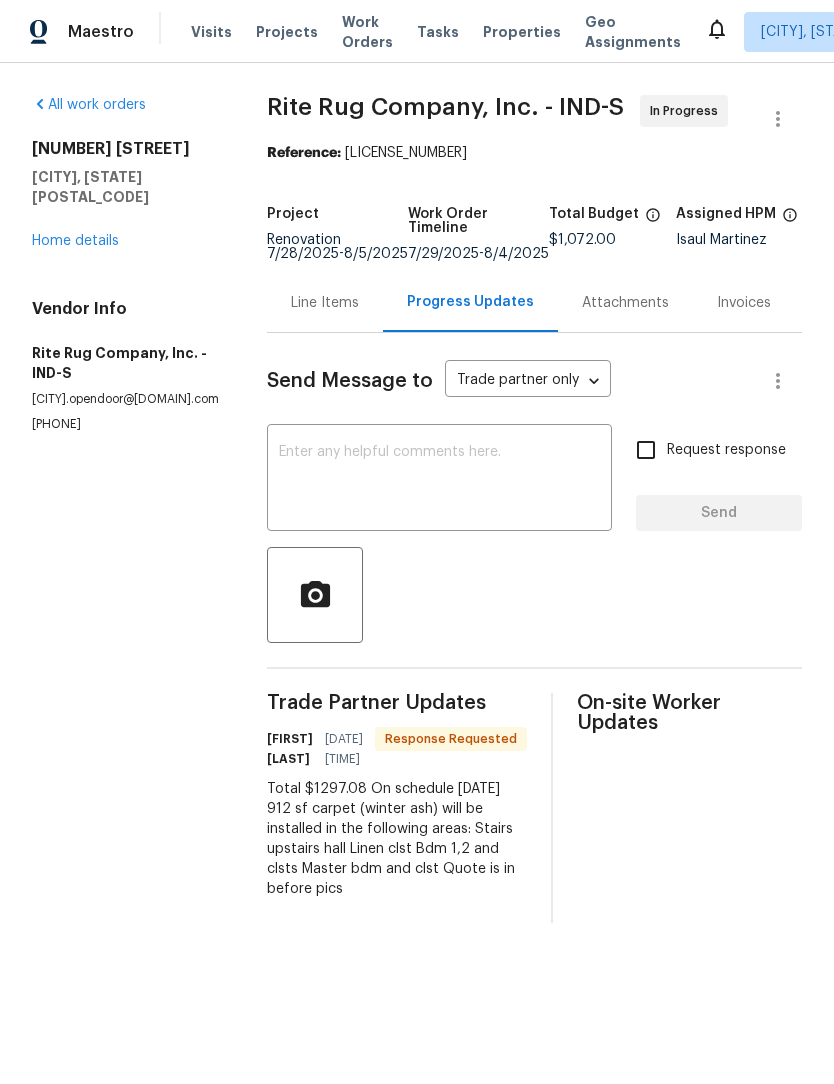 click on "Line Items" at bounding box center (325, 303) 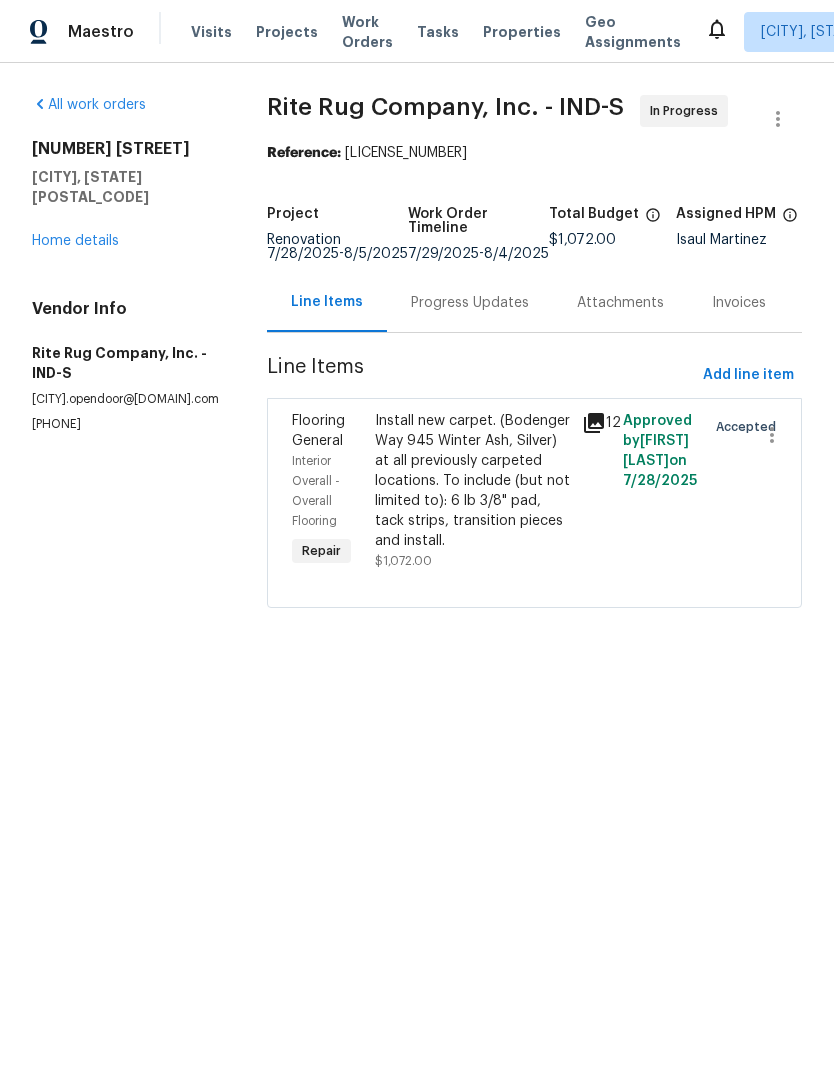 click on "Progress Updates" at bounding box center [470, 302] 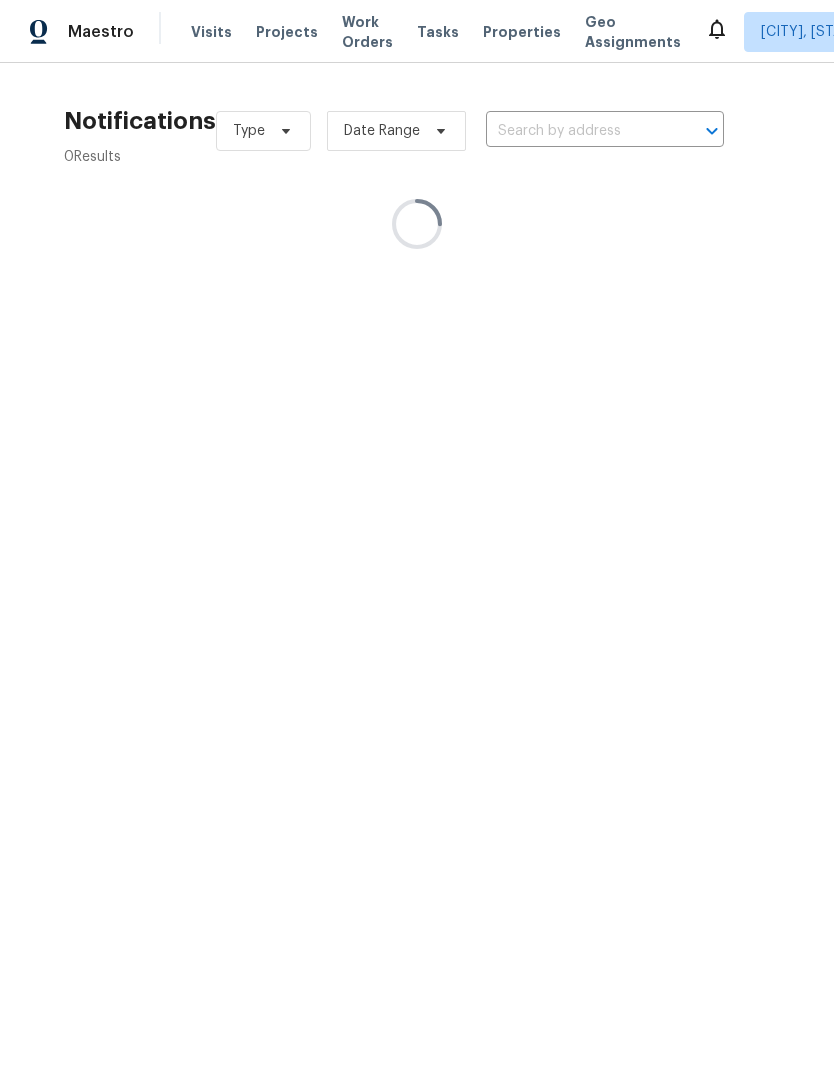 scroll, scrollTop: 0, scrollLeft: 0, axis: both 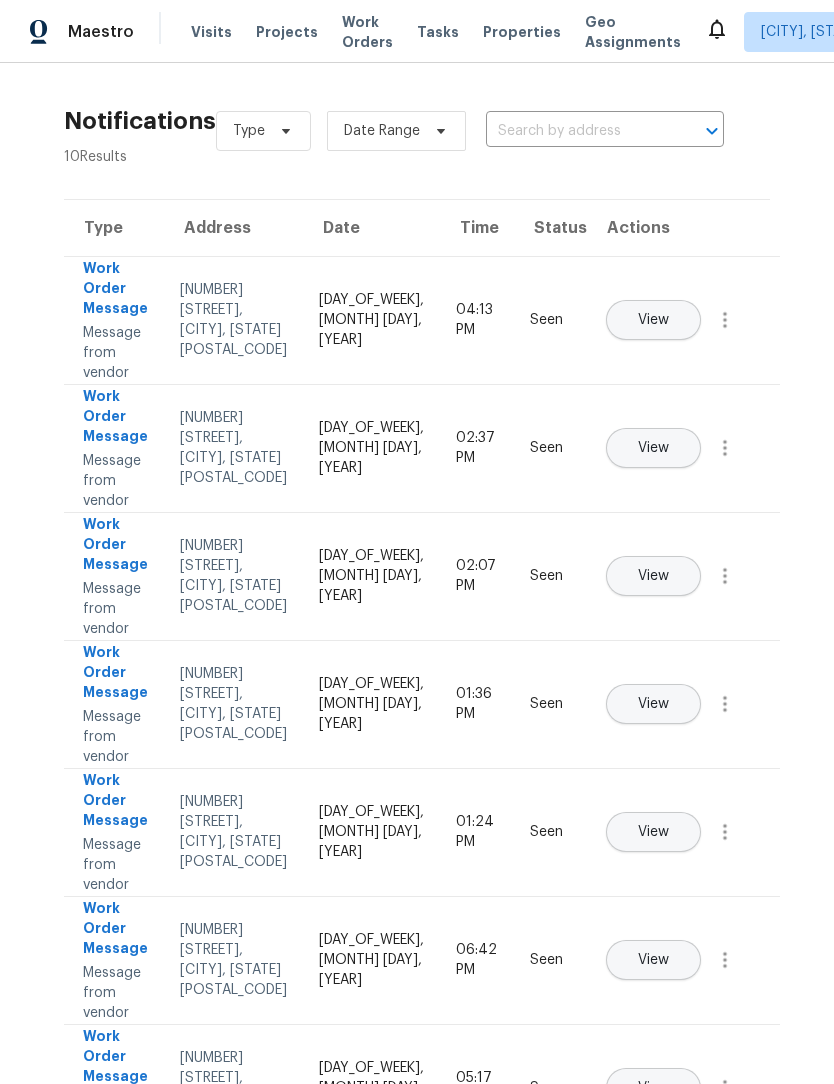 click on "Work Orders" at bounding box center (367, 32) 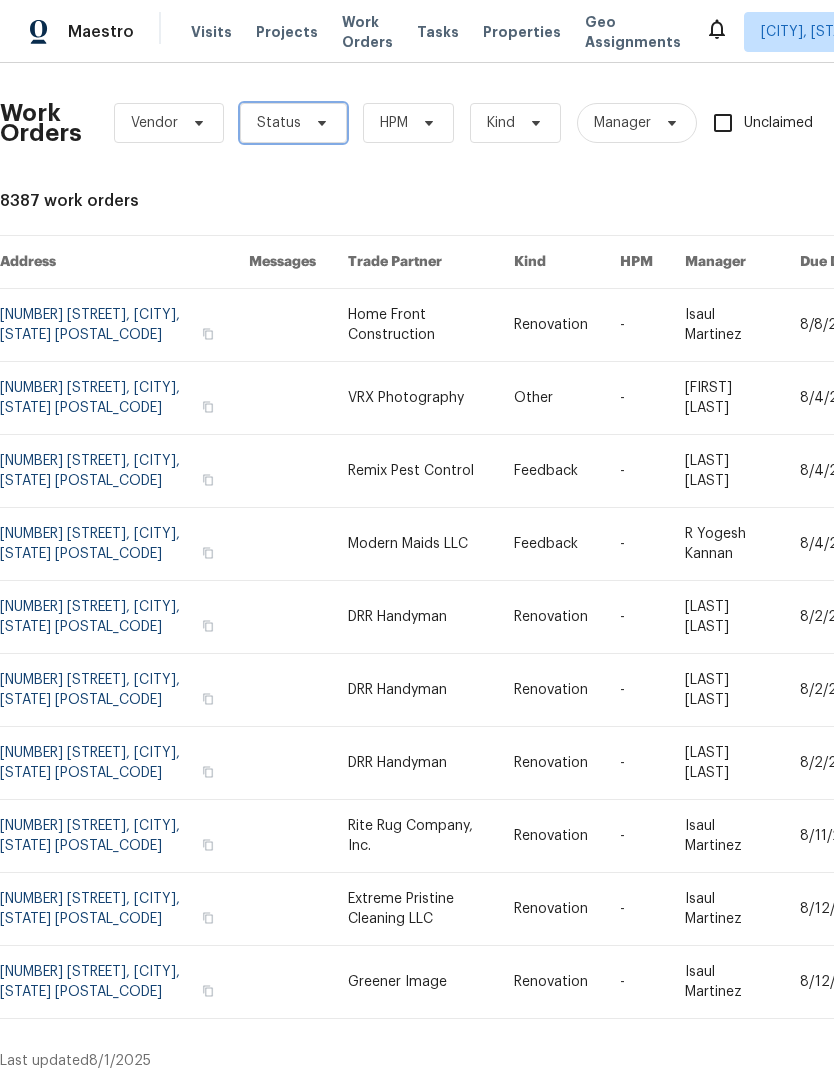 click on "Status" at bounding box center (293, 123) 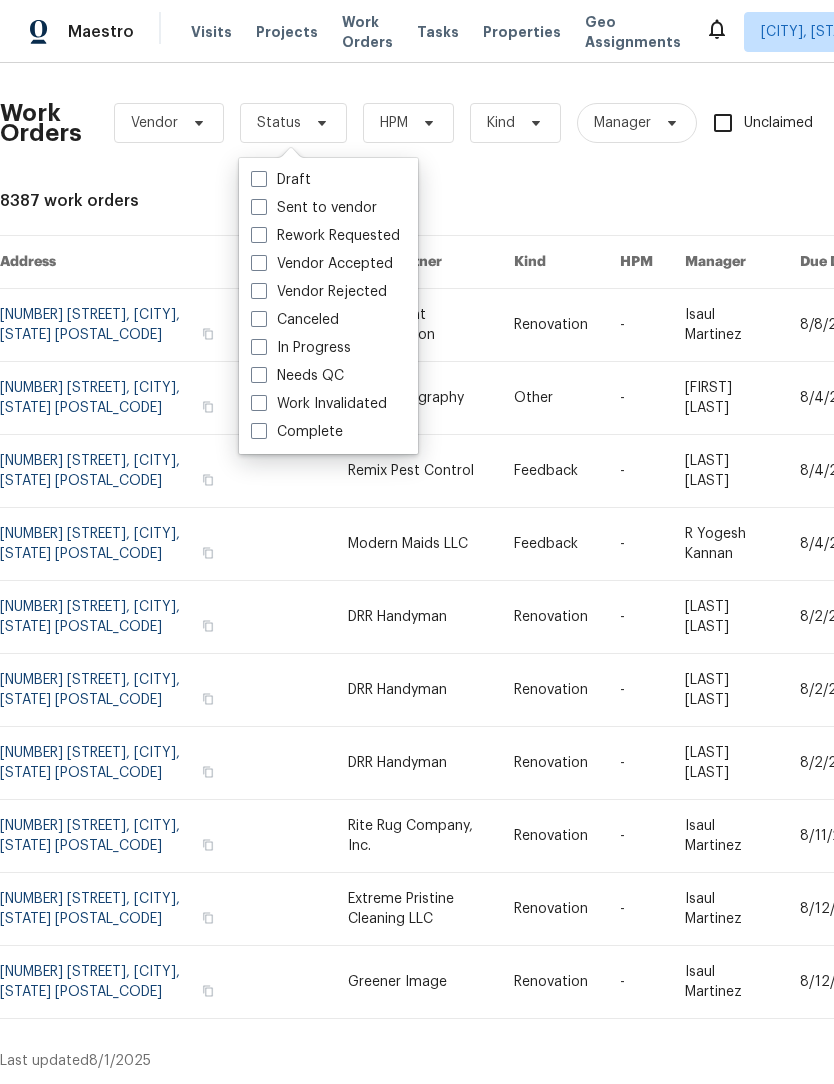 click on "Needs QC" at bounding box center (297, 376) 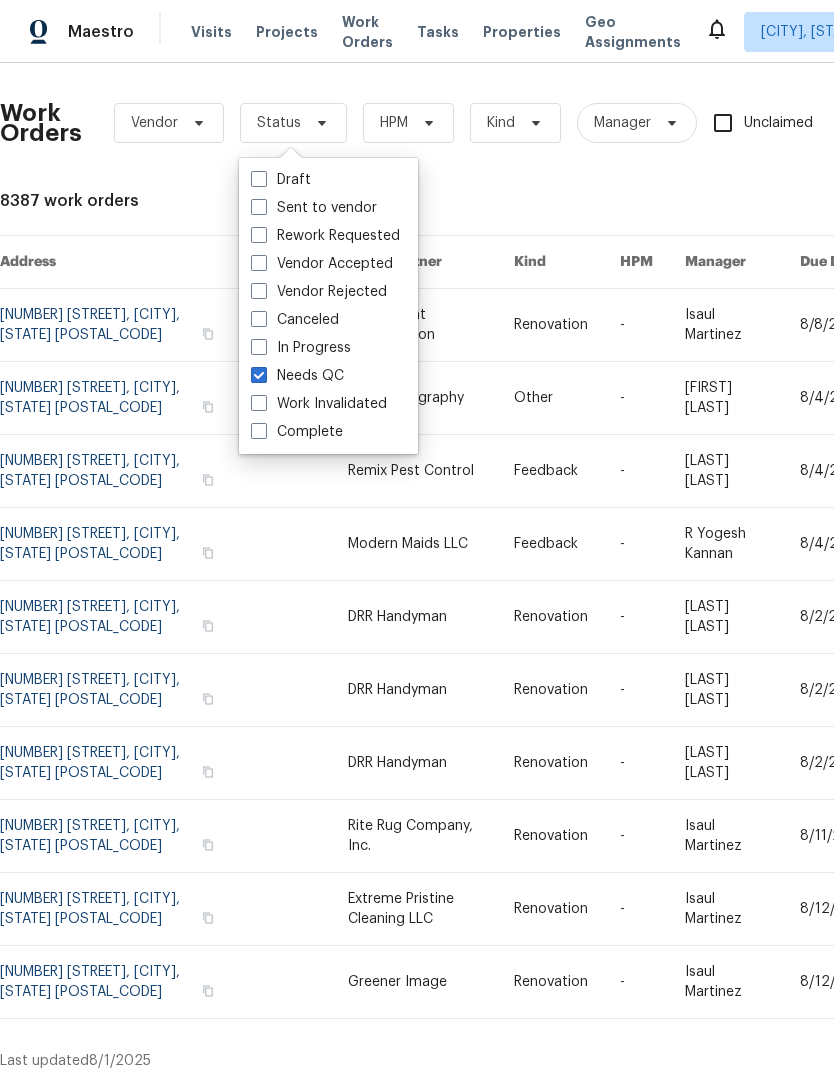checkbox on "true" 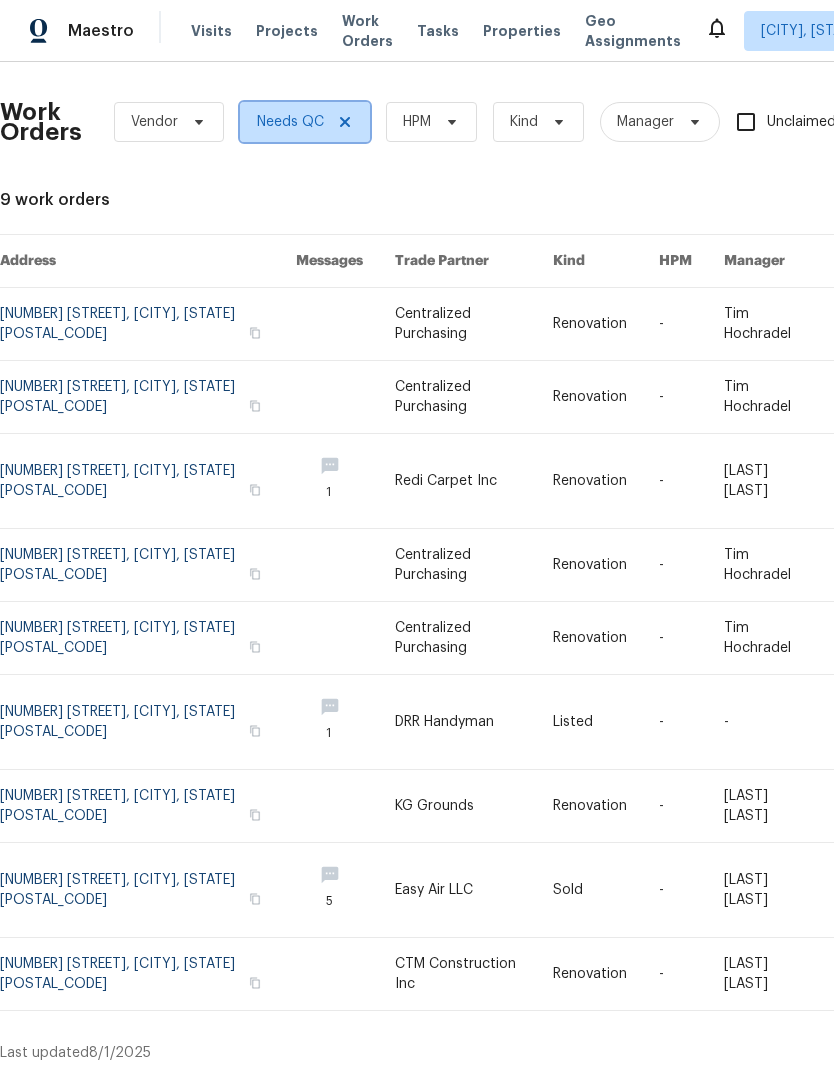 click 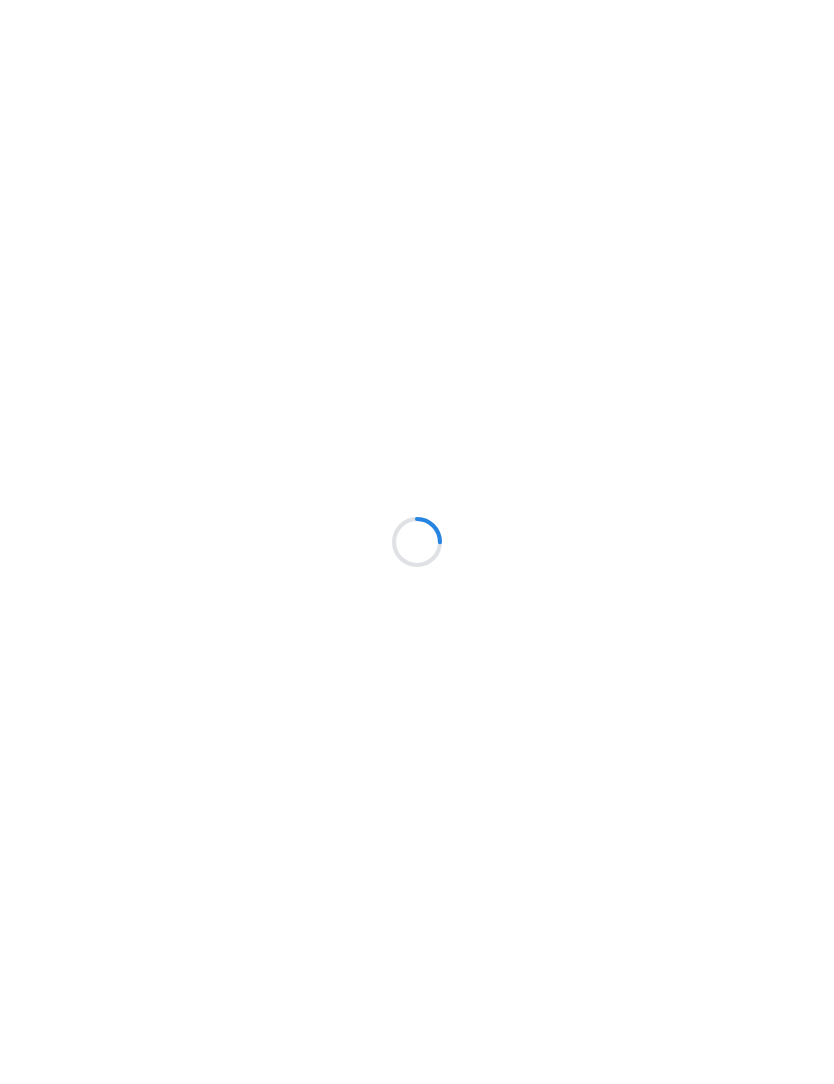 scroll, scrollTop: 0, scrollLeft: 0, axis: both 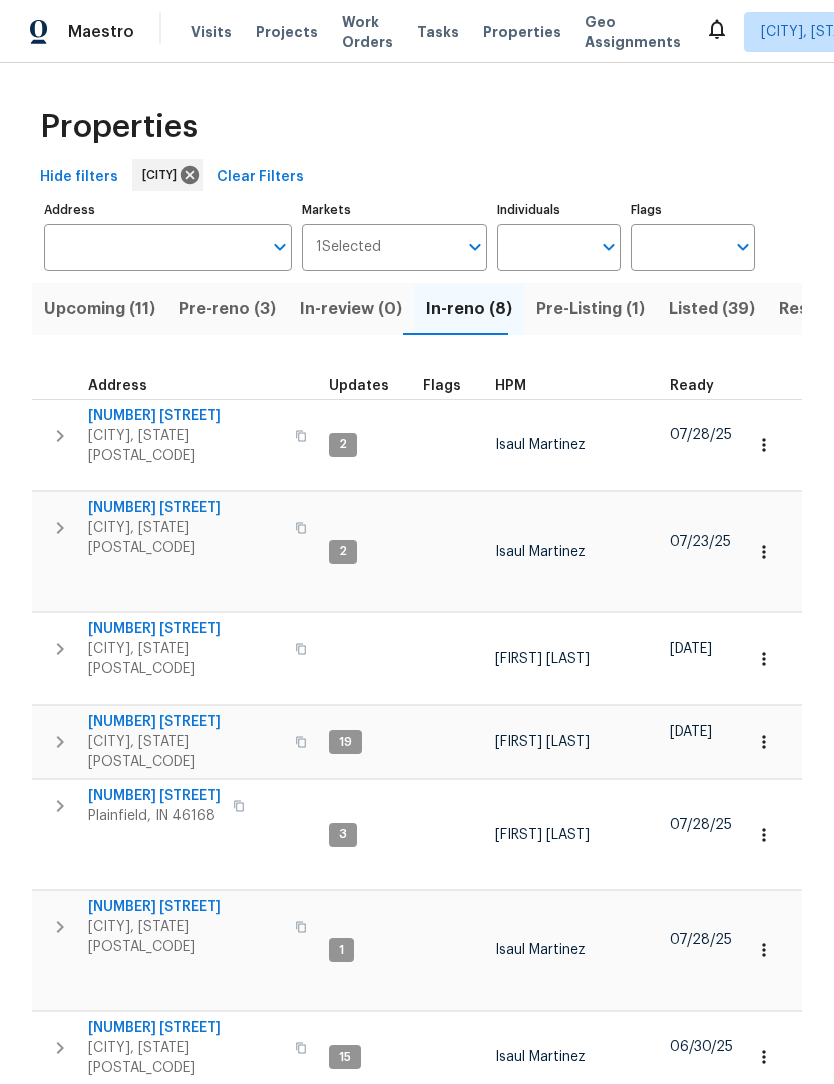 click on "Resale (20)" at bounding box center (824, 309) 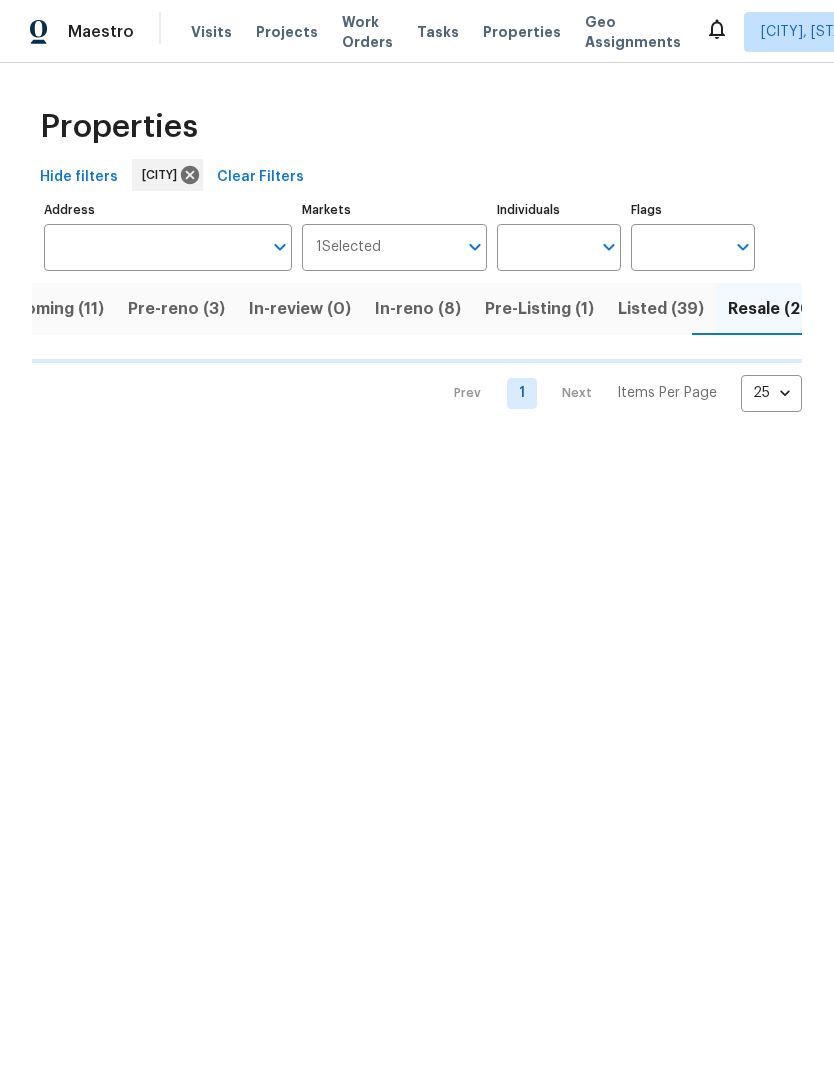 scroll, scrollTop: 0, scrollLeft: 51, axis: horizontal 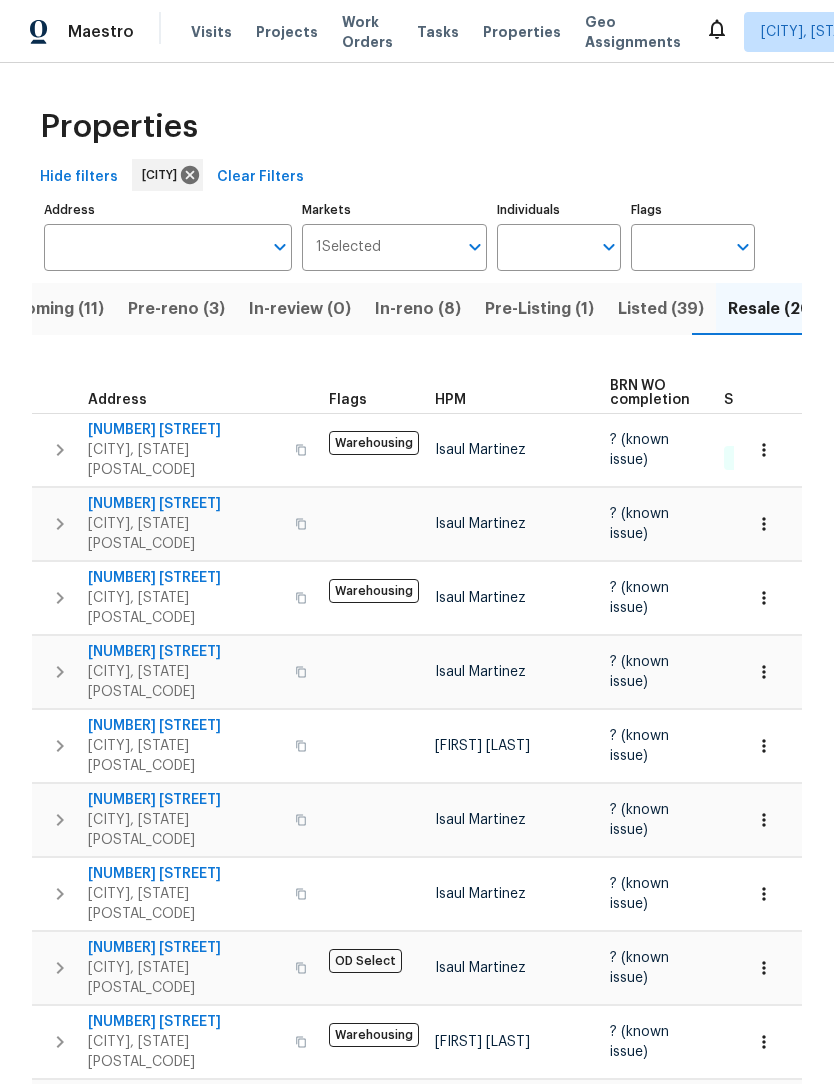 click on "Listed (39)" at bounding box center (661, 309) 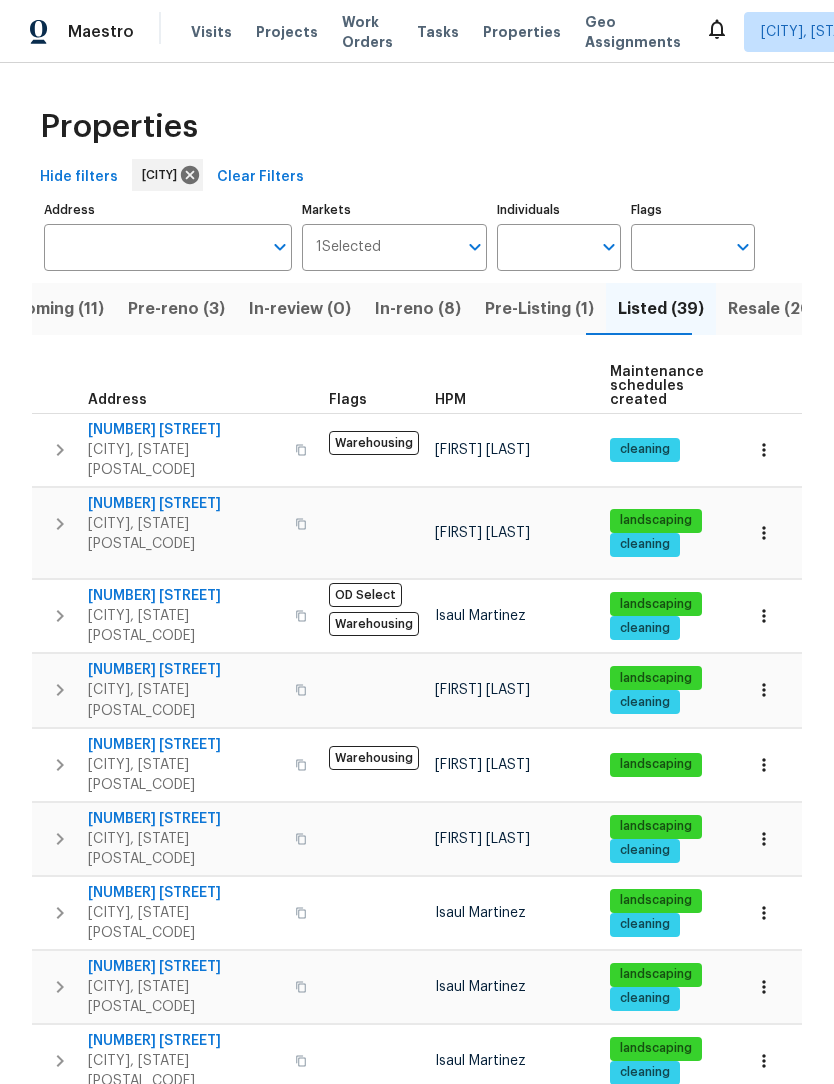 click on "Pre-Listing (1)" at bounding box center (539, 309) 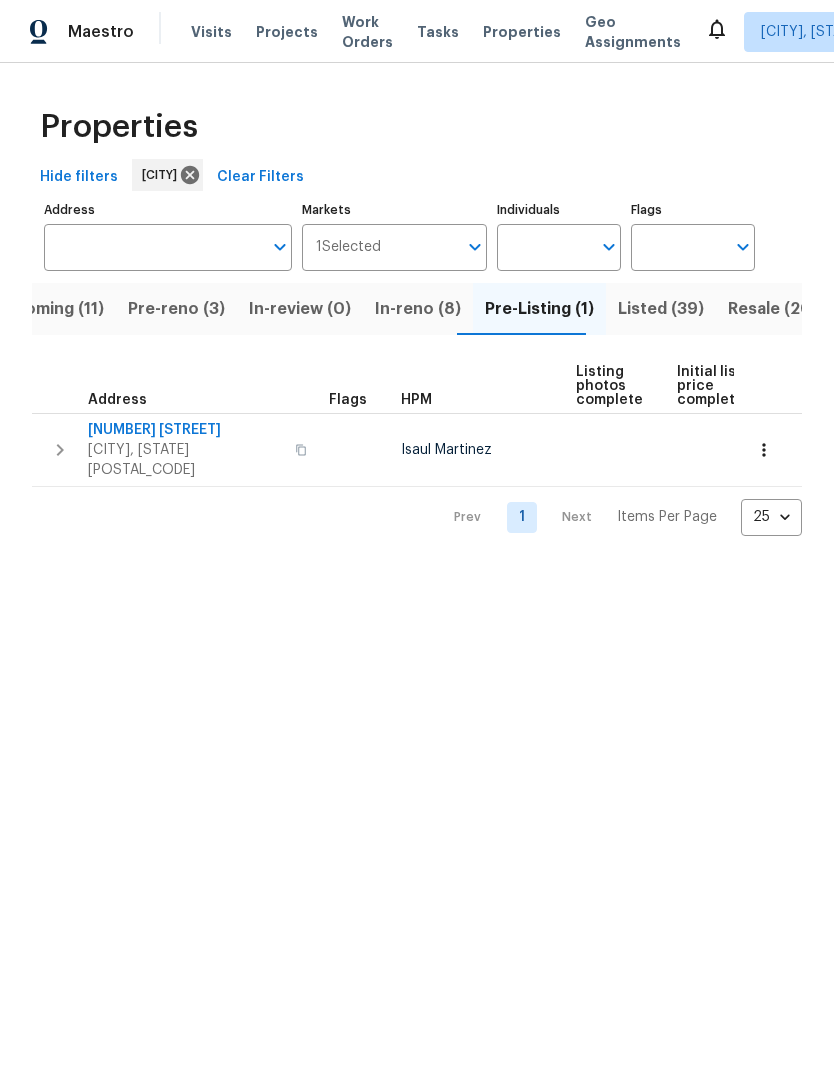 click on "In-reno (8)" at bounding box center [418, 309] 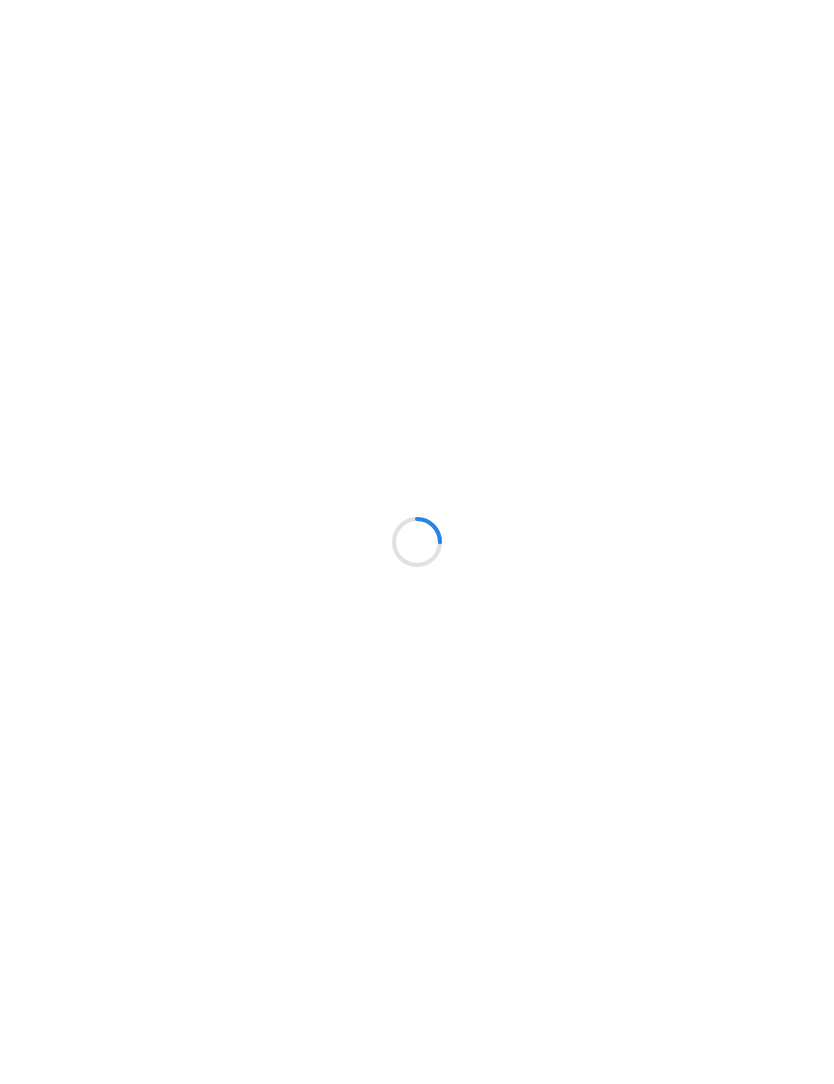 scroll, scrollTop: 0, scrollLeft: 0, axis: both 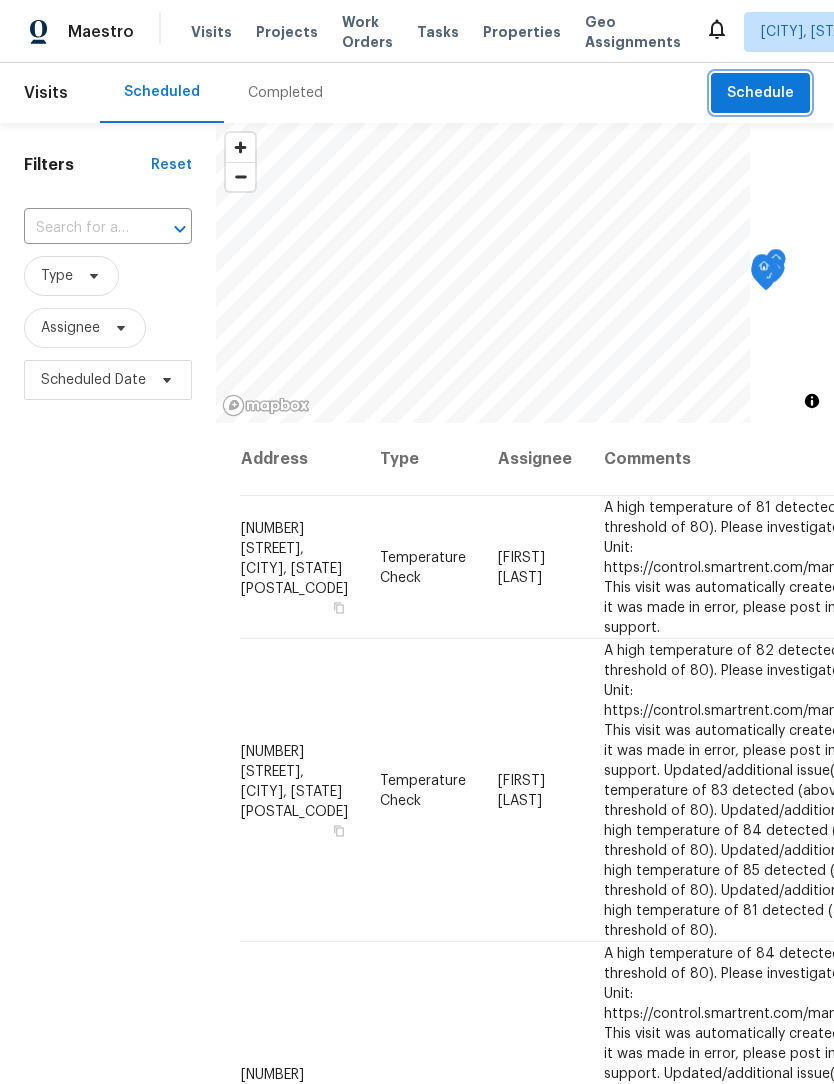 click on "Schedule" at bounding box center (760, 93) 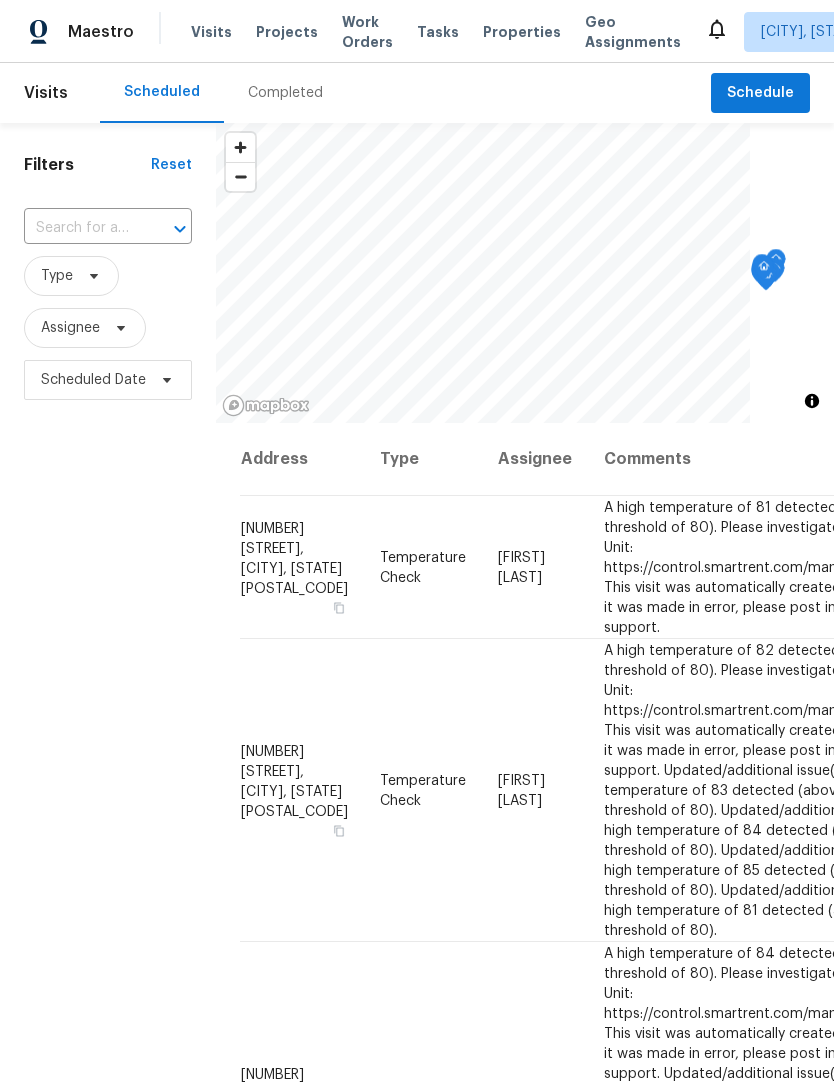 scroll, scrollTop: 1, scrollLeft: 0, axis: vertical 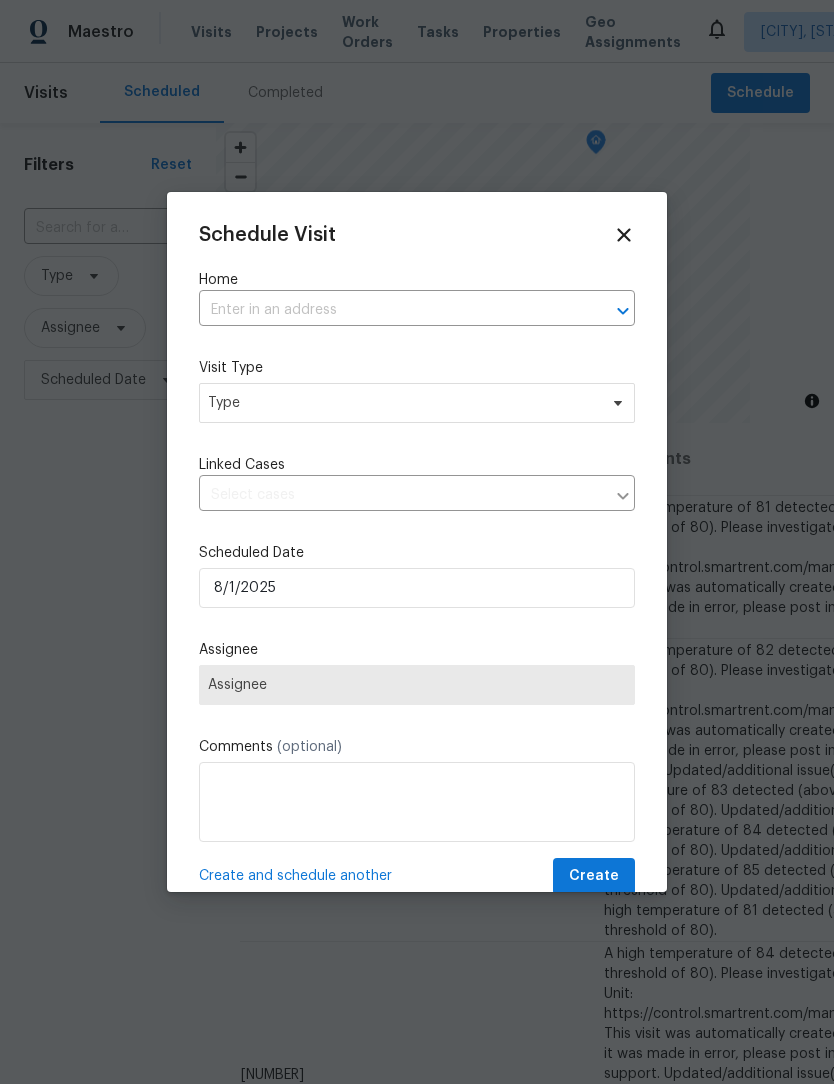 click at bounding box center [389, 310] 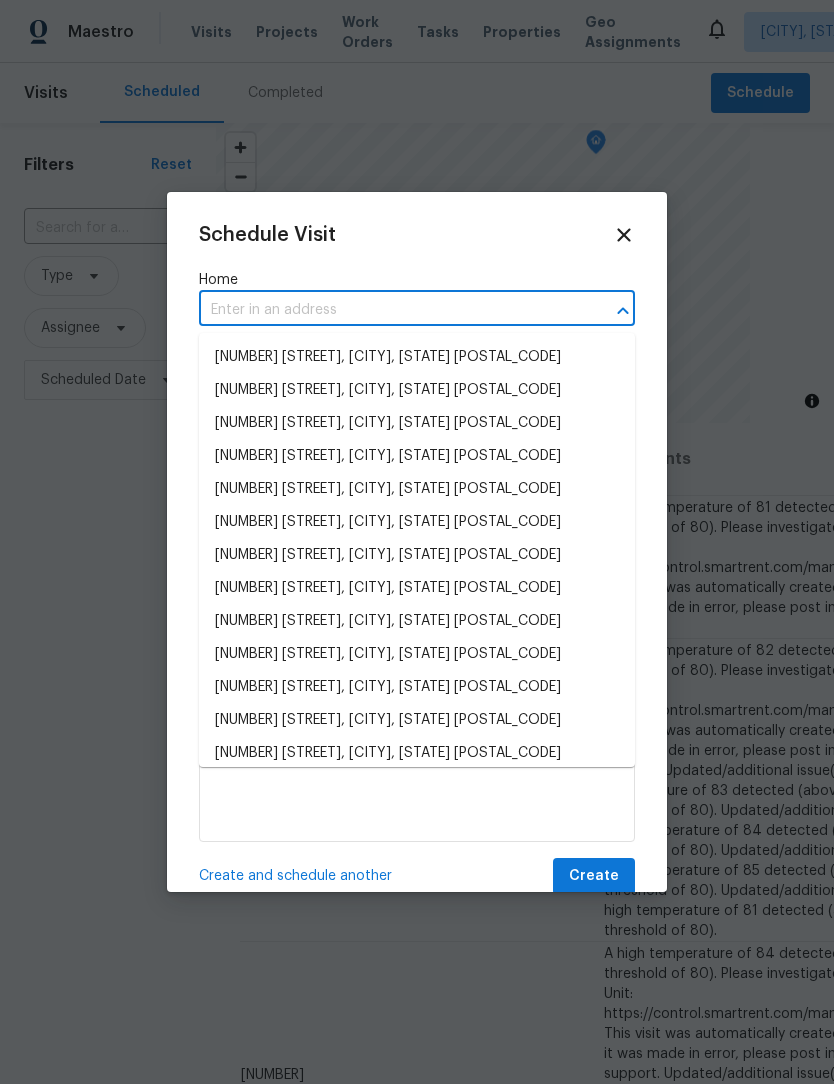 scroll, scrollTop: 0, scrollLeft: 0, axis: both 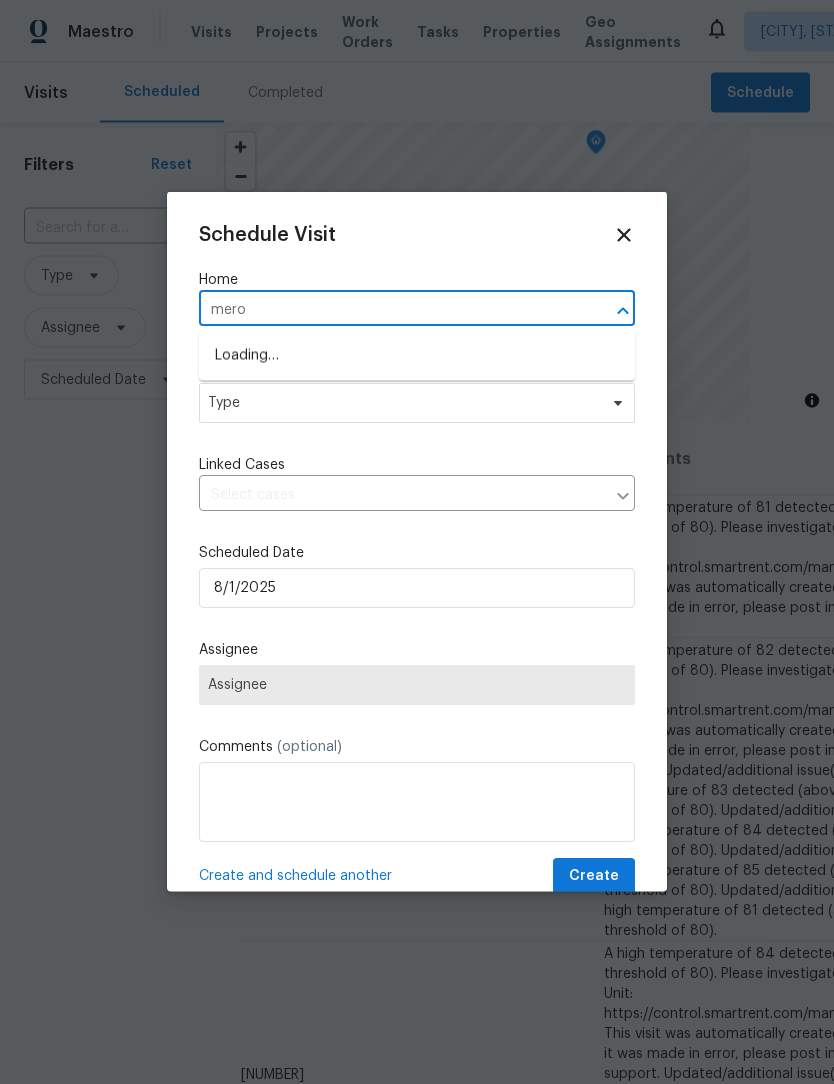 type on "merom" 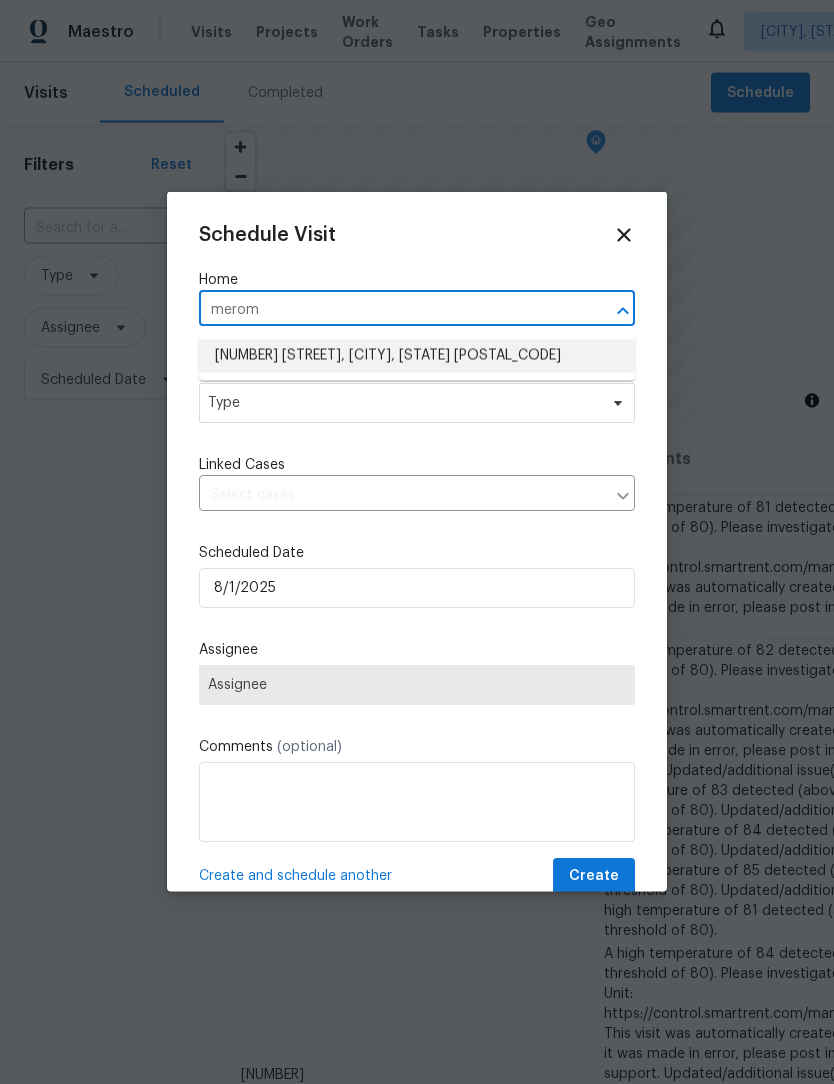 click on "[NUMBER] [STREET], [CITY], [STATE] [ZIP]" at bounding box center (417, 356) 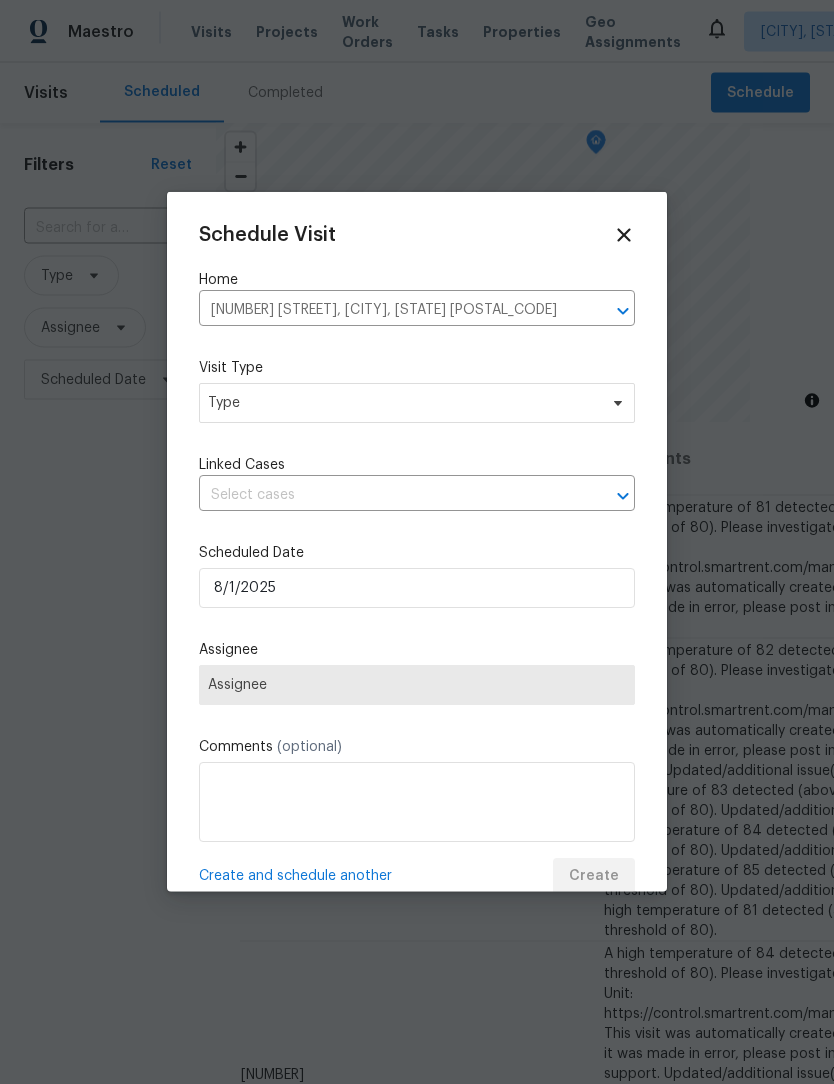 scroll, scrollTop: 1, scrollLeft: 0, axis: vertical 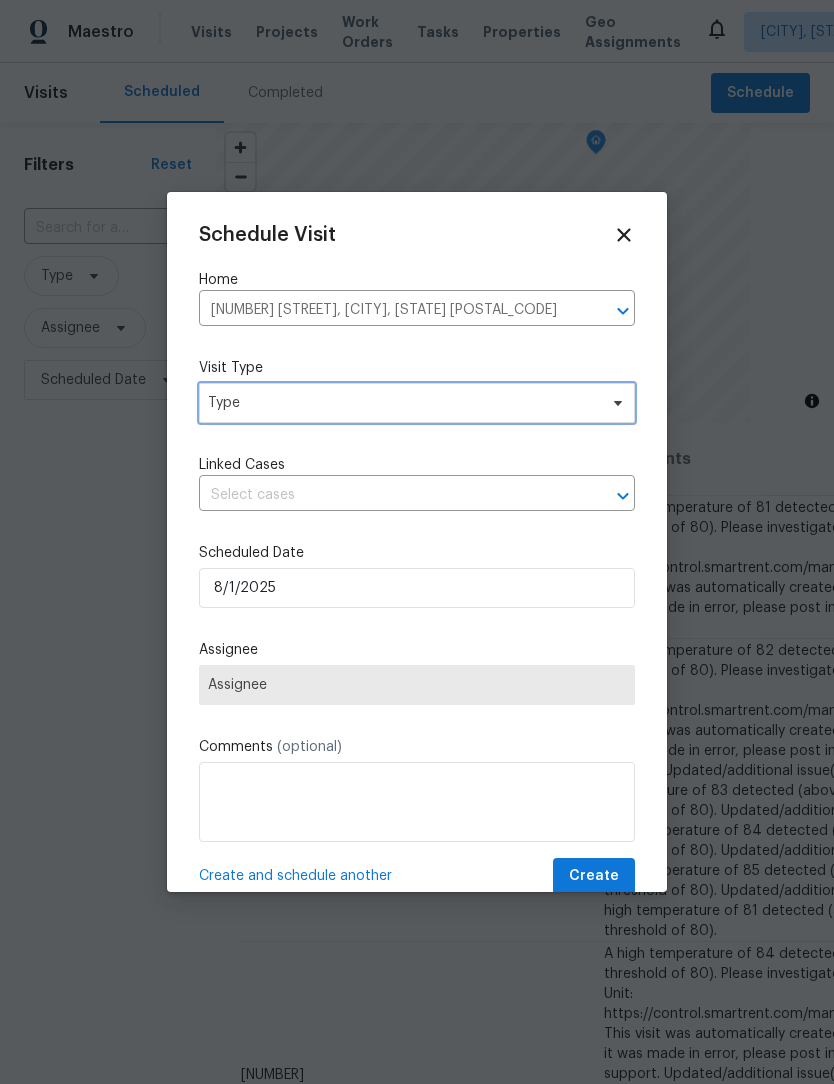 click on "Type" at bounding box center [402, 403] 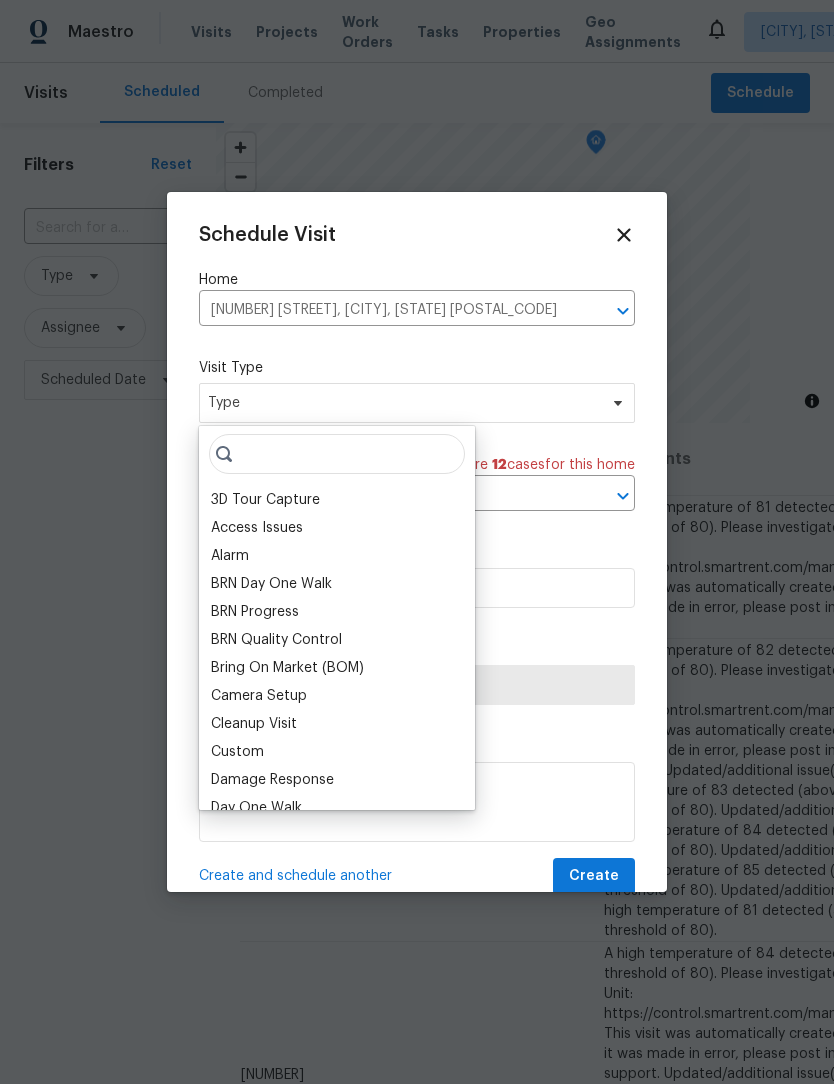 scroll, scrollTop: 0, scrollLeft: 0, axis: both 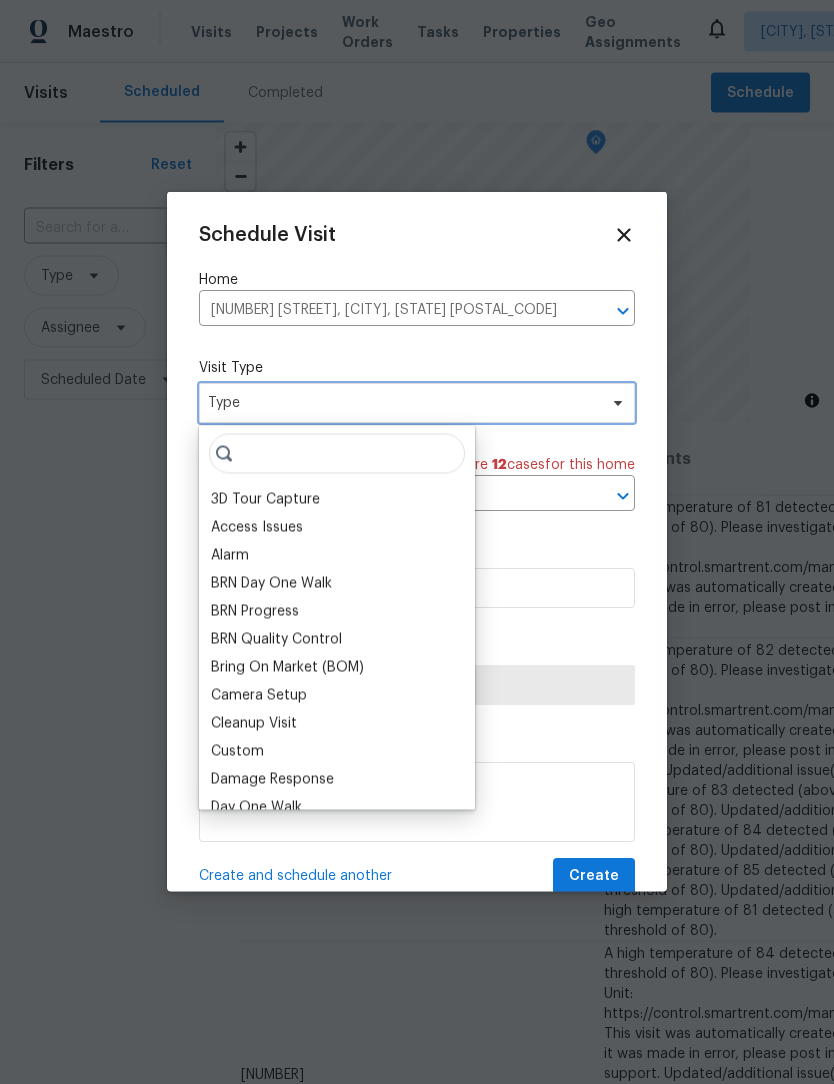 click on "Type" at bounding box center [402, 403] 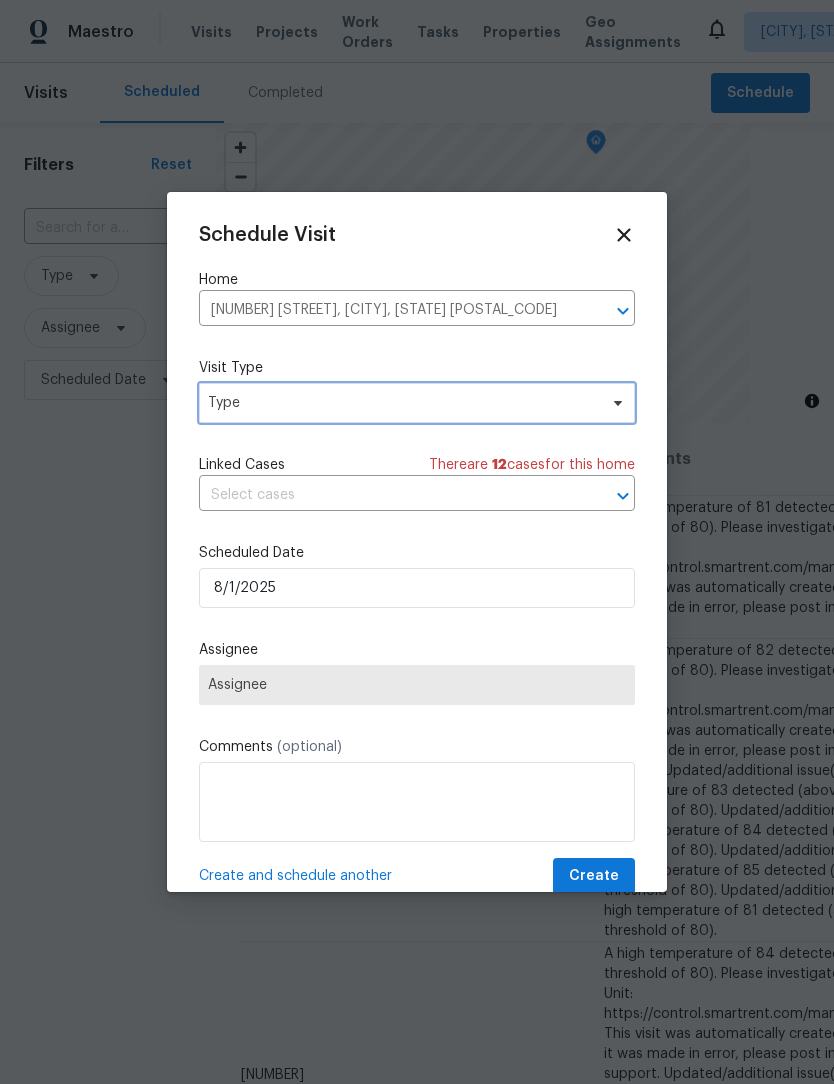 click on "Type" at bounding box center (417, 403) 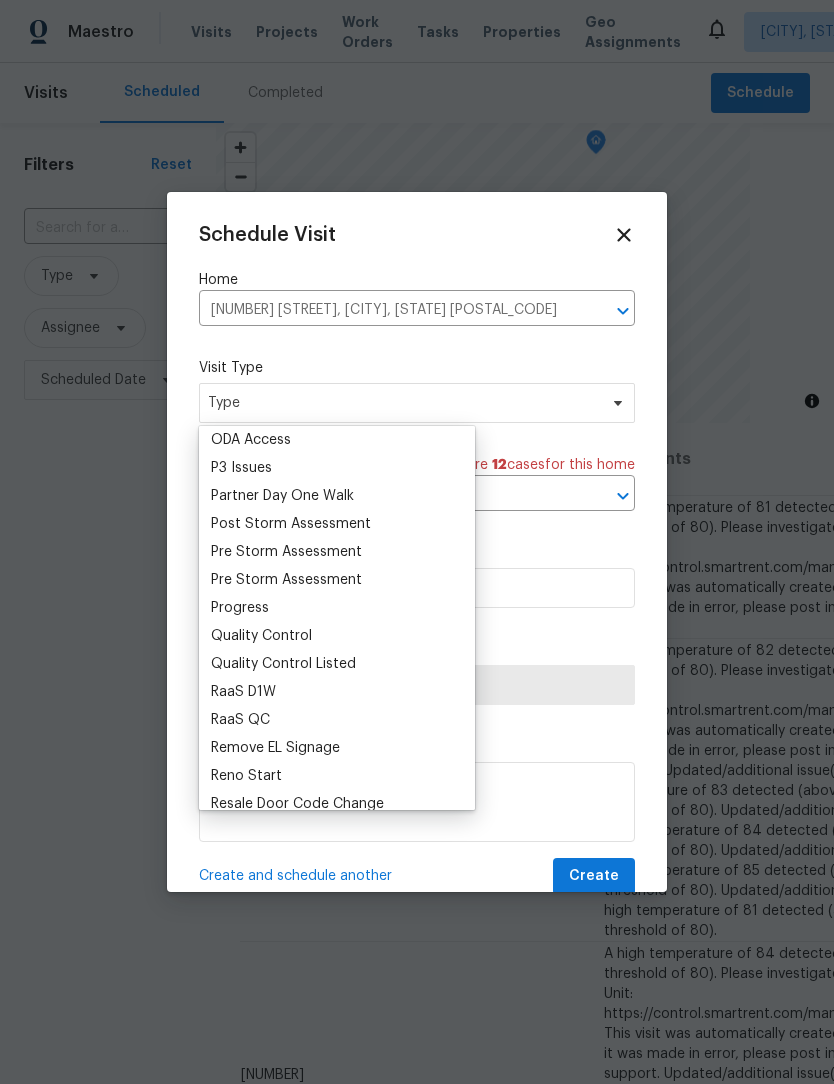 scroll, scrollTop: 1172, scrollLeft: 0, axis: vertical 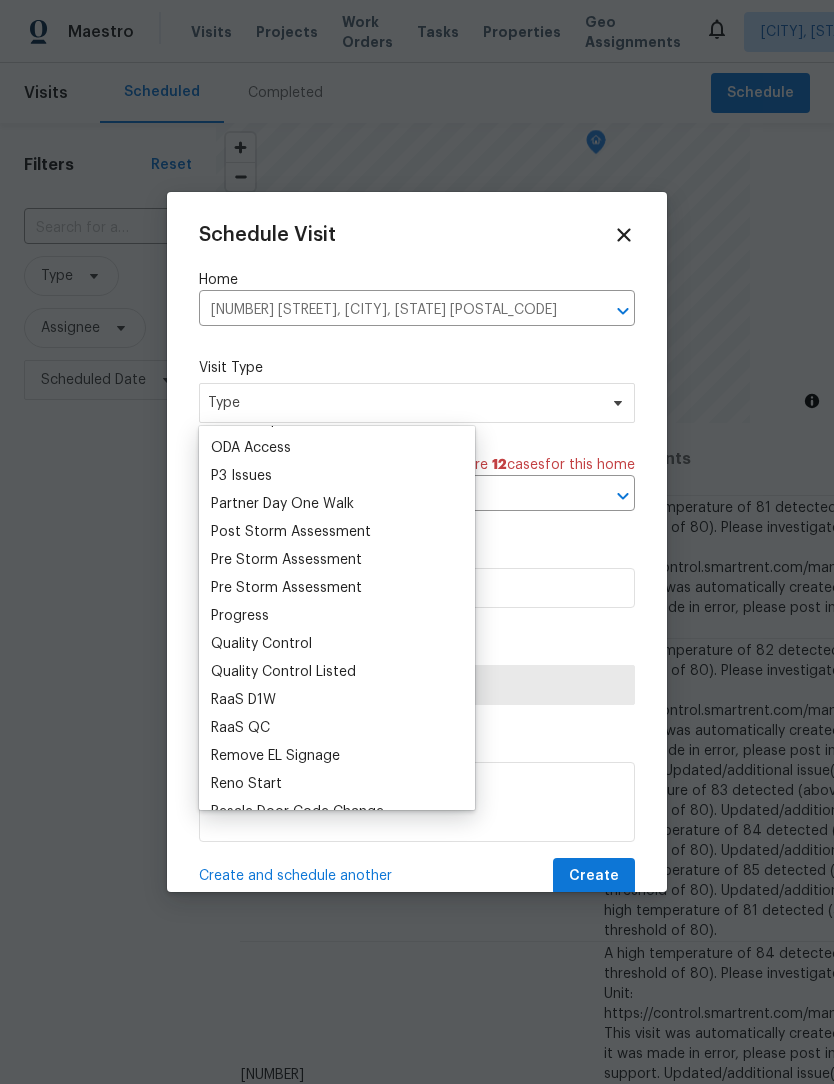 click on "Progress" at bounding box center [240, 616] 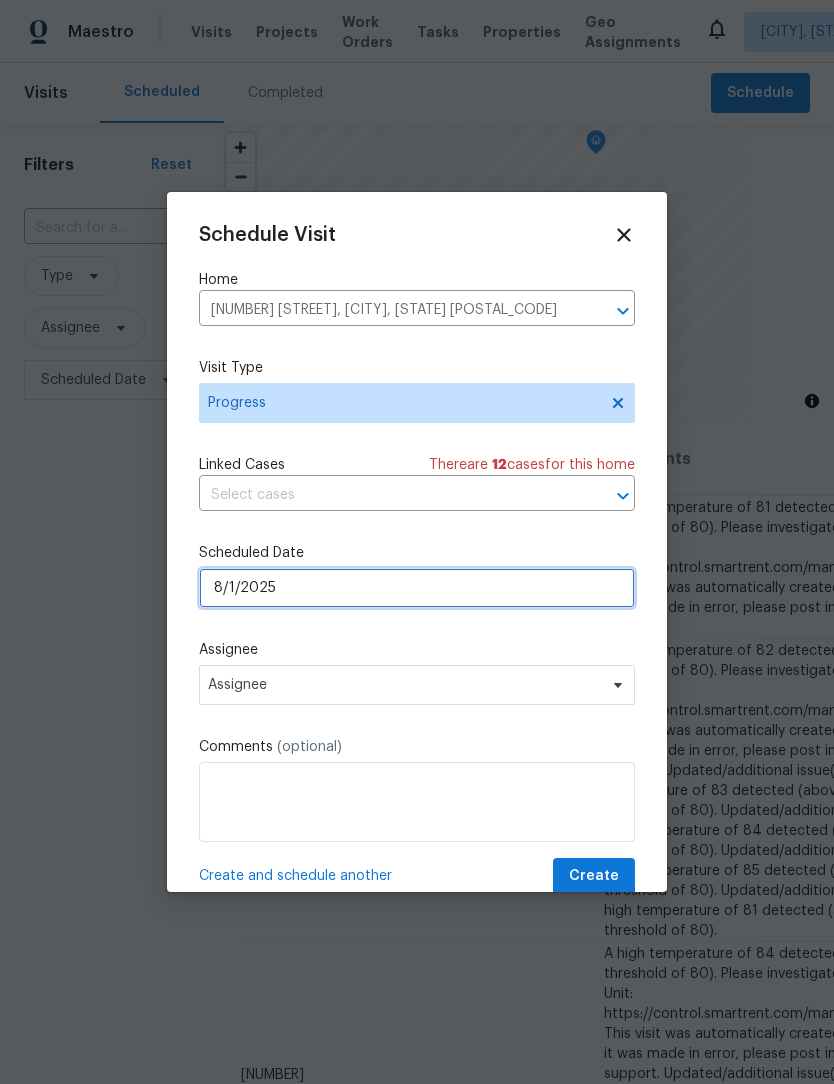 click on "8/1/2025" at bounding box center [417, 588] 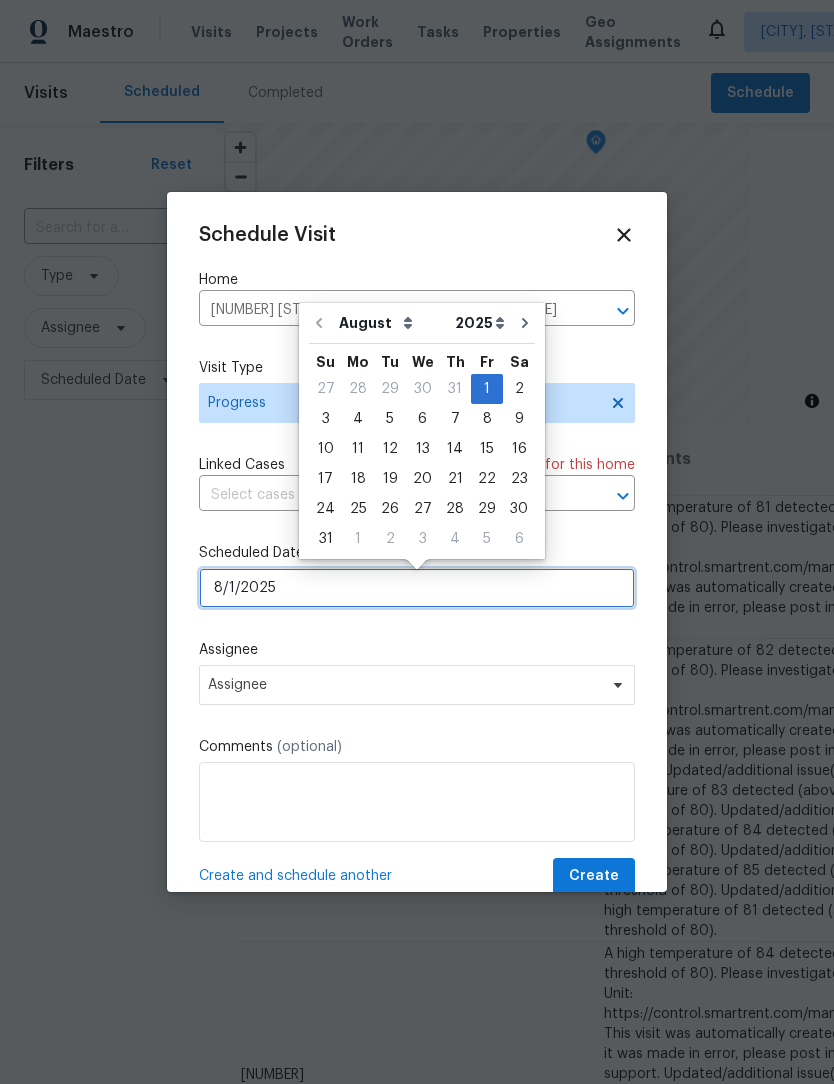 scroll, scrollTop: 0, scrollLeft: 0, axis: both 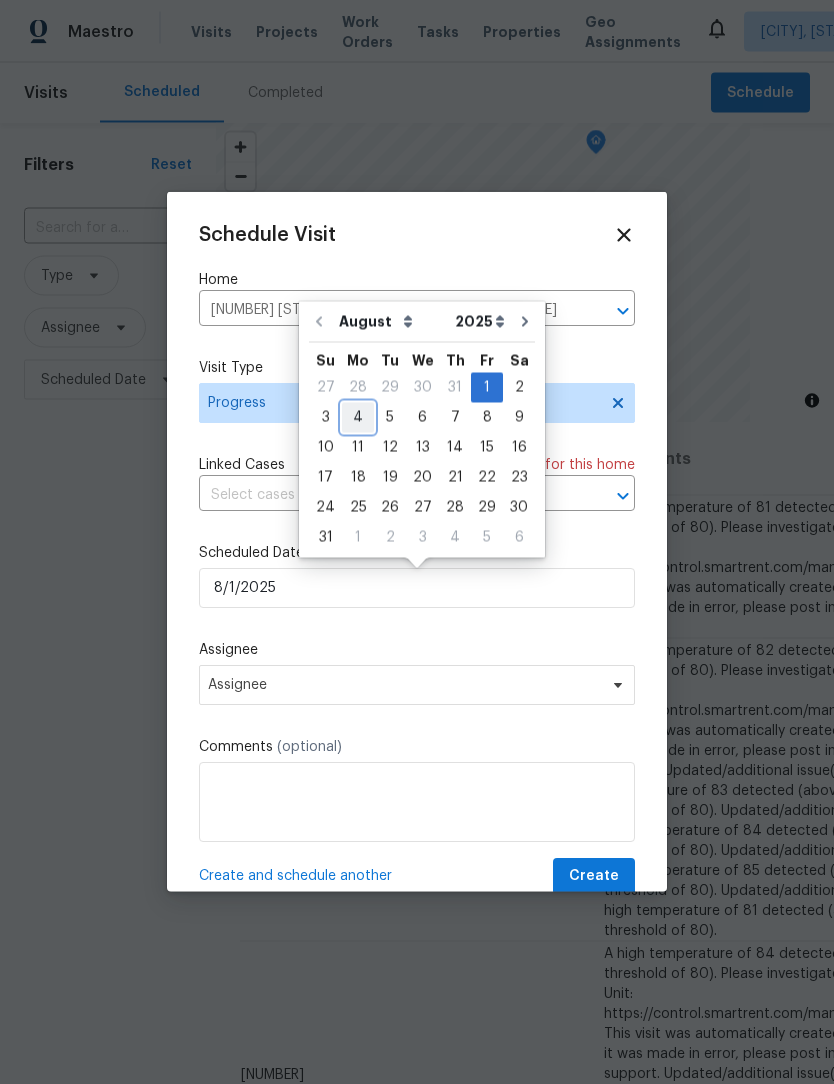 click on "4" at bounding box center [358, 418] 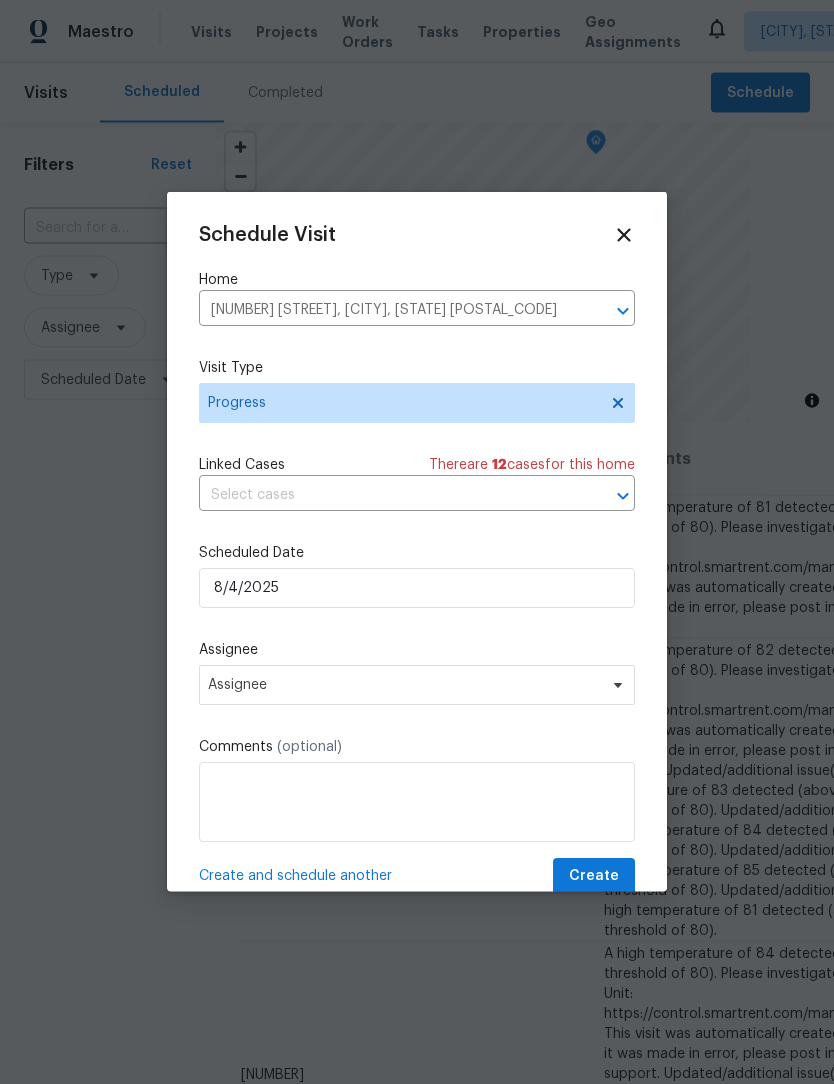 type on "8/4/2025" 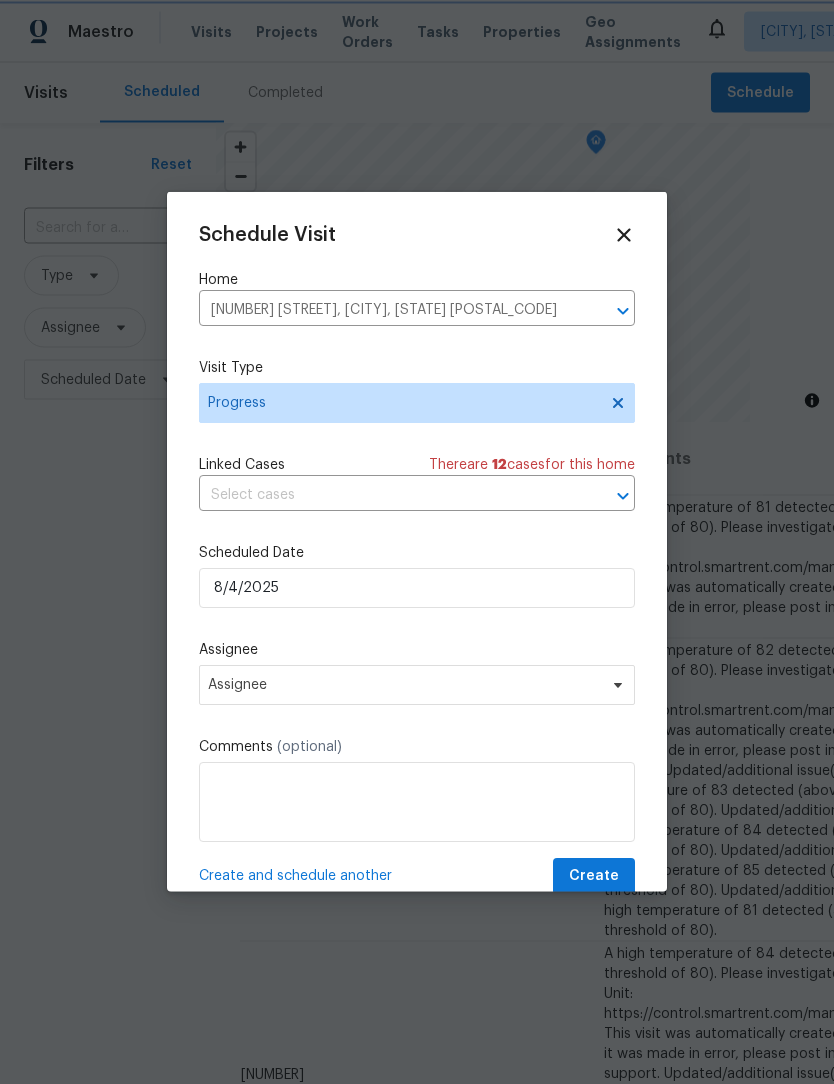 scroll, scrollTop: 1, scrollLeft: 0, axis: vertical 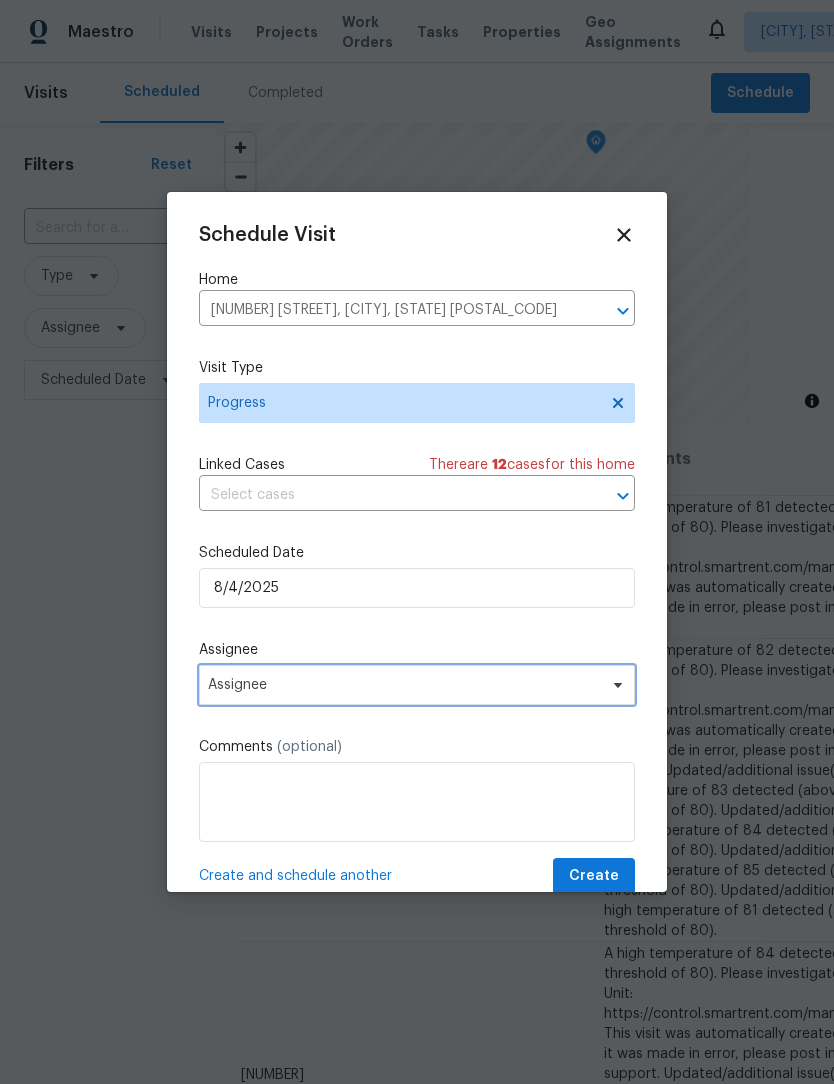 click on "Assignee" at bounding box center [404, 685] 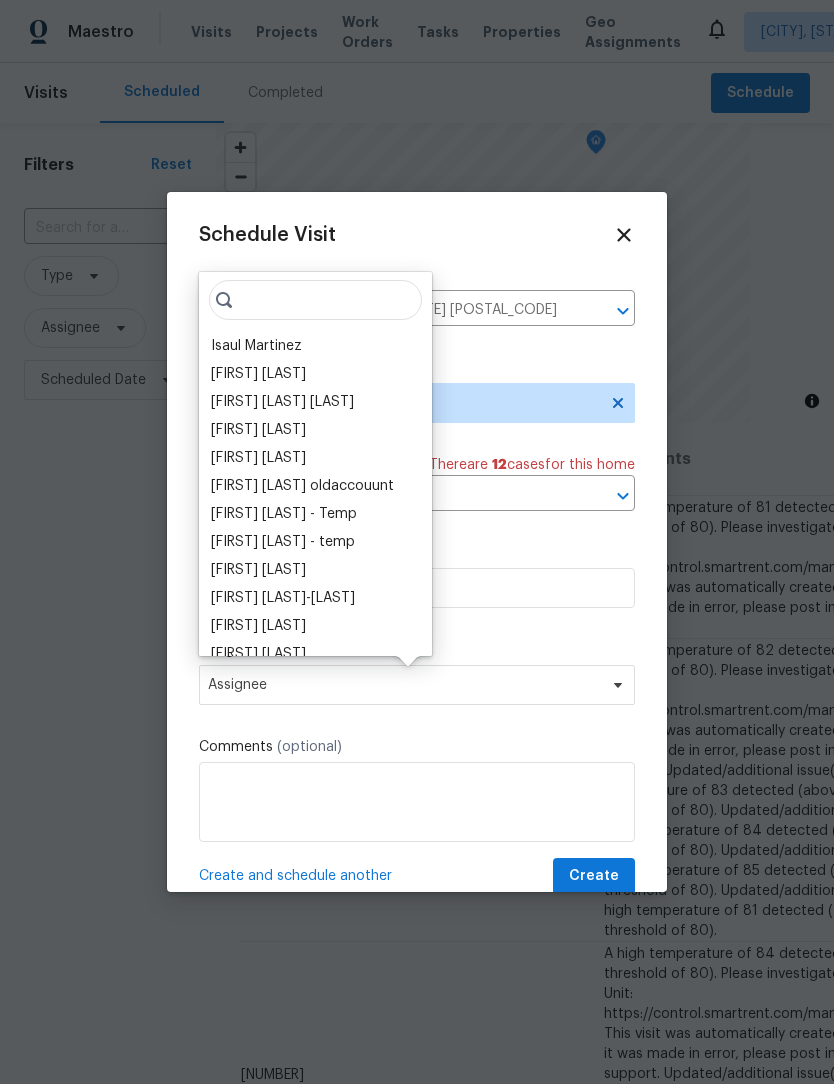 scroll, scrollTop: 0, scrollLeft: 0, axis: both 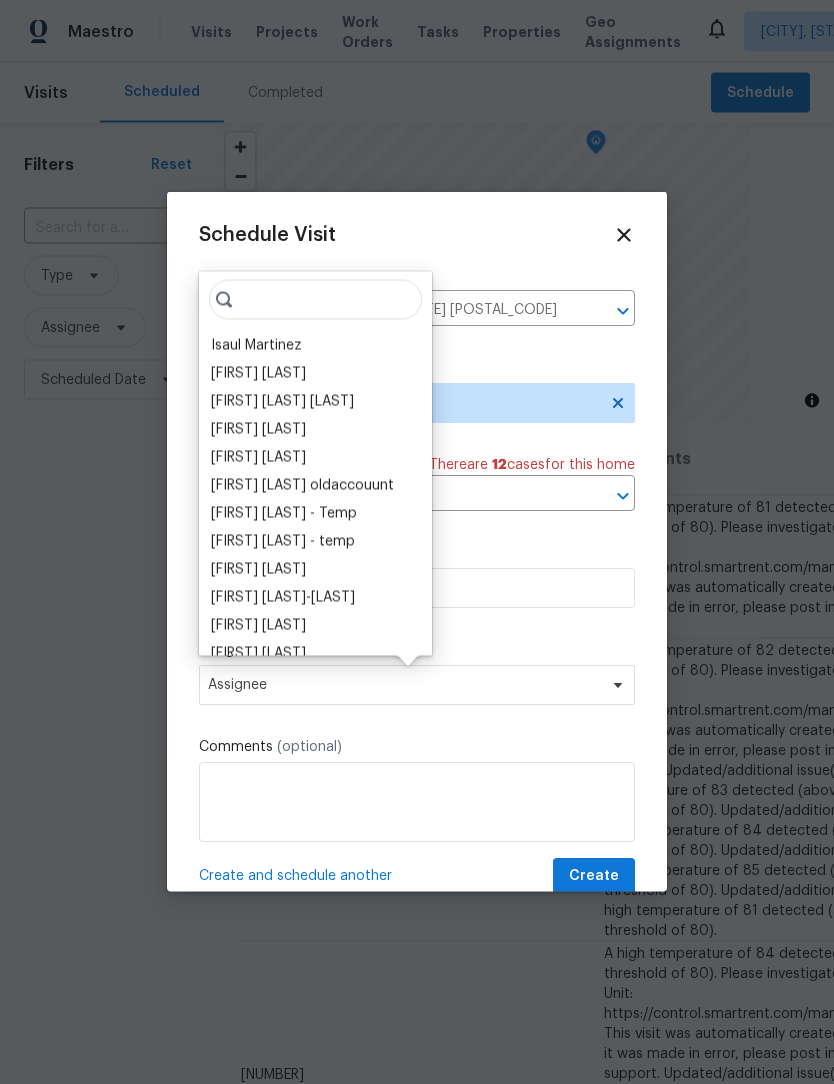 click on "Isaul Martinez" at bounding box center [256, 346] 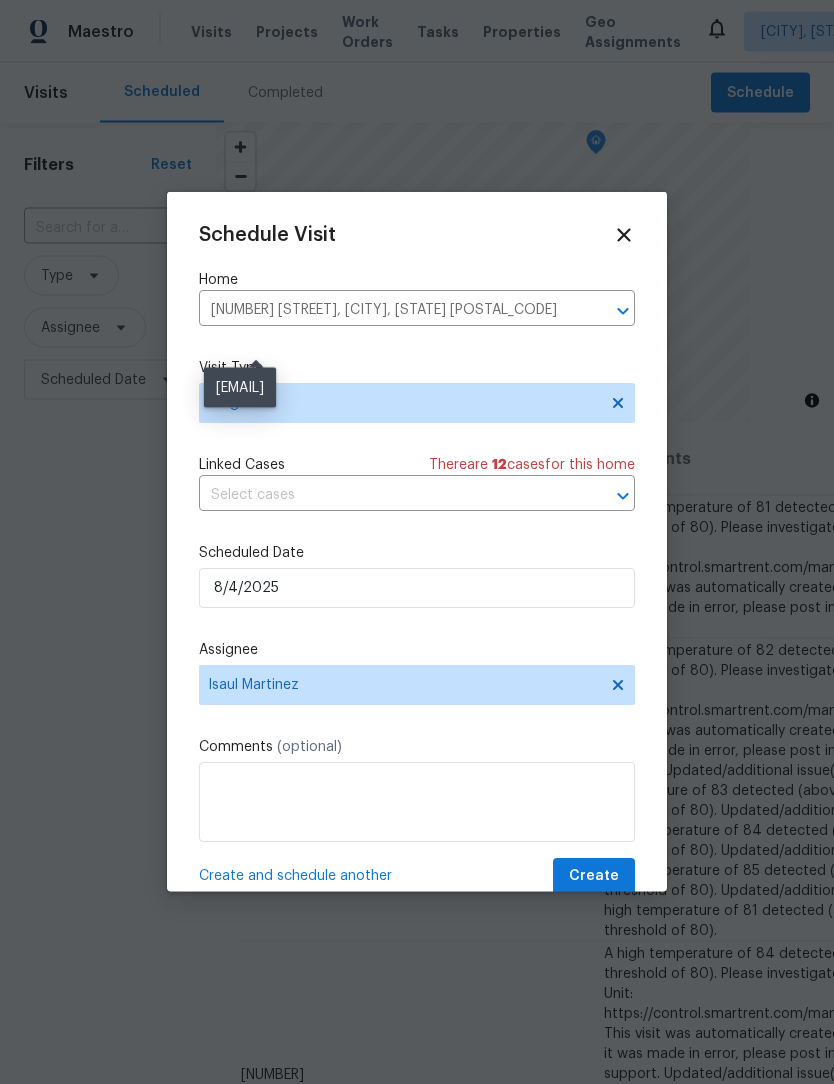 scroll, scrollTop: 1, scrollLeft: 0, axis: vertical 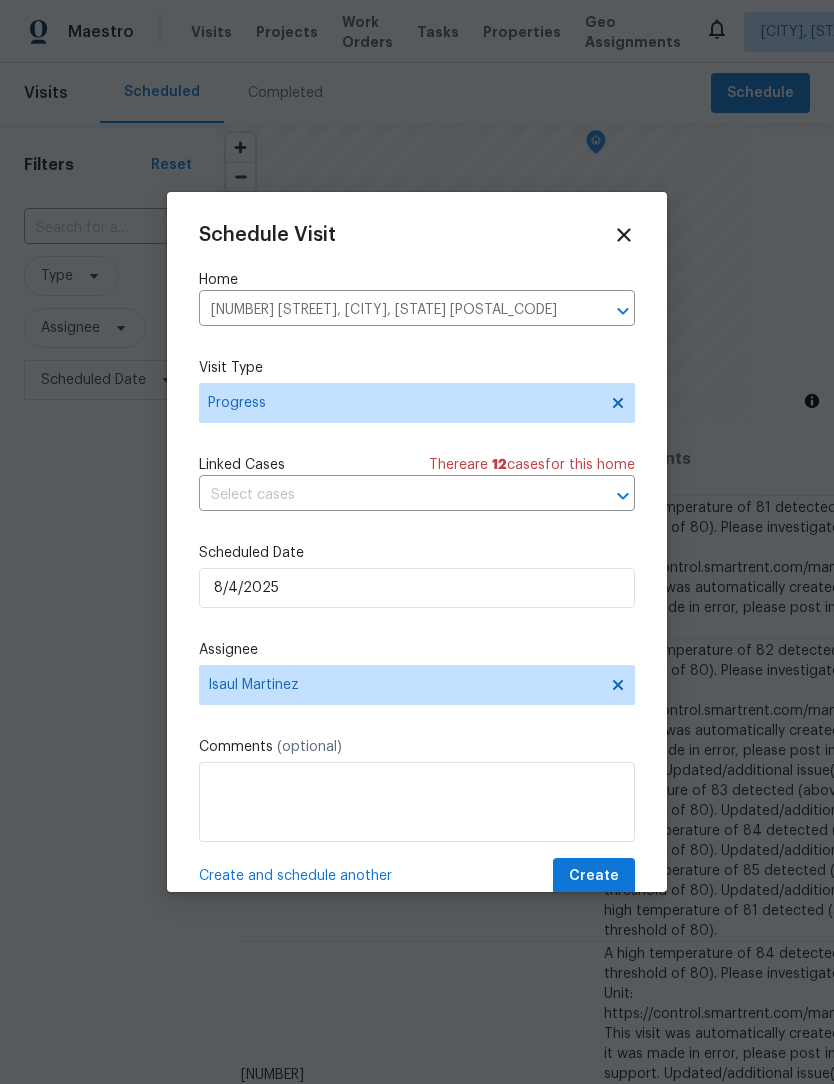 click on "Create and schedule another" at bounding box center [295, 876] 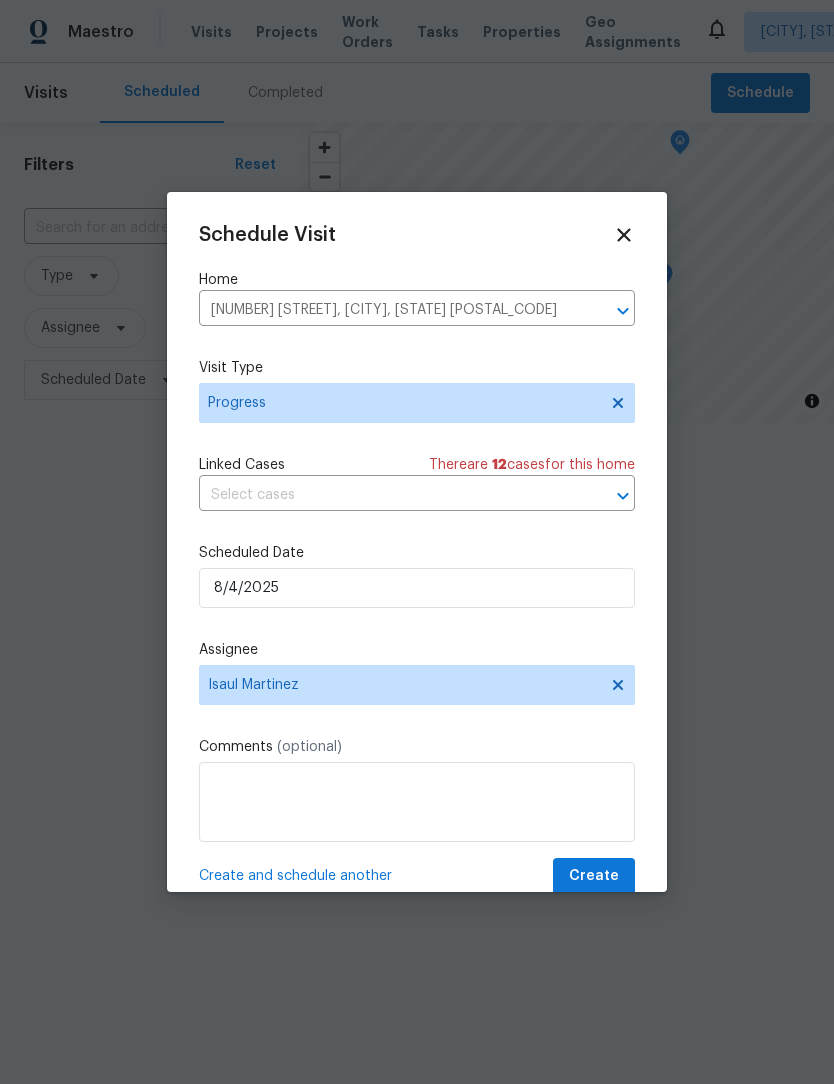 scroll, scrollTop: 0, scrollLeft: 0, axis: both 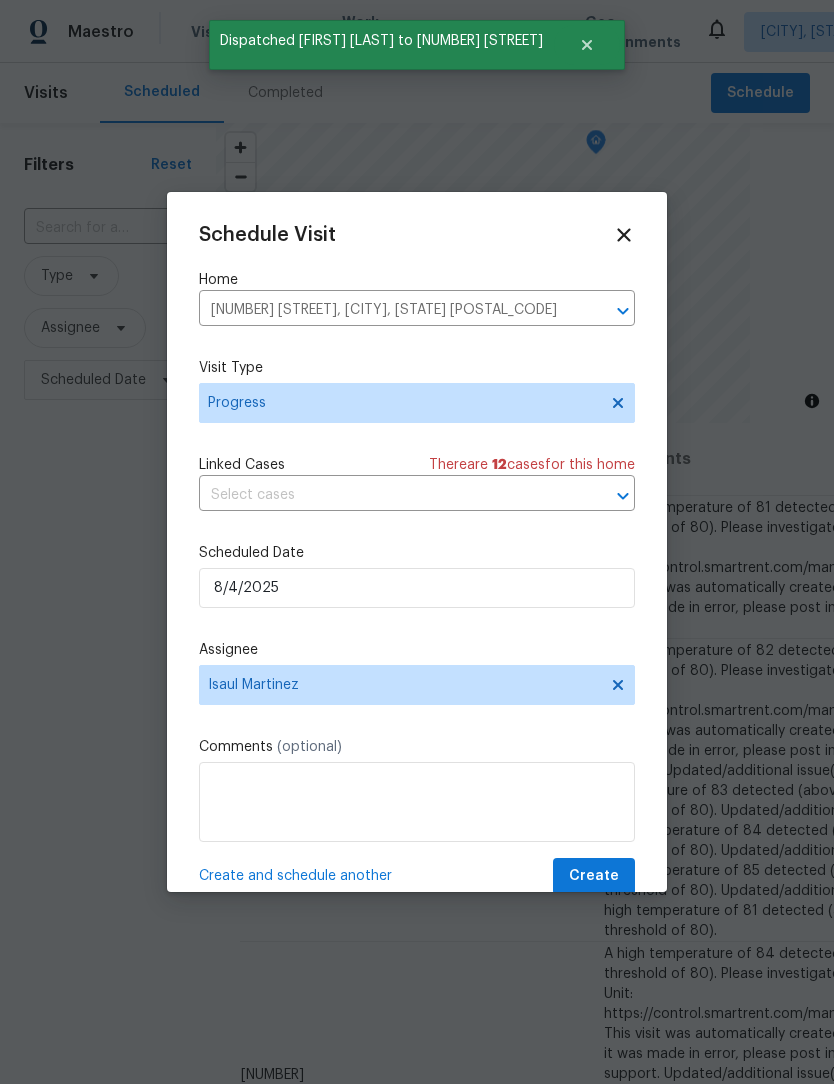 click on "[NUMBER] [STREET], [CITY], [STATE] [ZIP]" at bounding box center (389, 310) 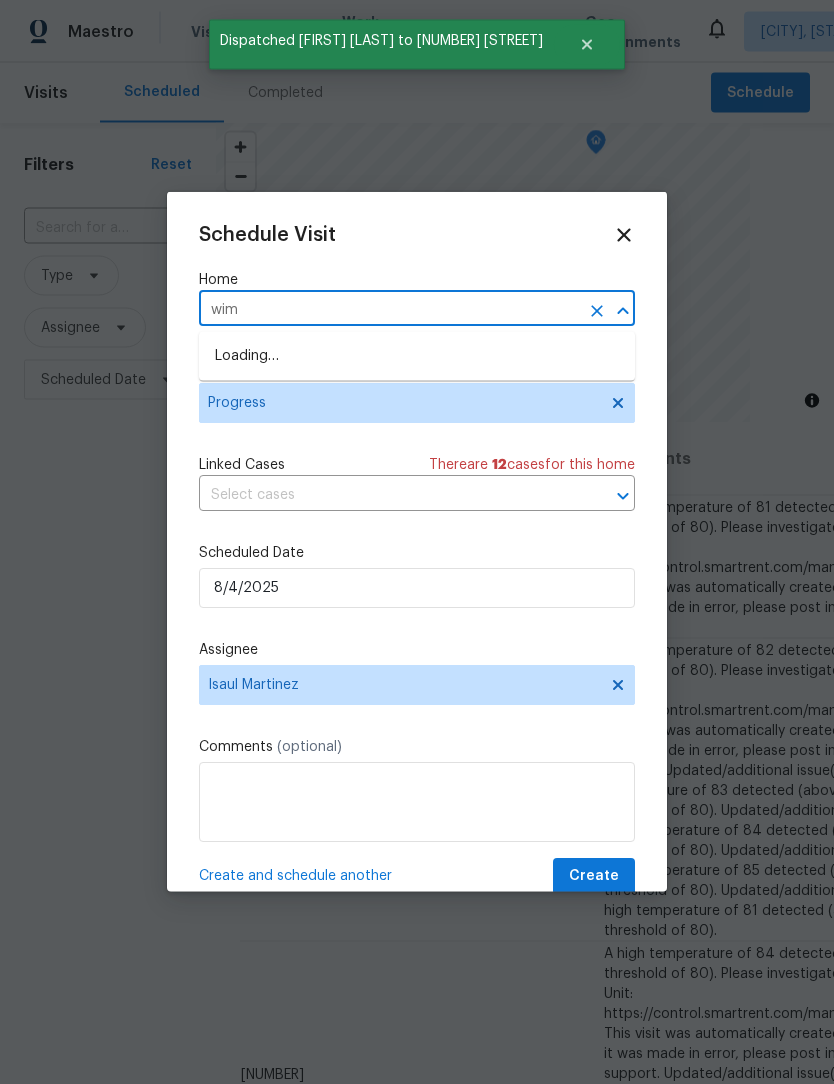 type on "wimb" 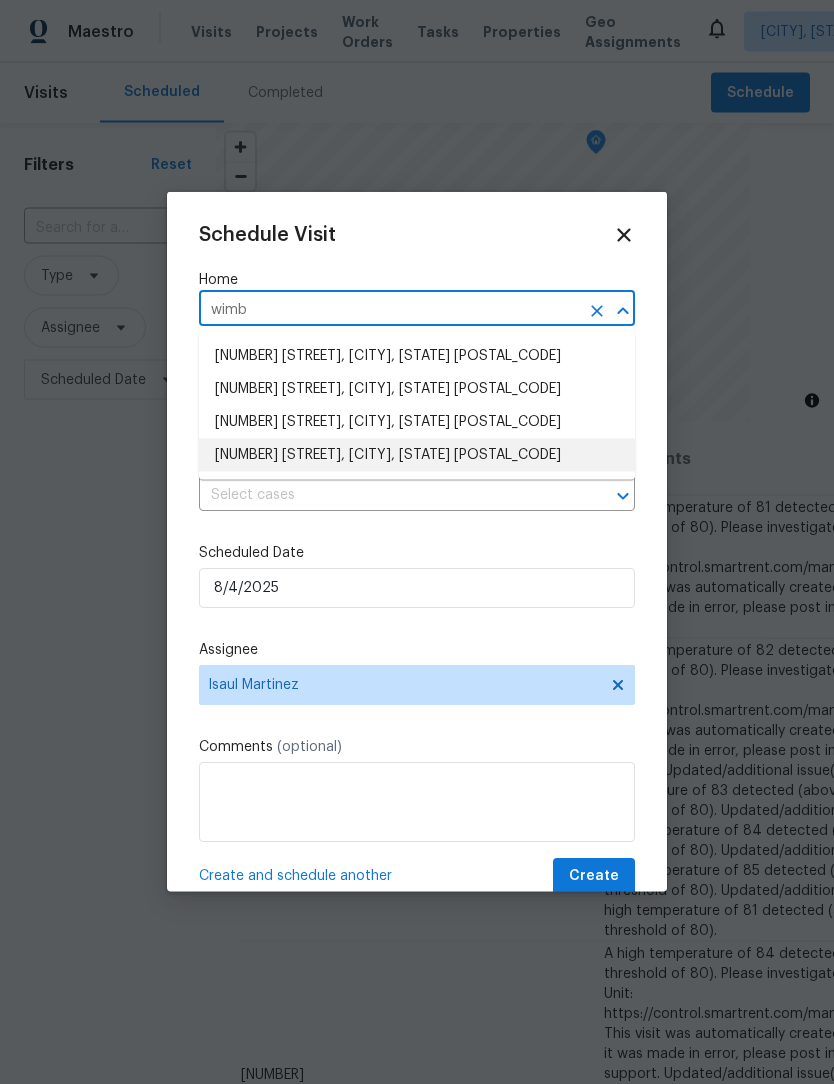 click on "6766 Wimbledon Dr, Zionsville, IN 46077" at bounding box center [417, 455] 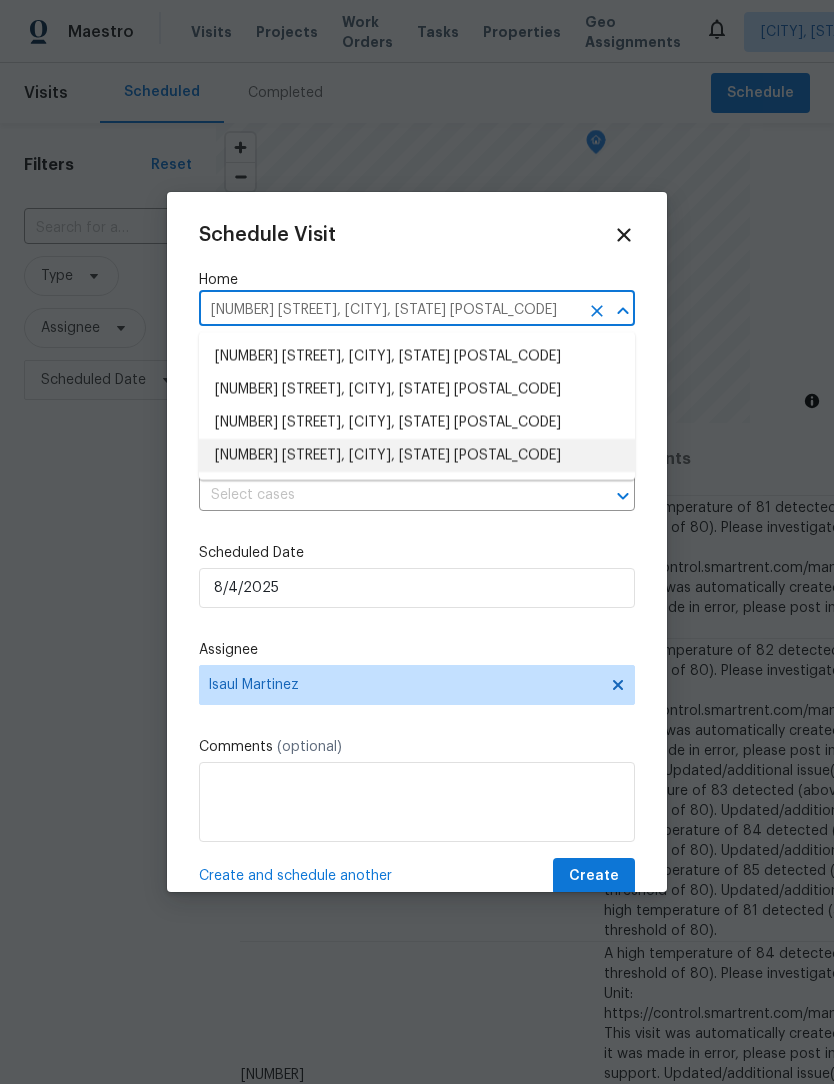 scroll, scrollTop: 1, scrollLeft: 0, axis: vertical 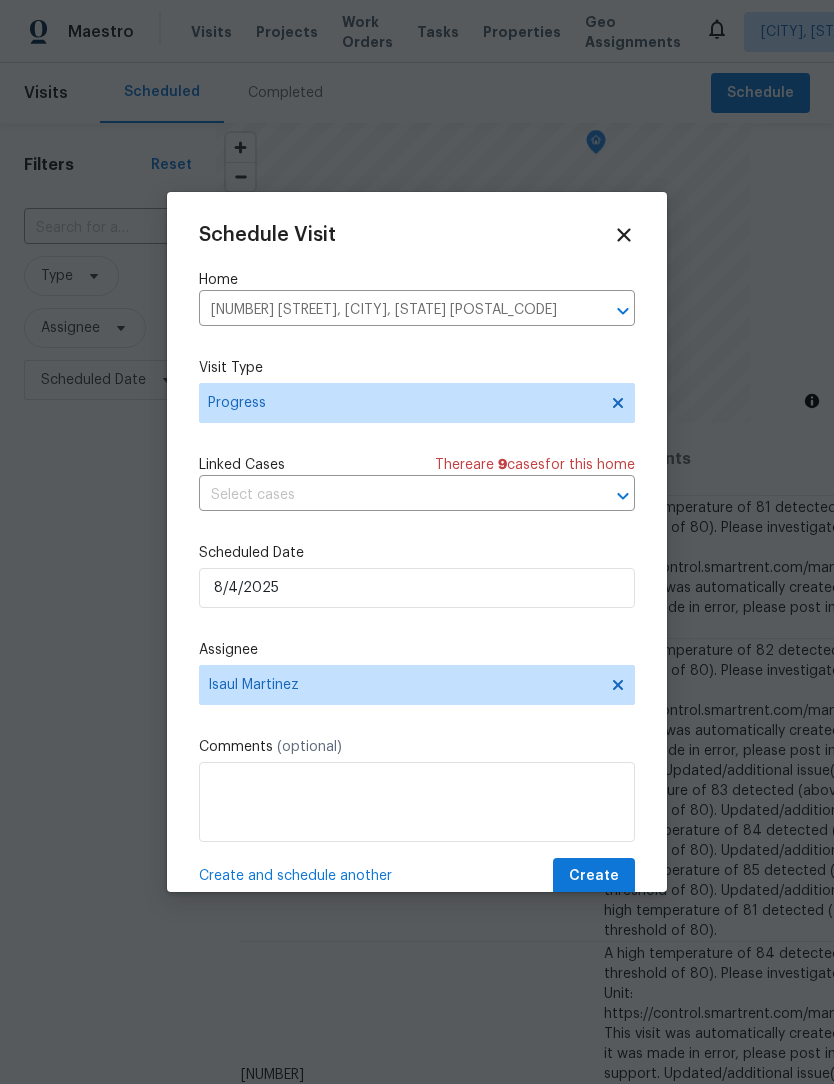 click on "Create and schedule another" at bounding box center [295, 876] 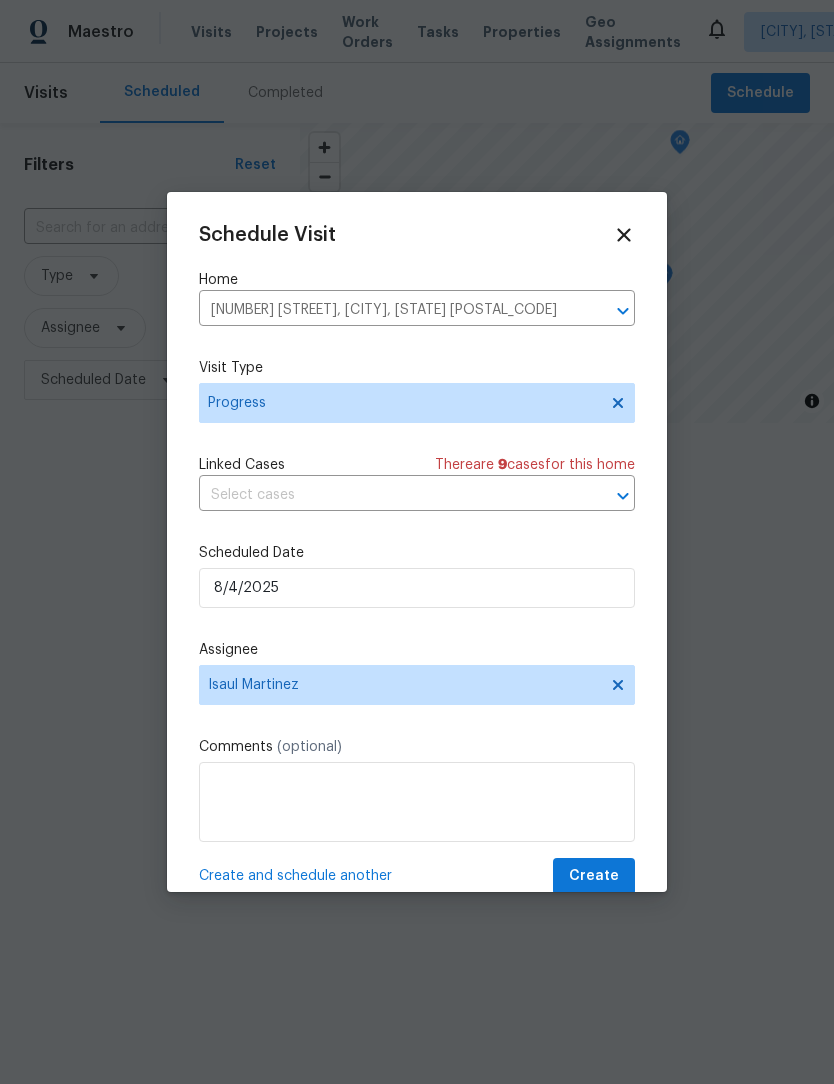 scroll, scrollTop: 0, scrollLeft: 0, axis: both 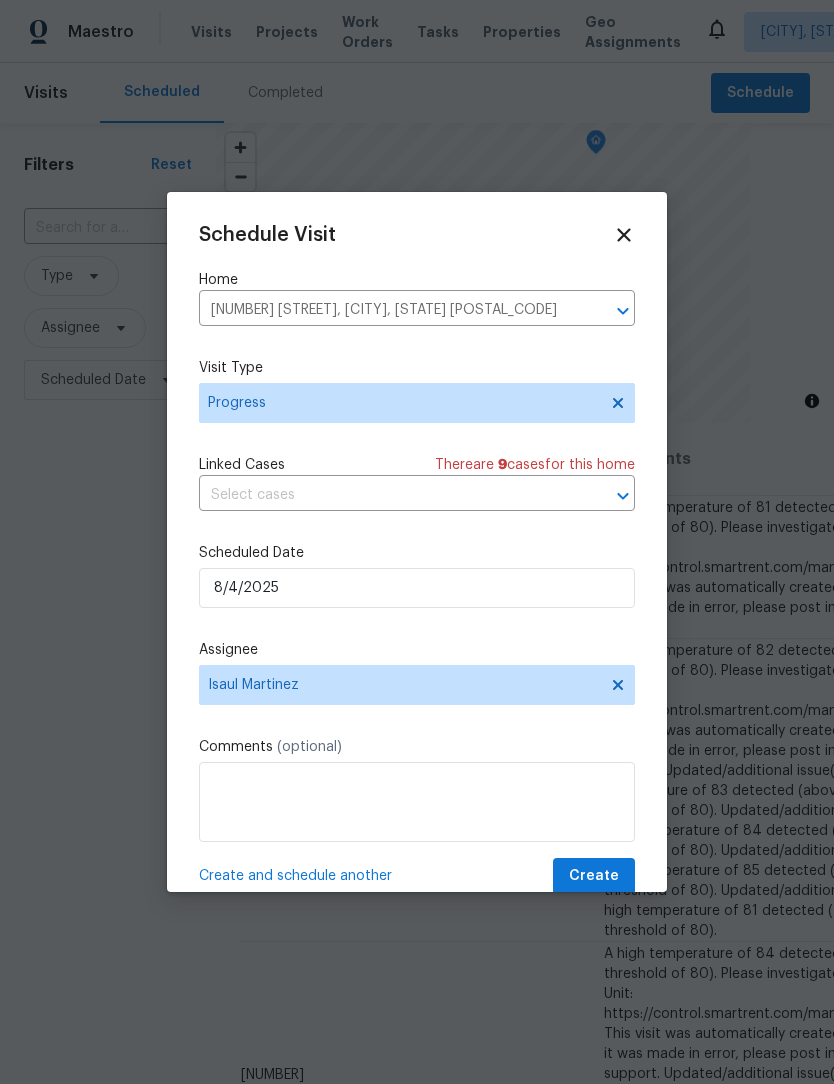 click on "6766 Wimbledon Dr, Zionsville, IN 46077" at bounding box center [389, 310] 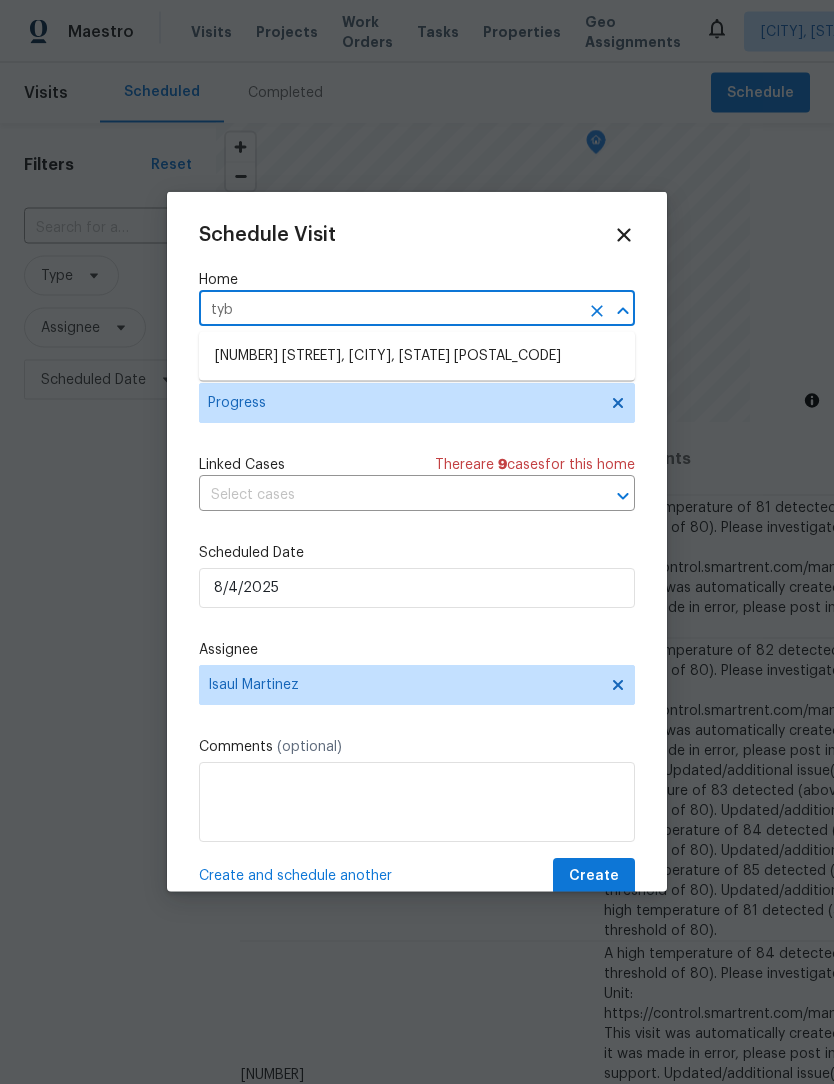 type on "tyba" 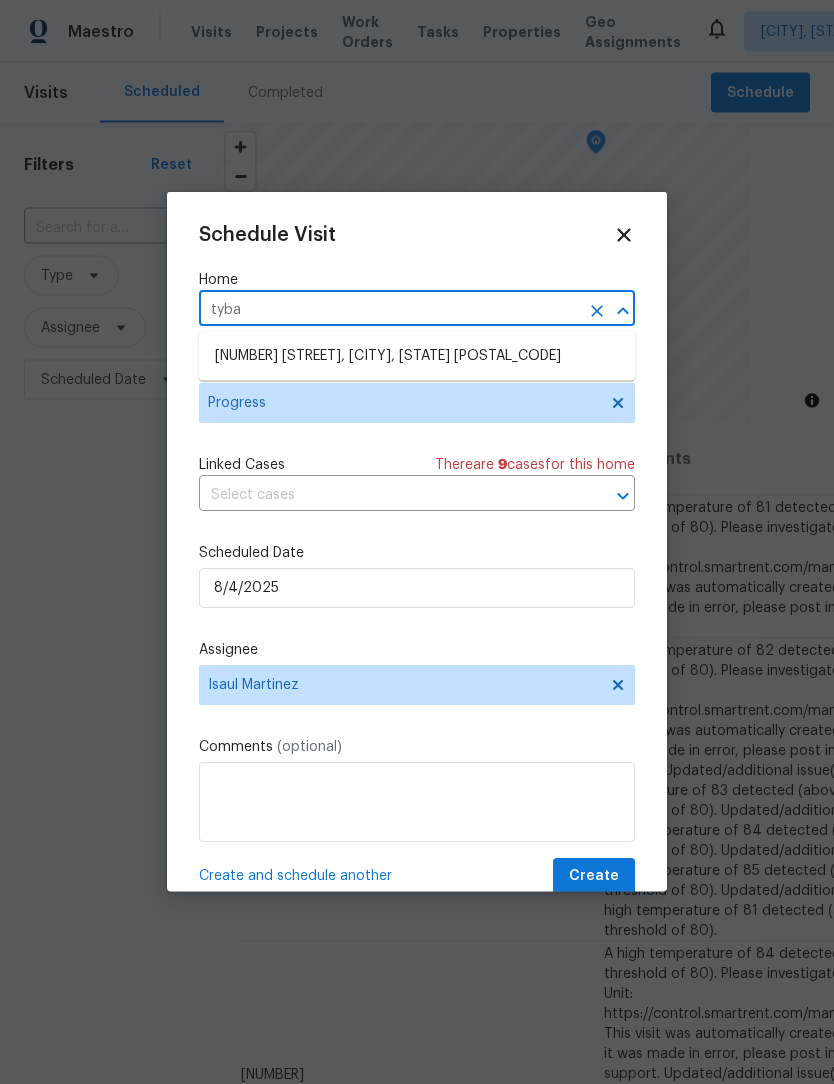 click on "6154 Tybalt Cir, Indianapolis, IN 46254" at bounding box center (417, 356) 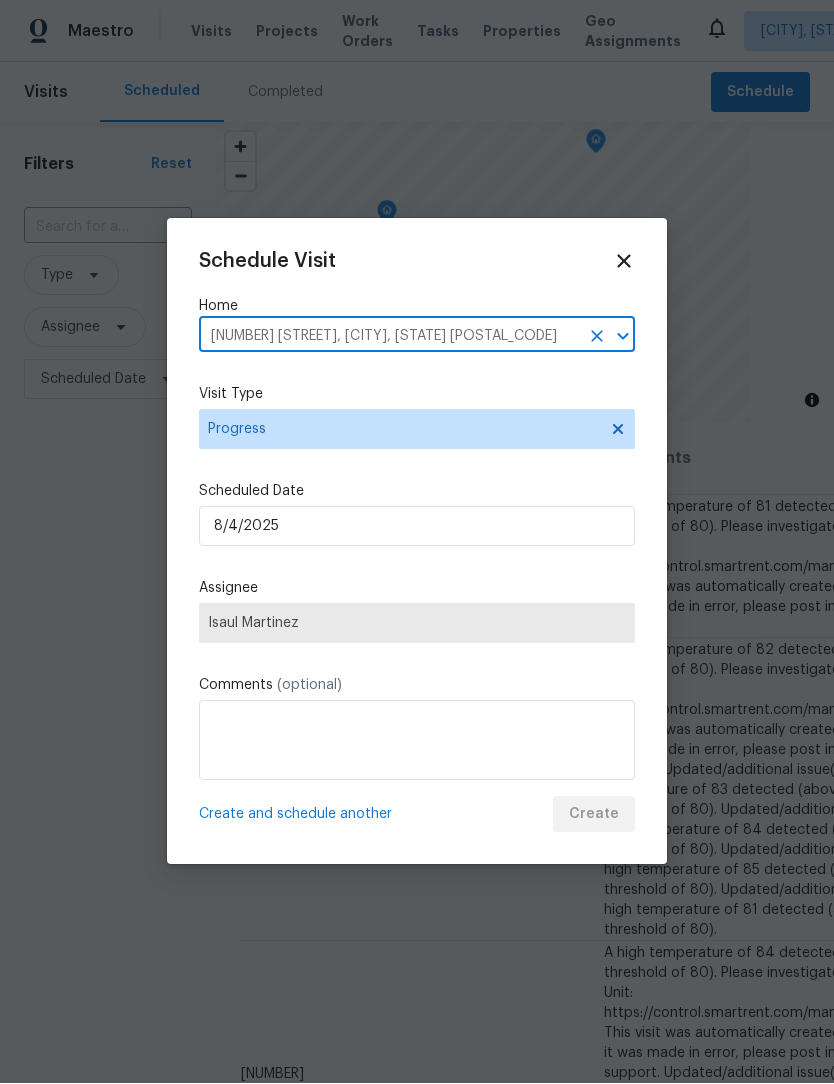 scroll, scrollTop: 1, scrollLeft: 0, axis: vertical 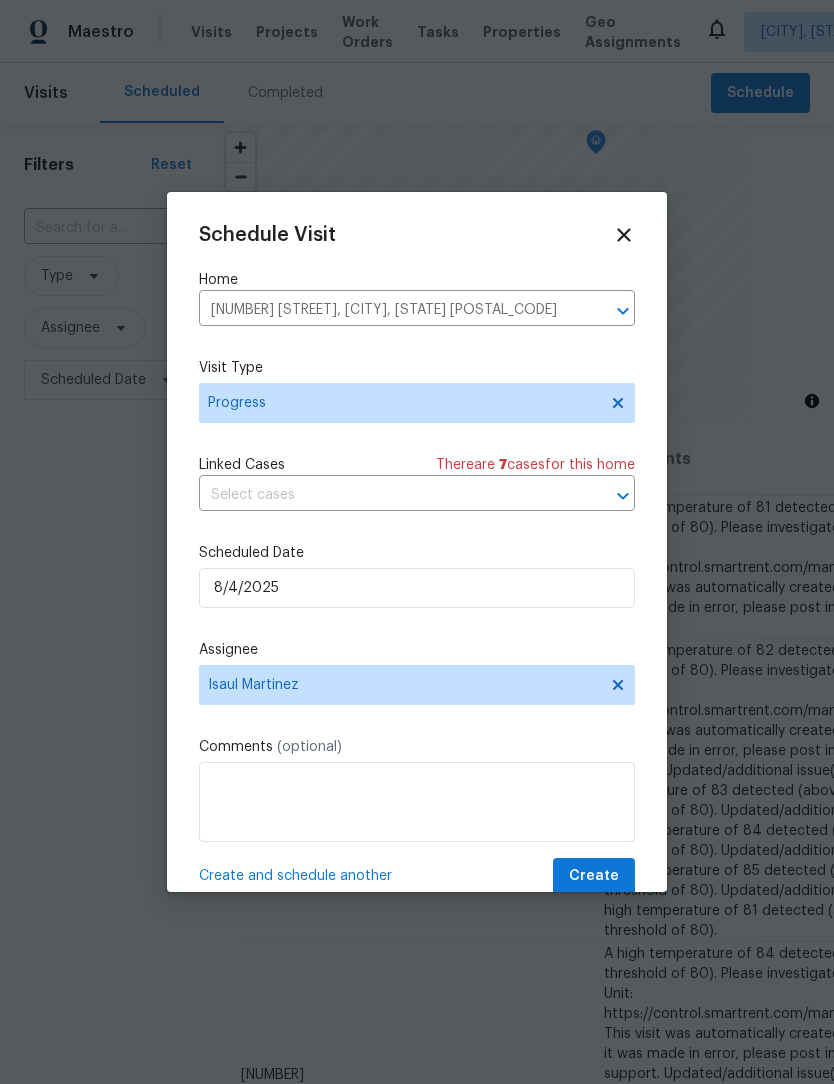 click on "Create and schedule another" at bounding box center (295, 876) 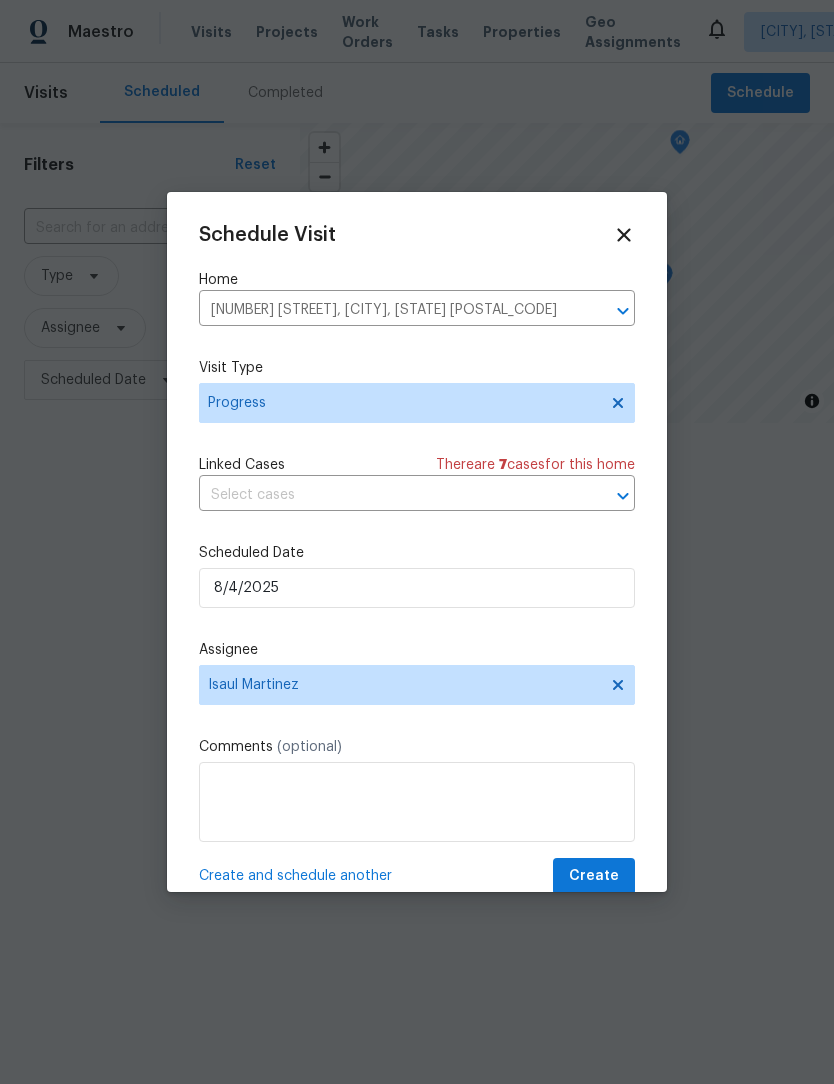 scroll, scrollTop: 0, scrollLeft: 0, axis: both 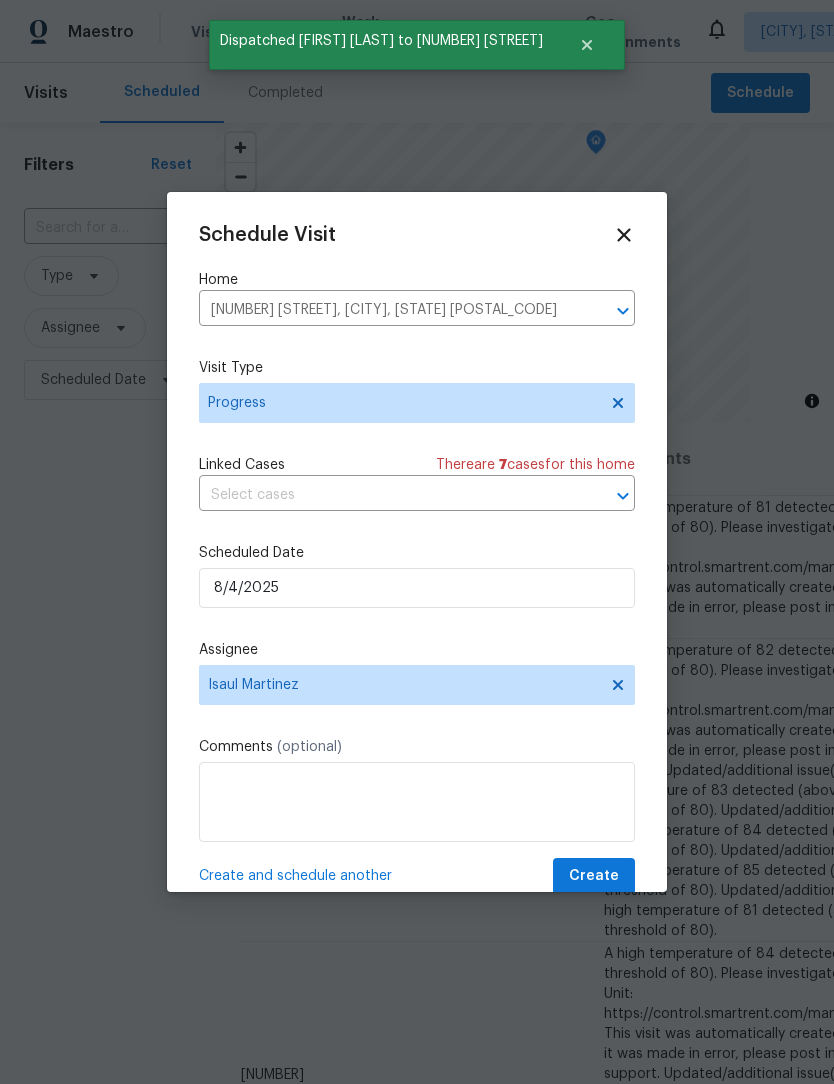 click on "6154 Tybalt Cir, Indianapolis, IN 46254" at bounding box center [389, 310] 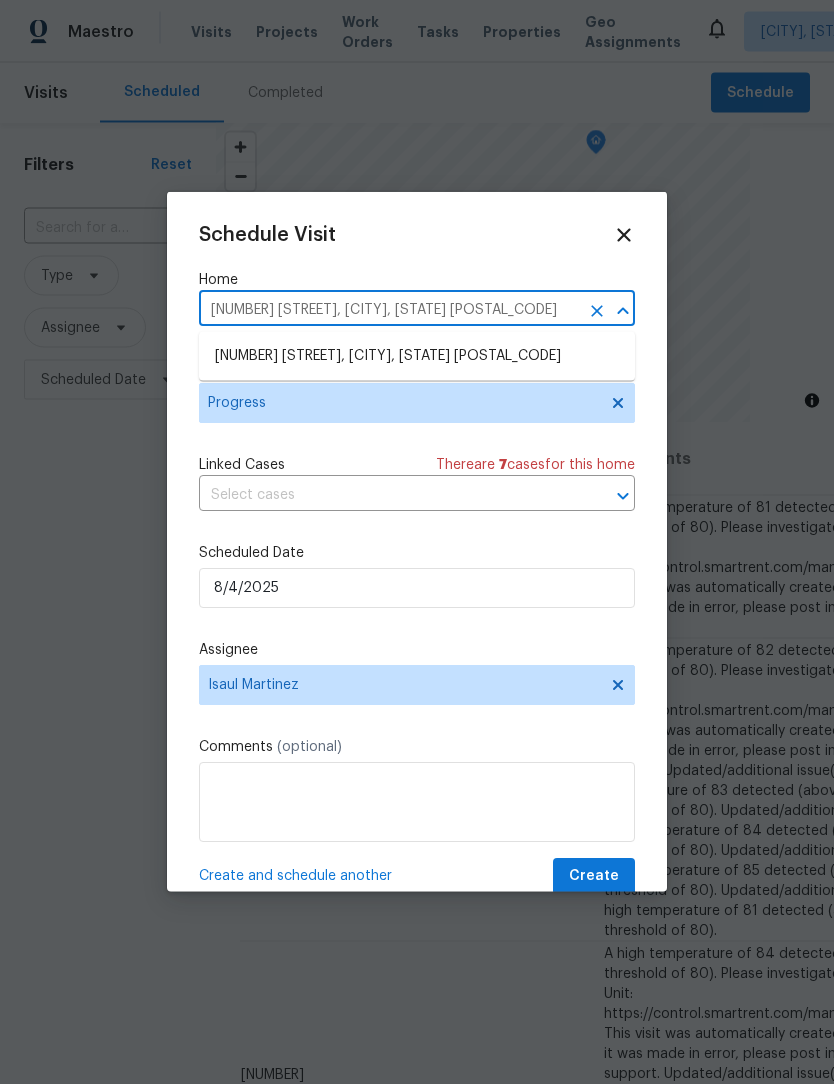 click at bounding box center (417, 542) 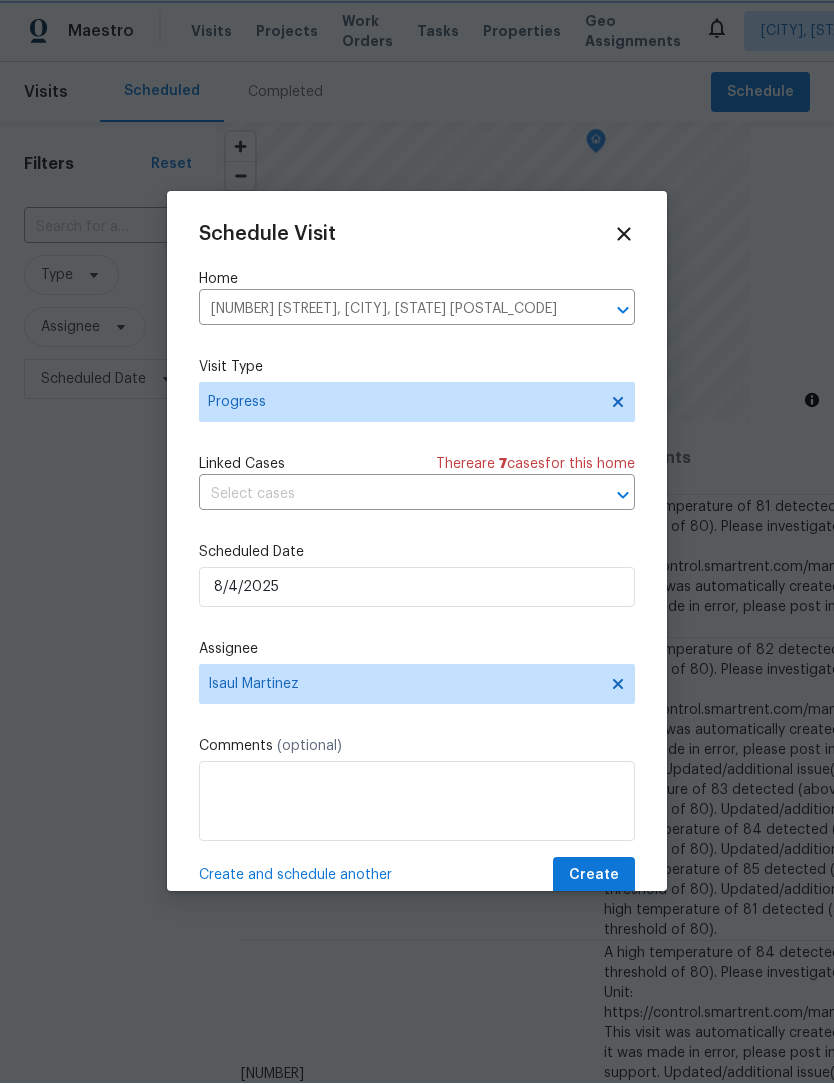 scroll, scrollTop: 1, scrollLeft: 0, axis: vertical 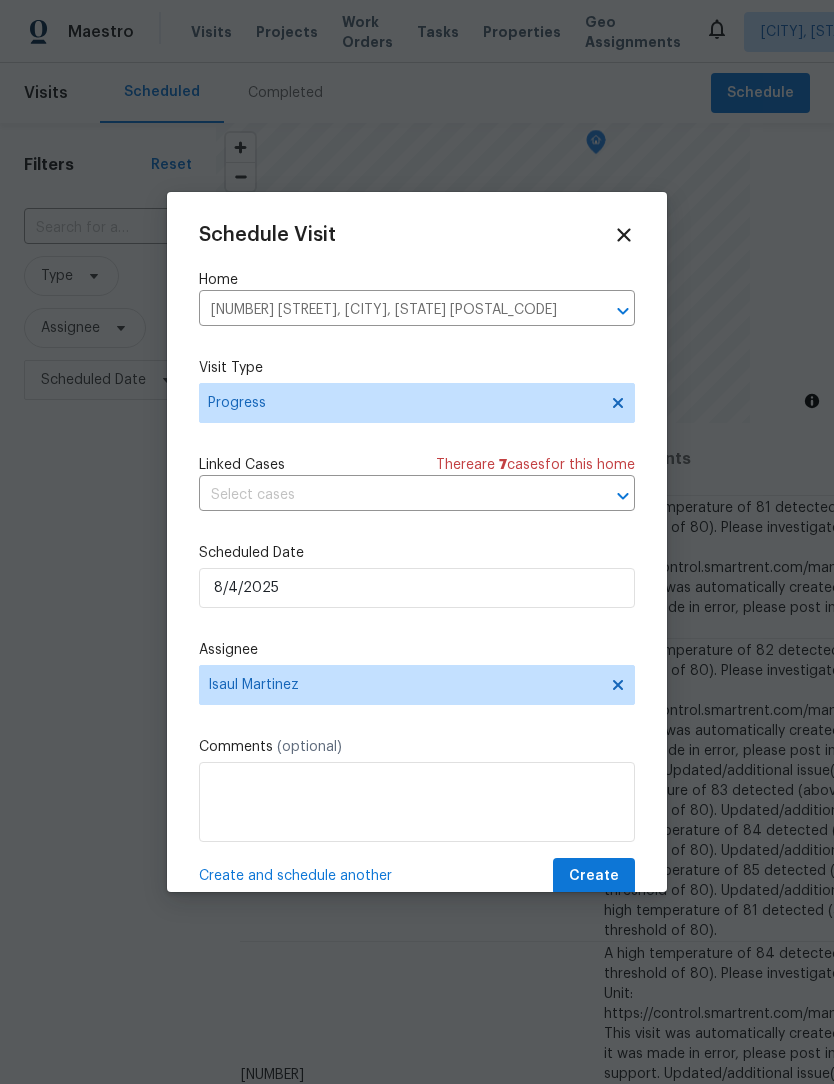 click on "6154 Tybalt Cir, Indianapolis, IN 46254" at bounding box center (389, 310) 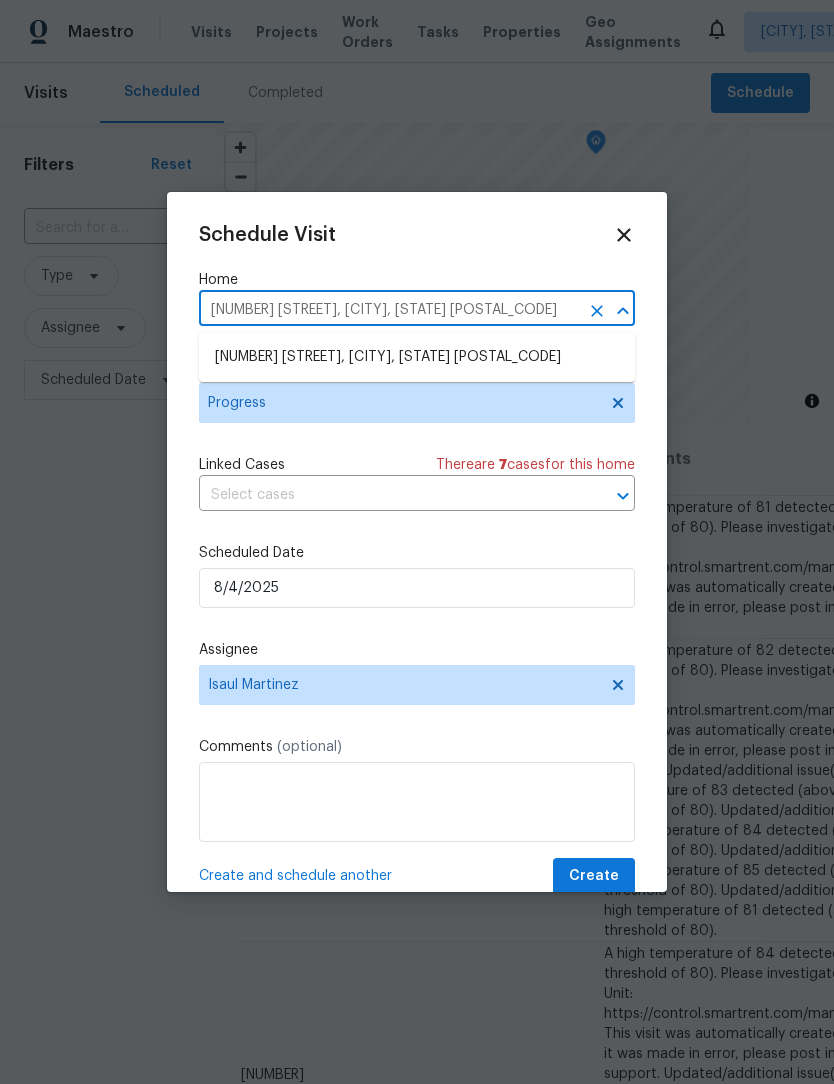 scroll, scrollTop: 0, scrollLeft: 0, axis: both 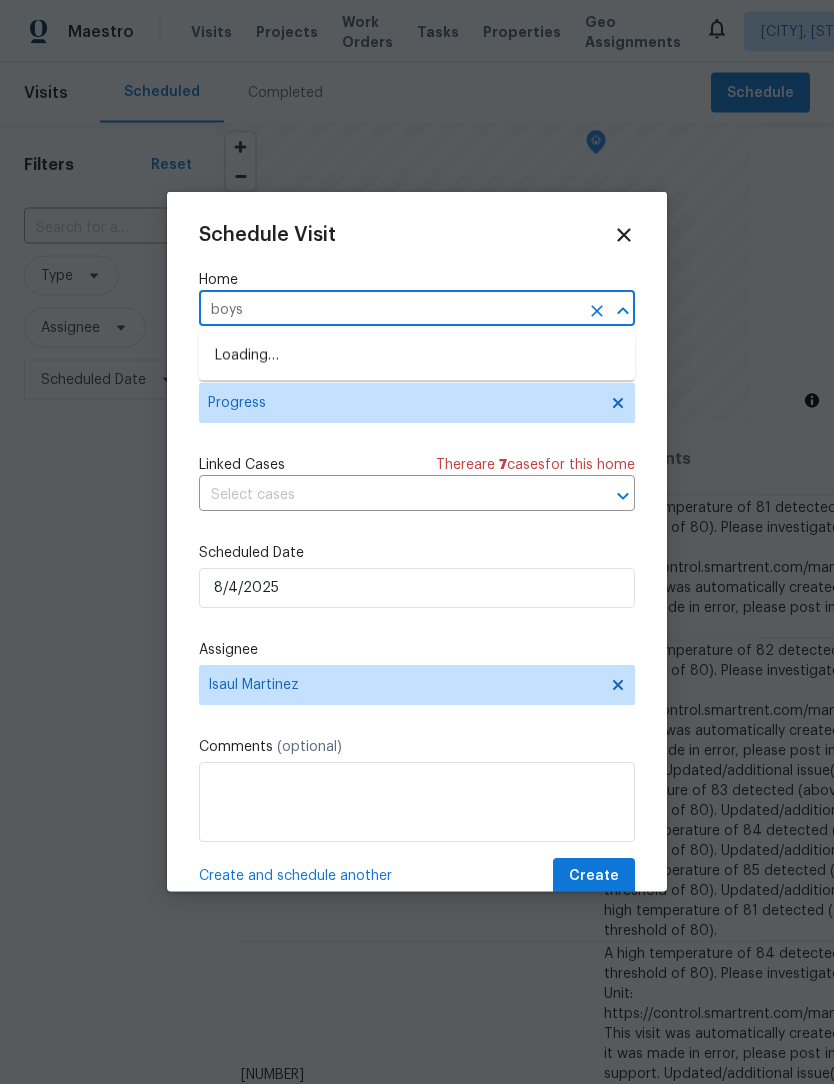 type on "boyse" 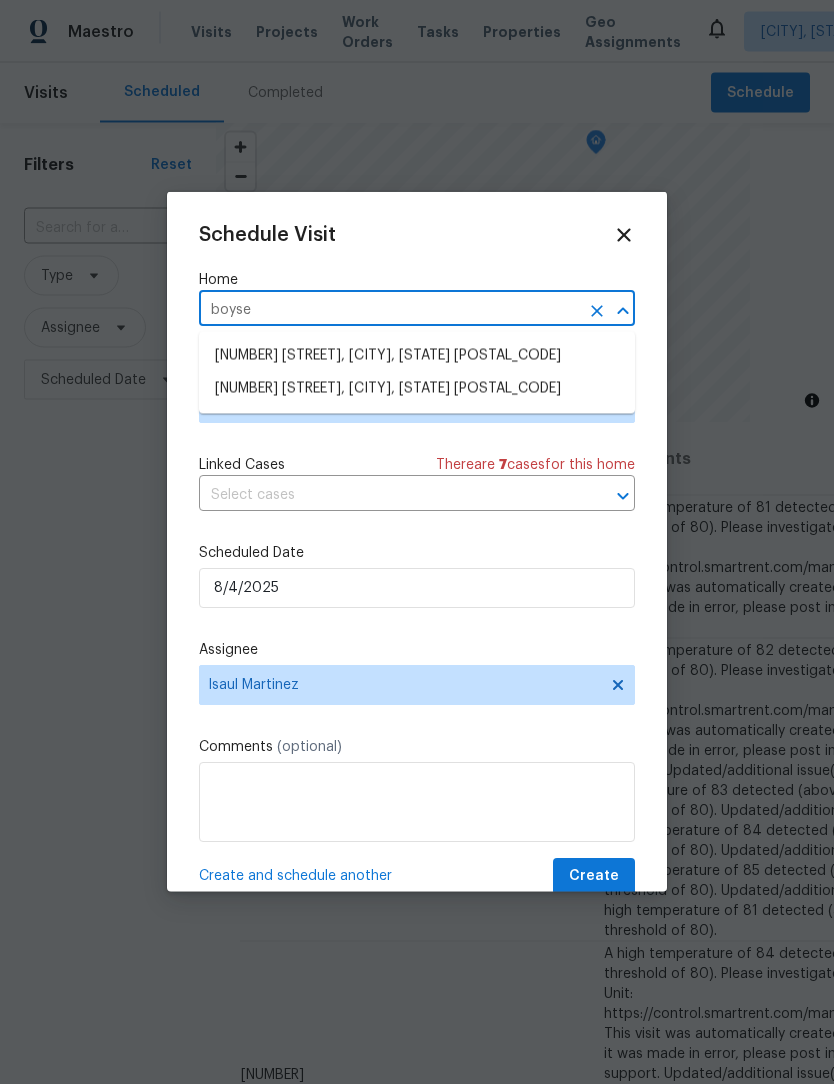 click on "10057 Boysenberry Dr, Fishers, IN 46038" at bounding box center [417, 389] 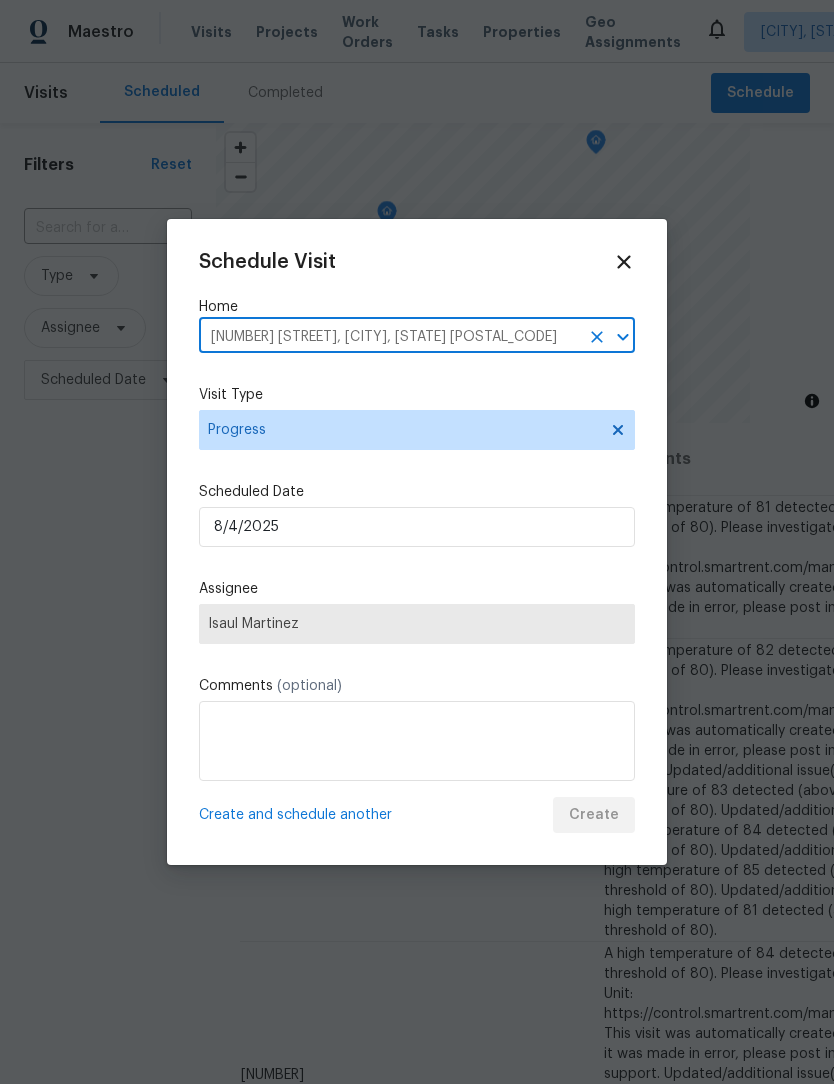 scroll, scrollTop: 1, scrollLeft: 0, axis: vertical 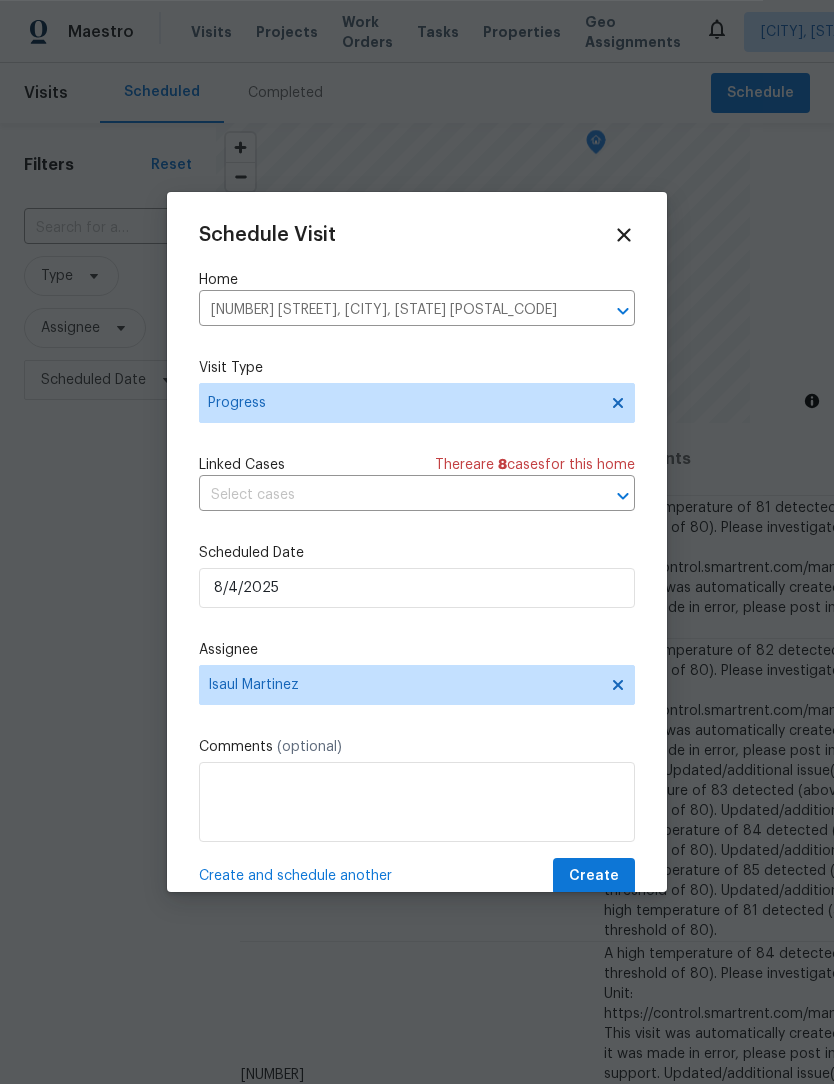 click on "Create and schedule another" at bounding box center [295, 876] 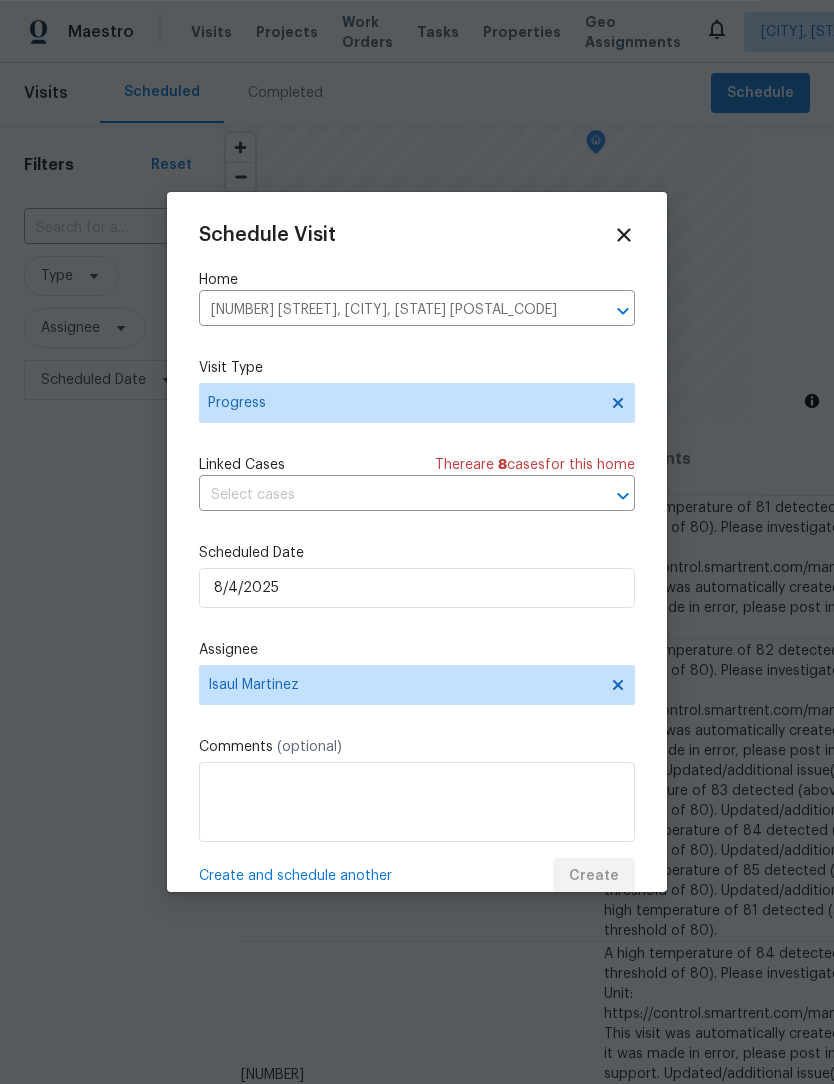 scroll, scrollTop: 0, scrollLeft: 0, axis: both 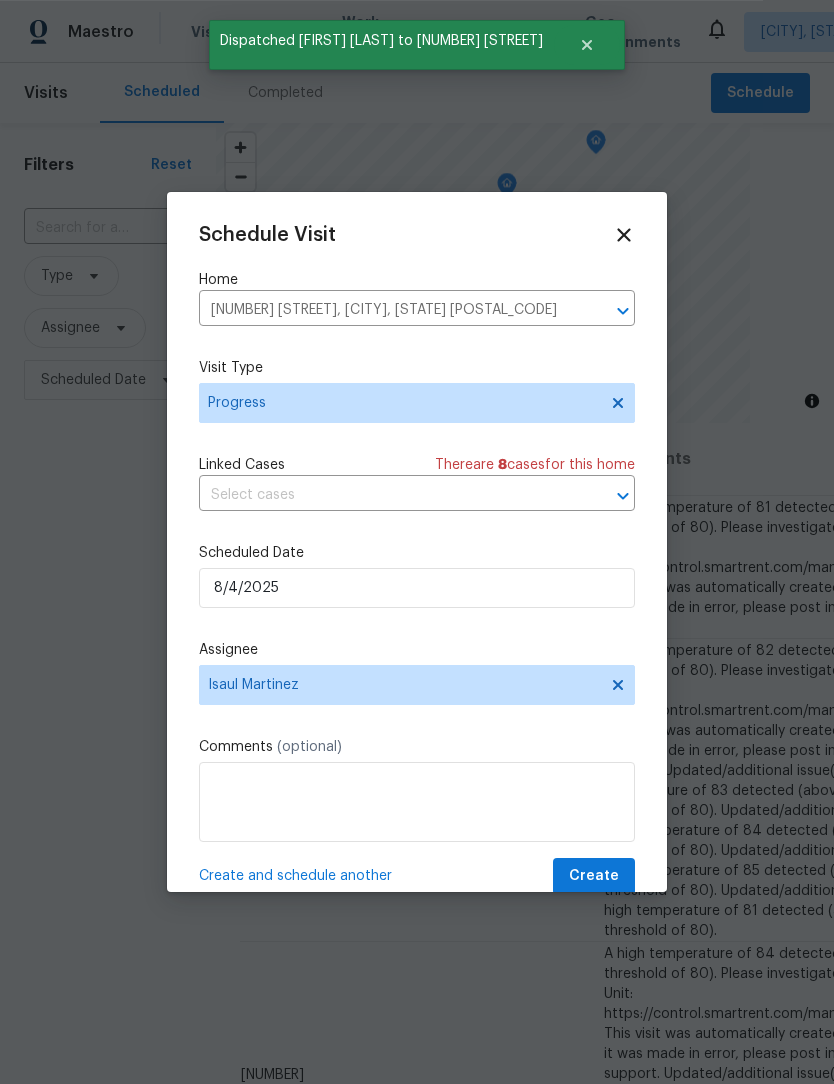 click on "10057 Boysenberry Dr, Fishers, IN 46038" at bounding box center [389, 310] 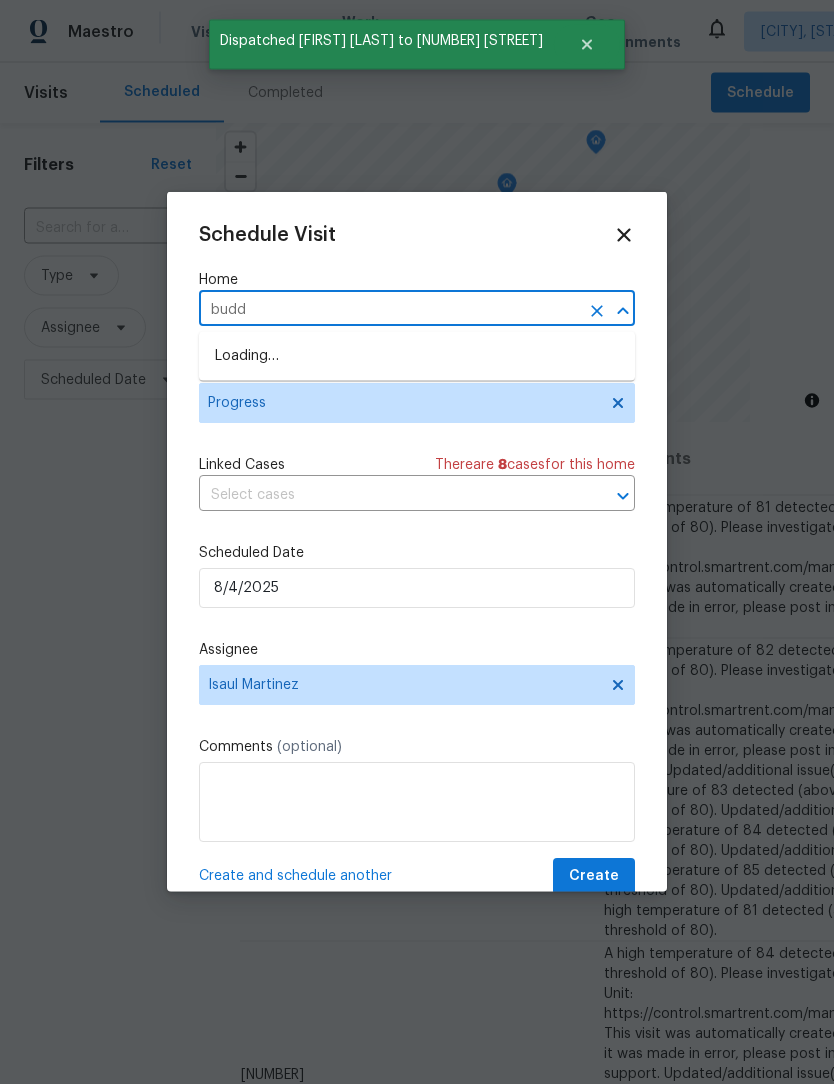 type on "budd" 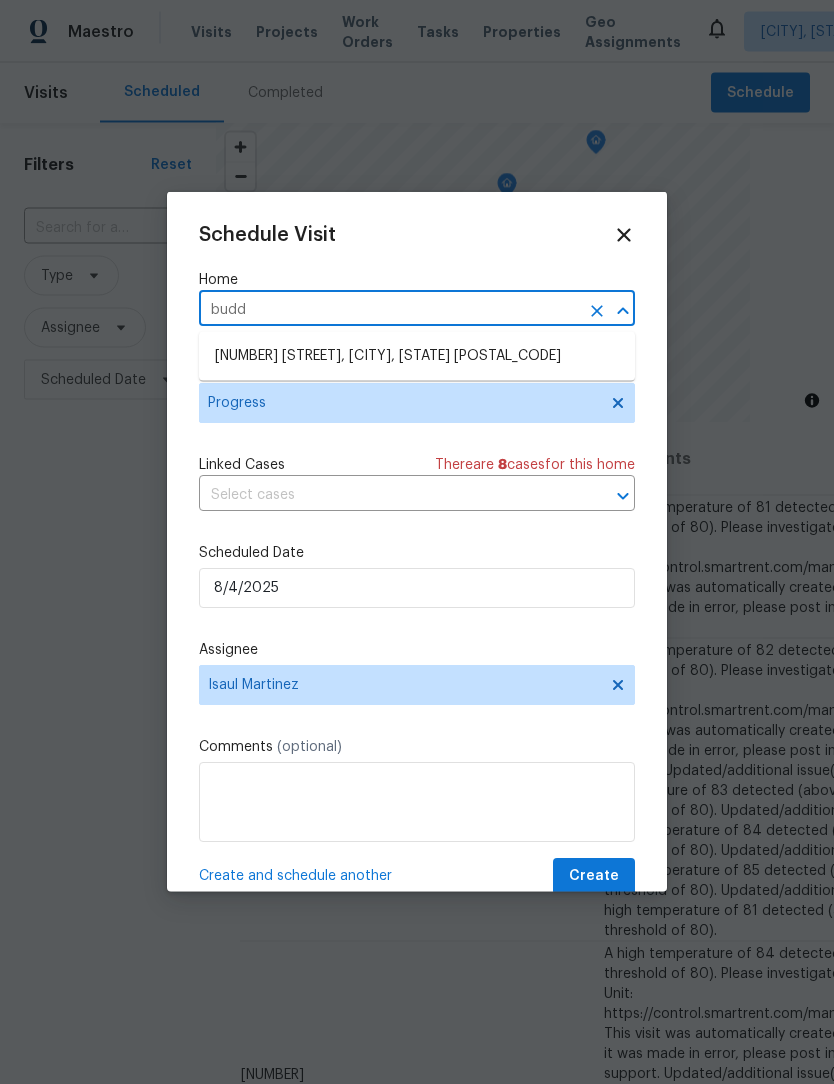 click on "9177 Budd Run Dr, Indianapolis, IN 46250" at bounding box center [417, 356] 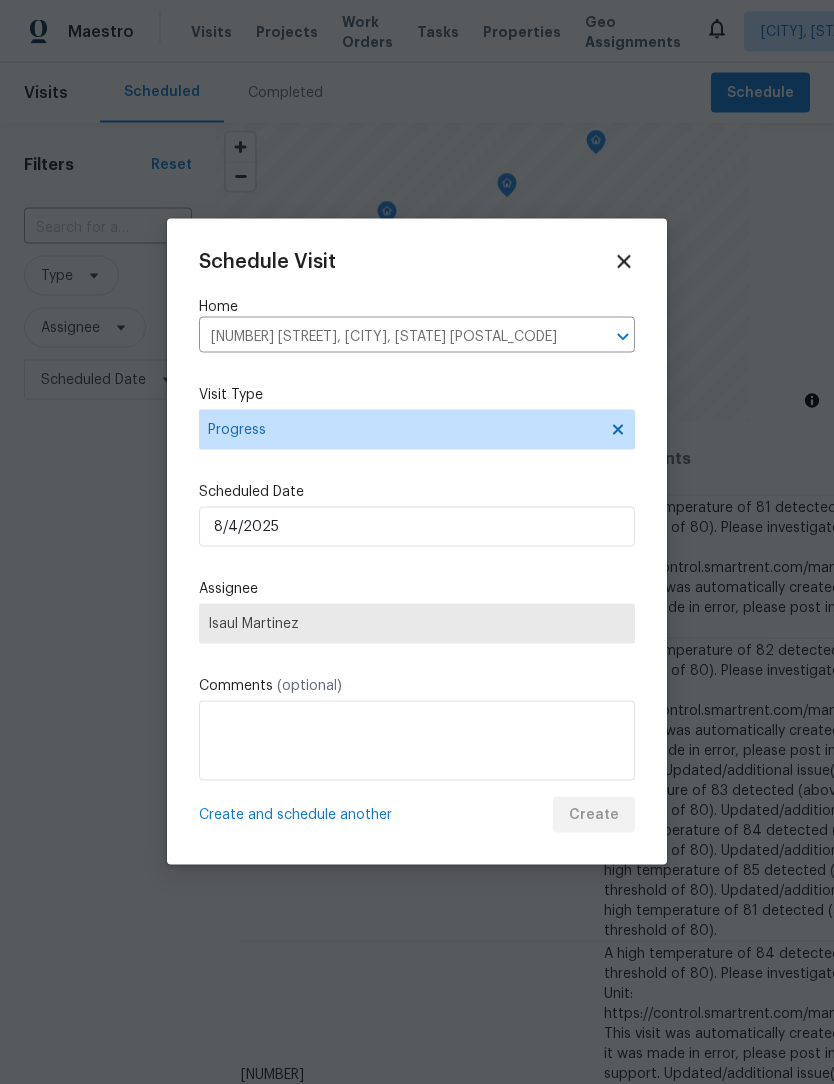 scroll, scrollTop: 1, scrollLeft: 0, axis: vertical 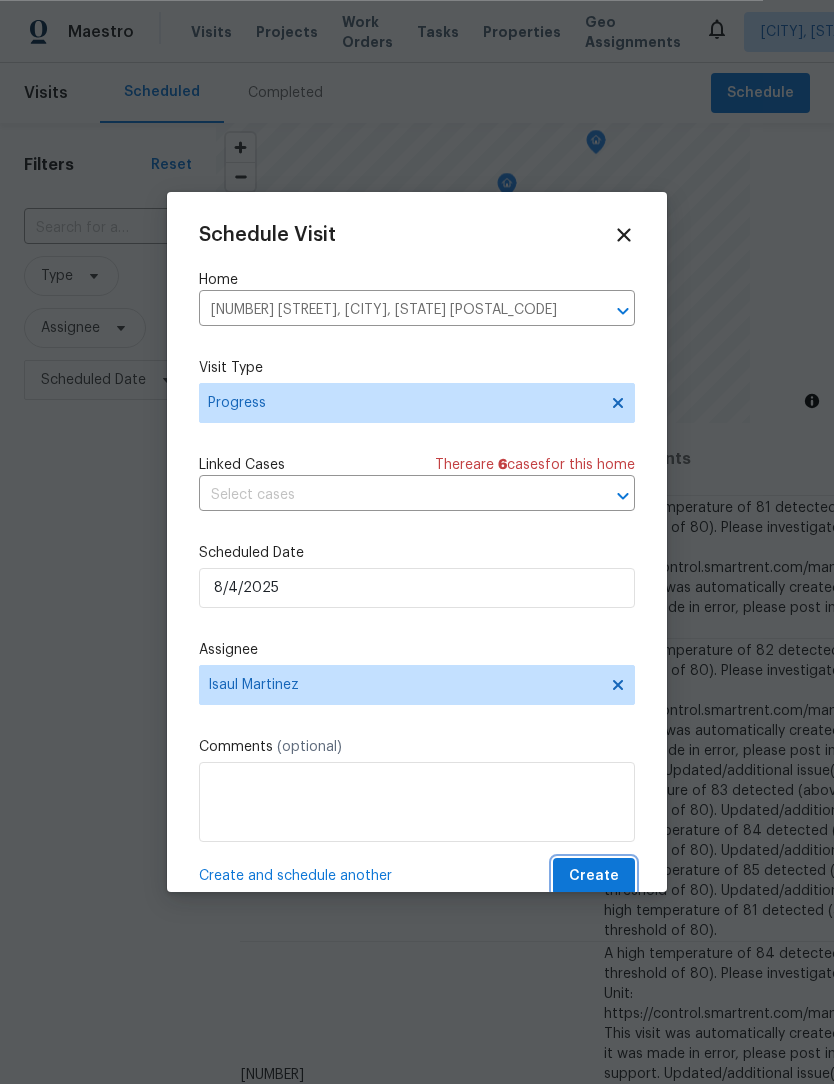 click on "Create" at bounding box center (594, 876) 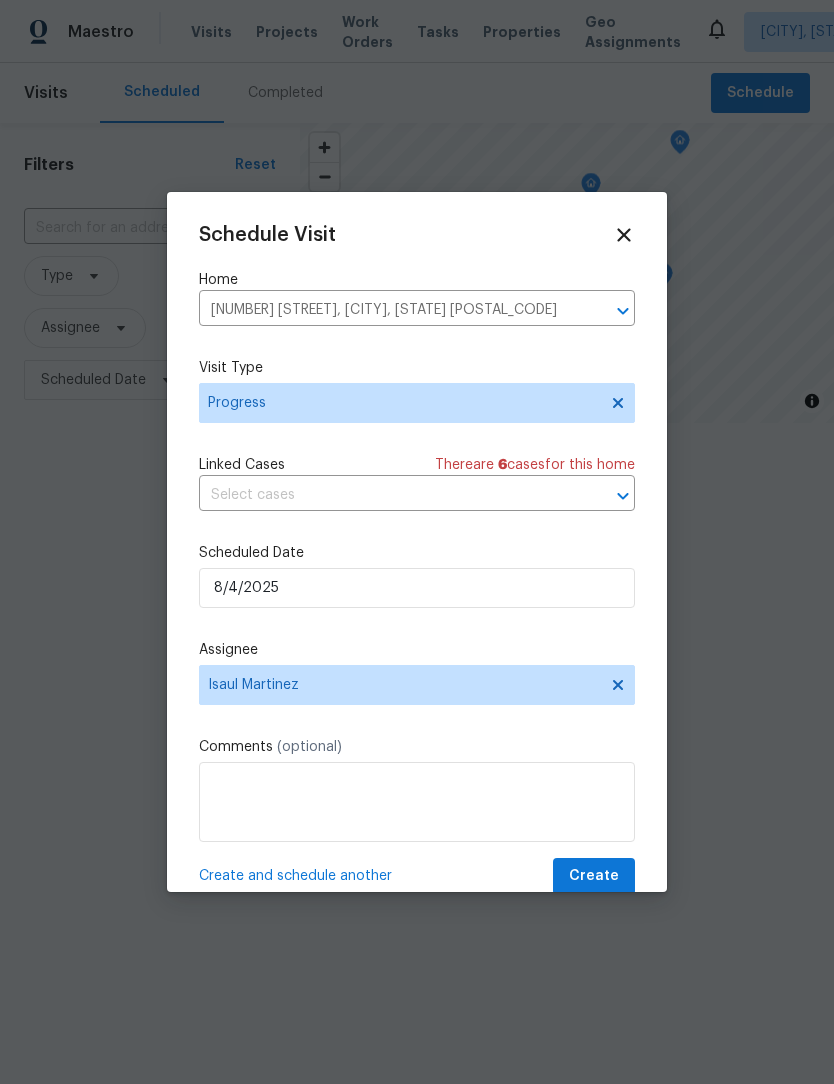 scroll, scrollTop: 0, scrollLeft: 0, axis: both 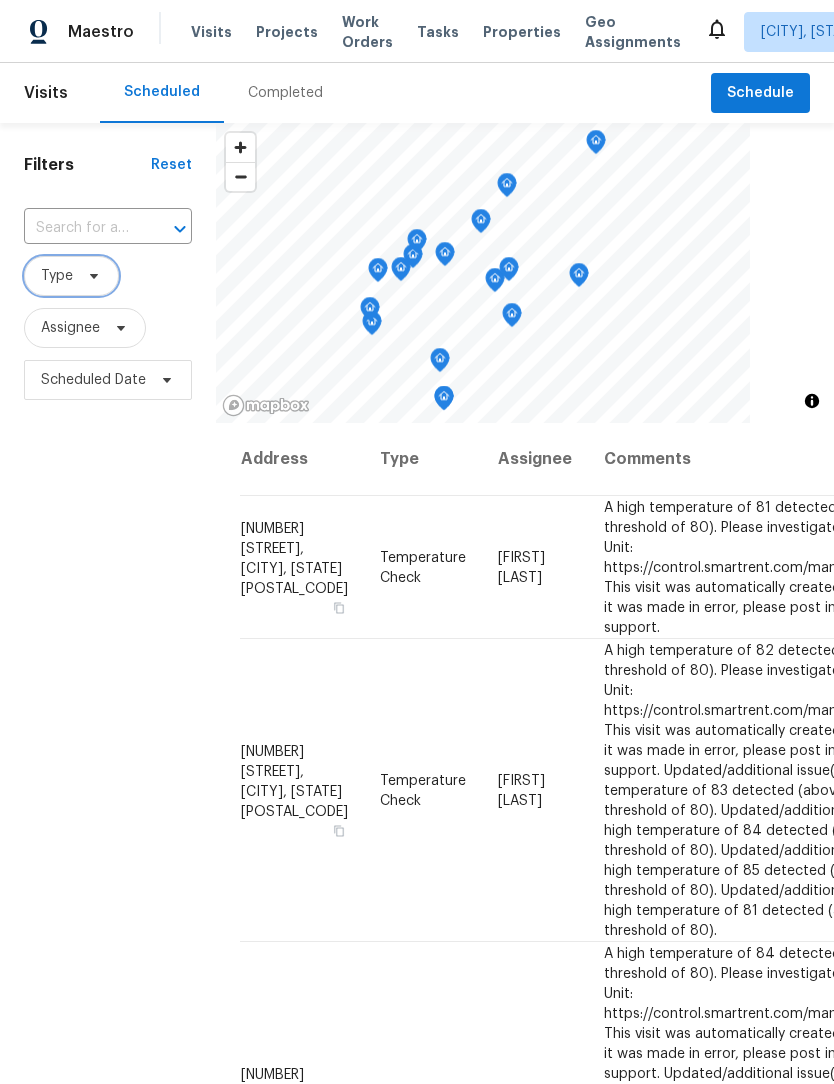 click on "Type" at bounding box center (57, 276) 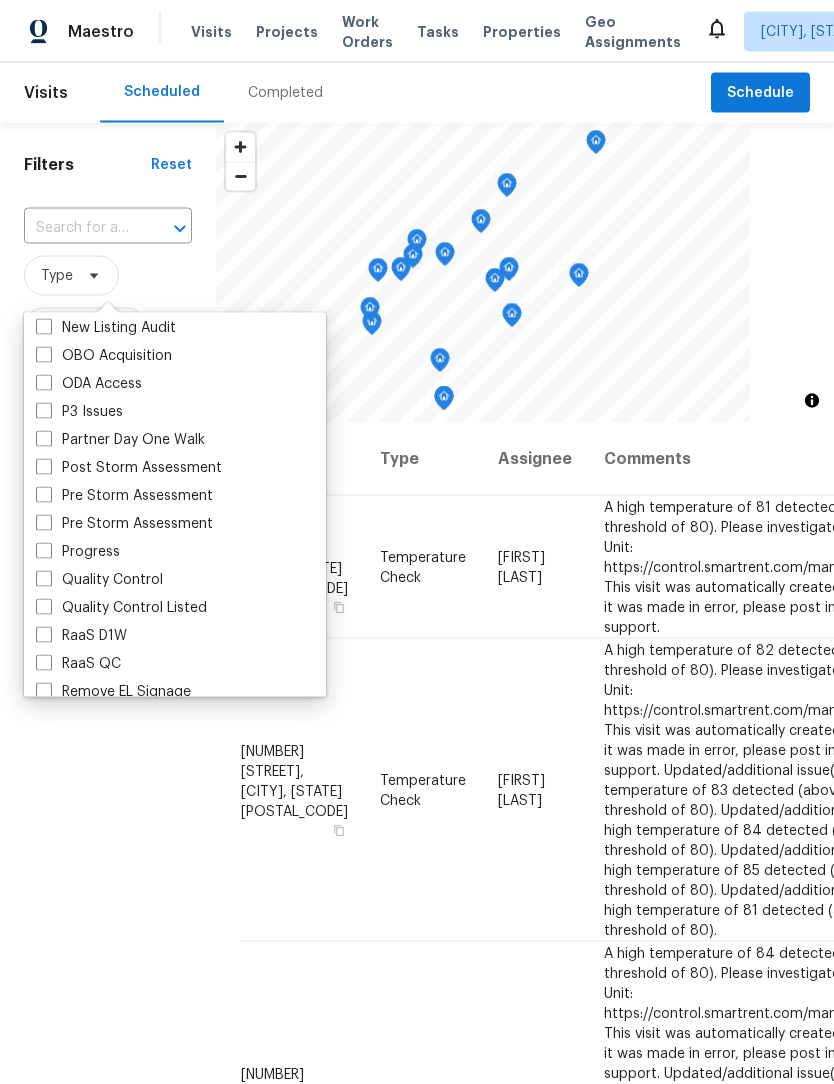 scroll, scrollTop: 1152, scrollLeft: 0, axis: vertical 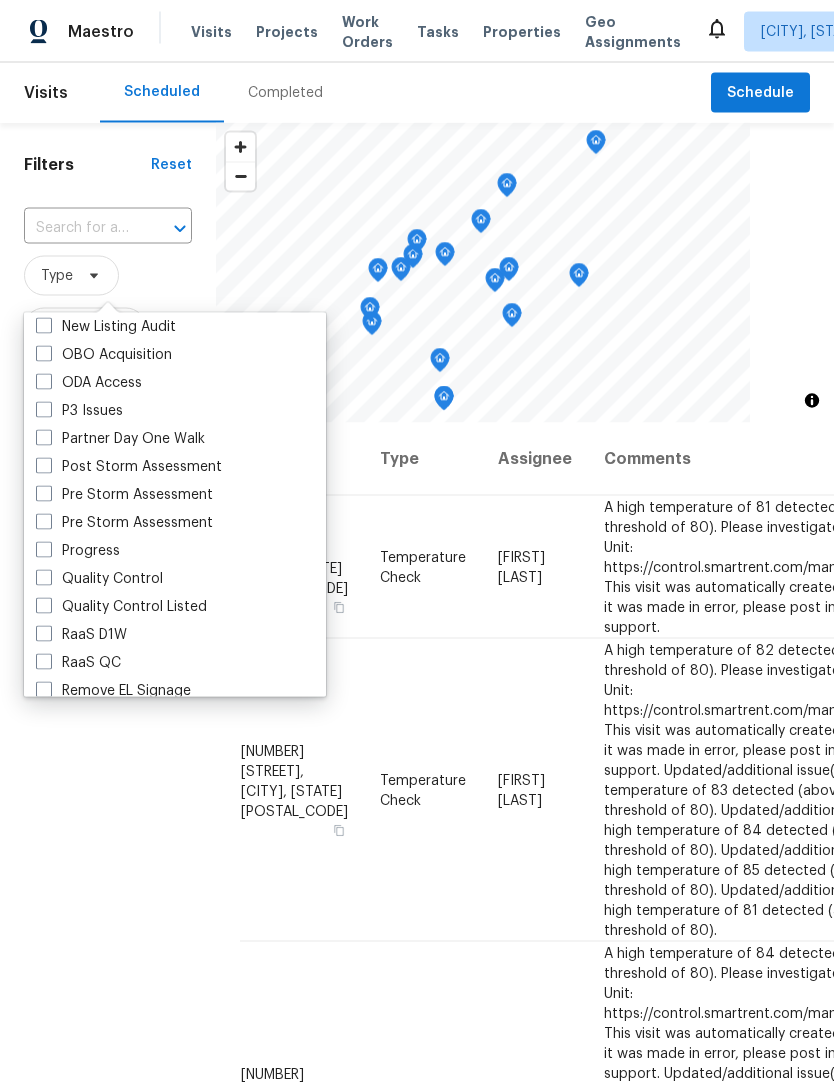 click at bounding box center (44, 550) 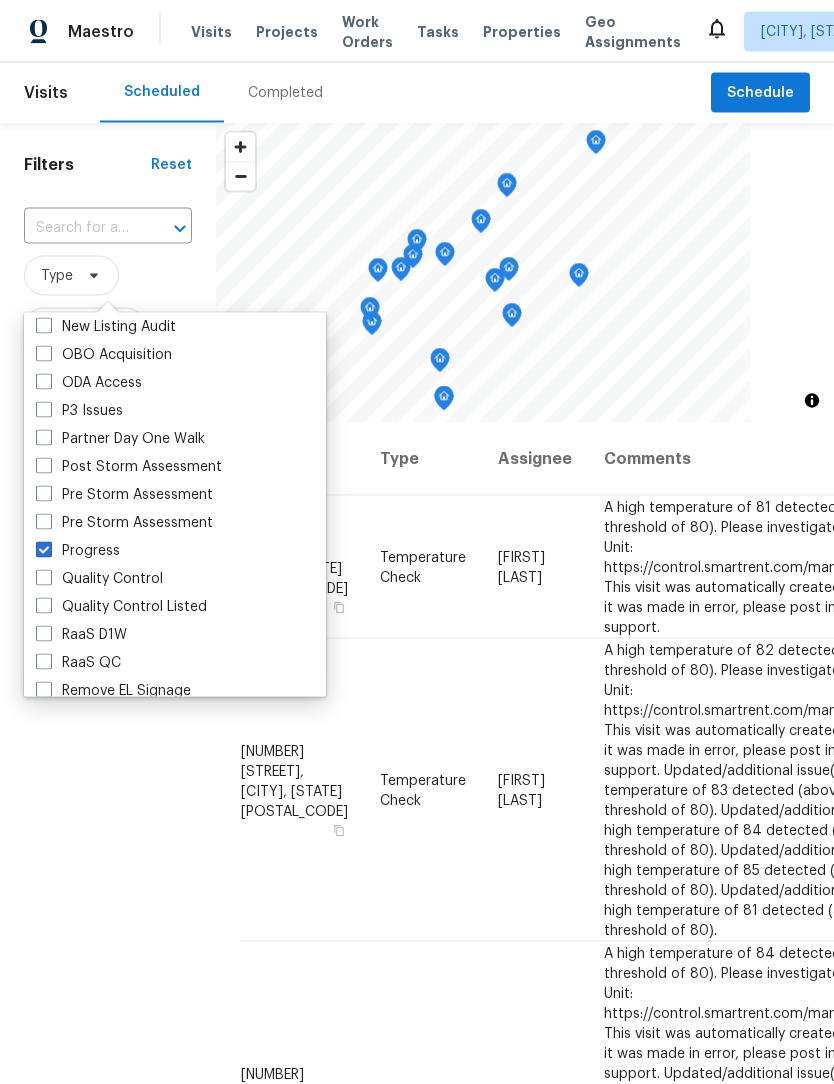 checkbox on "true" 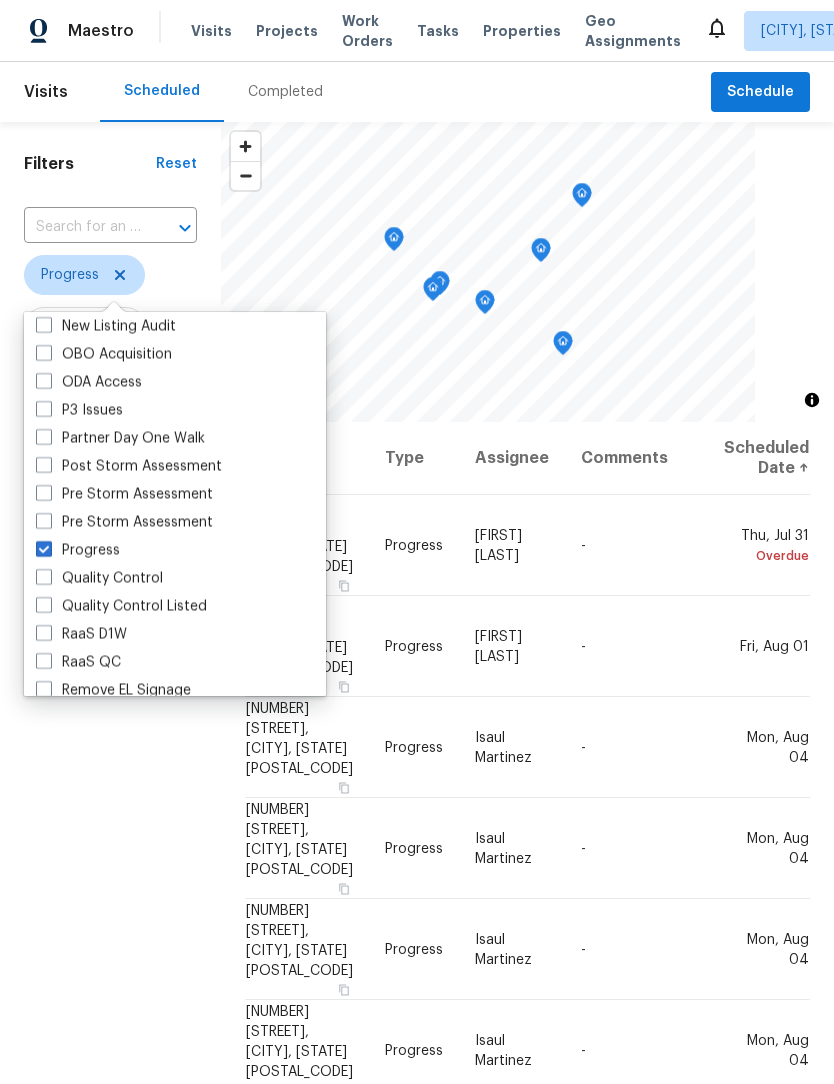scroll, scrollTop: 1, scrollLeft: 0, axis: vertical 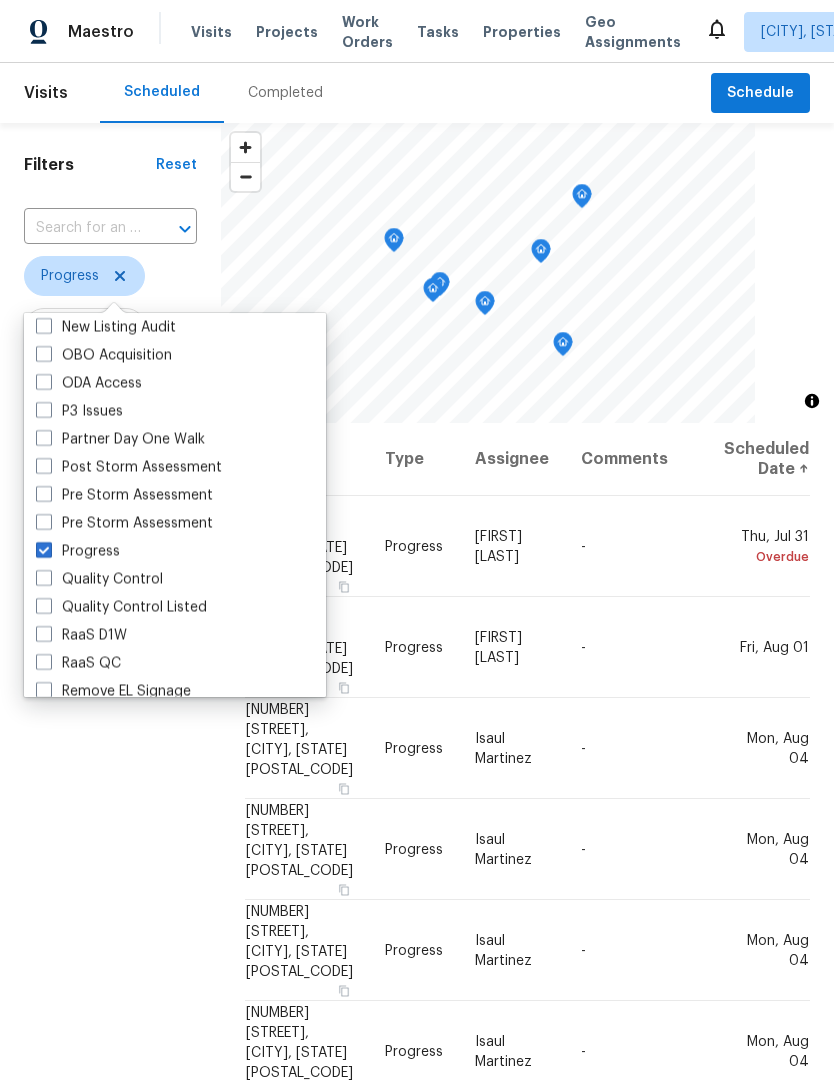 click on "Filters Reset ​ Progress Assignee Scheduled Date" at bounding box center (110, 706) 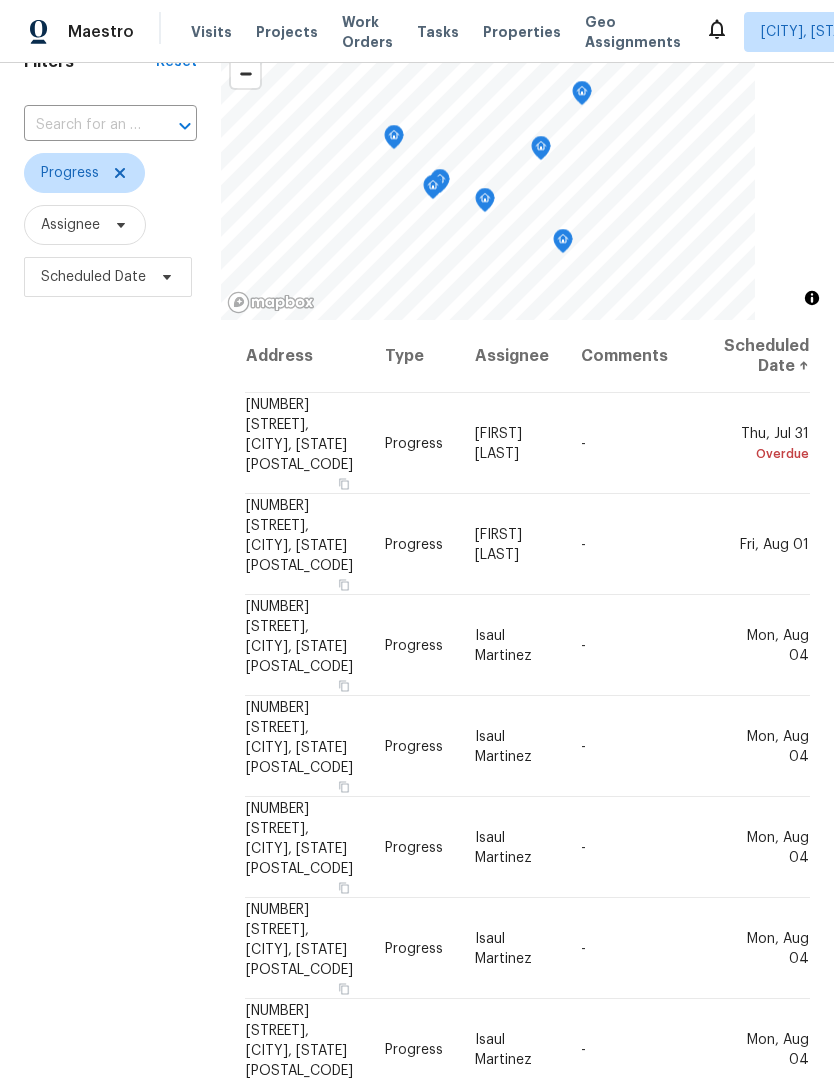scroll, scrollTop: 99, scrollLeft: 0, axis: vertical 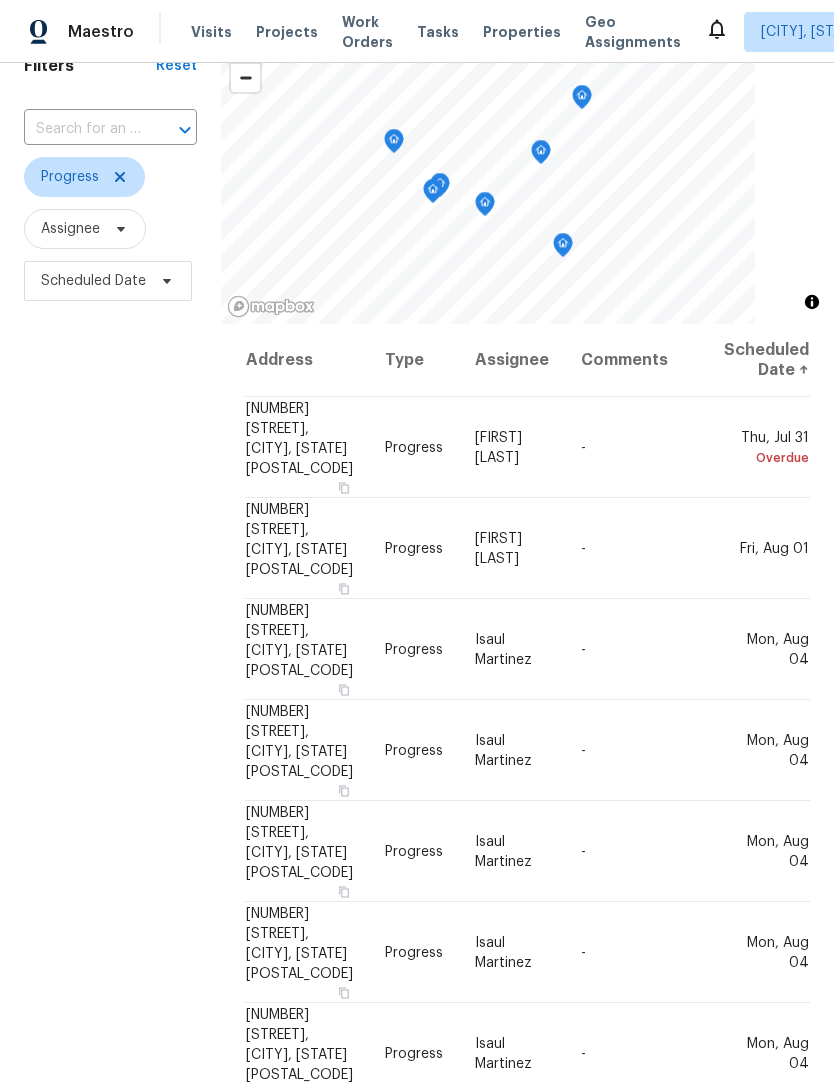 click on "Filters Reset ​ Progress Assignee Scheduled Date" at bounding box center (110, 607) 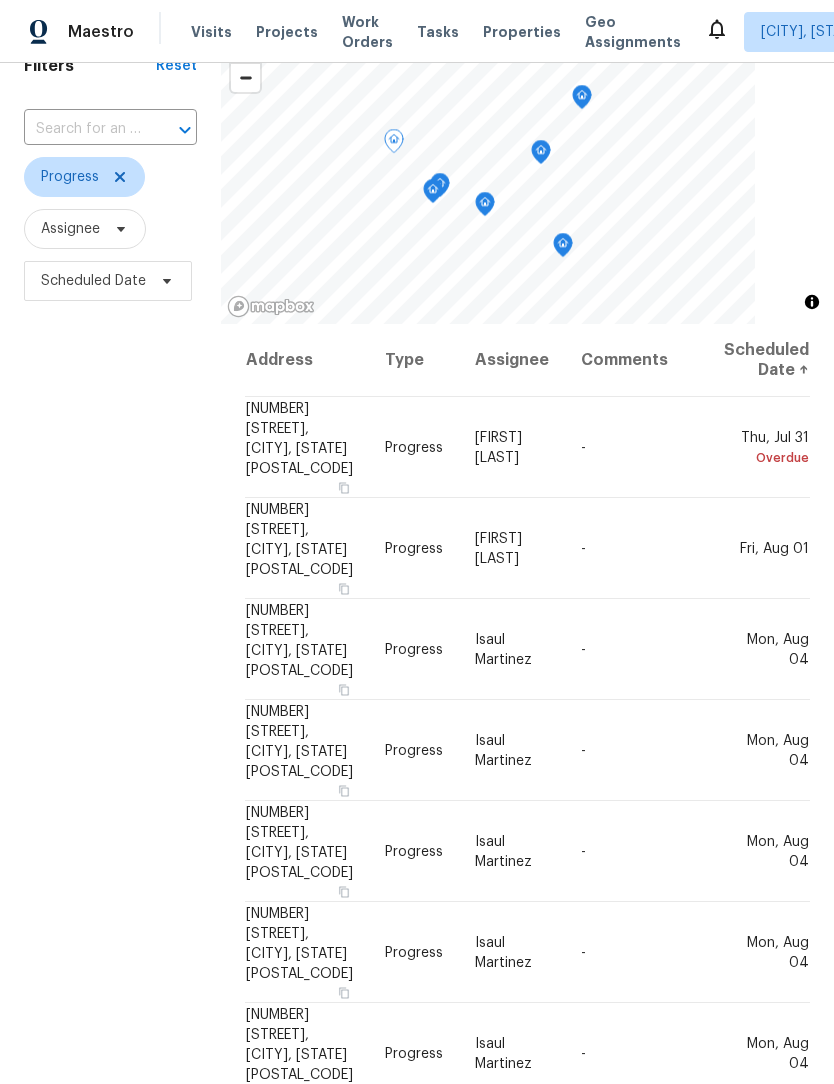 click 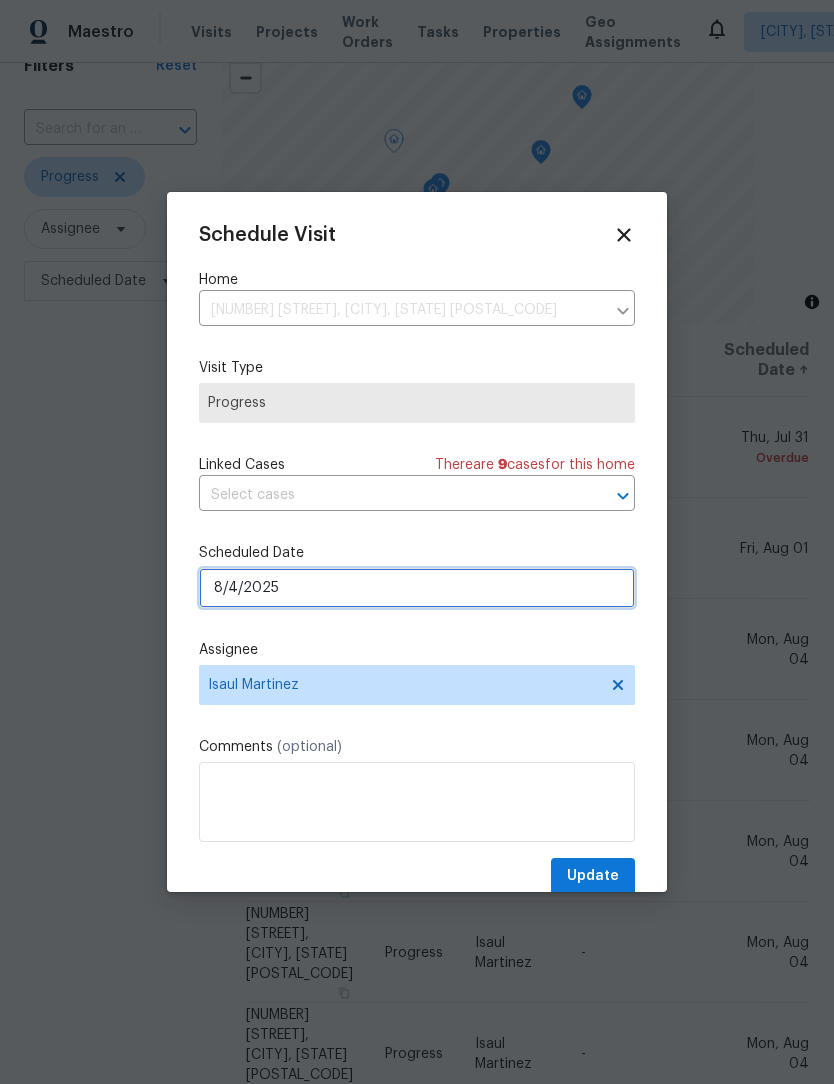 click on "8/4/2025" at bounding box center [417, 588] 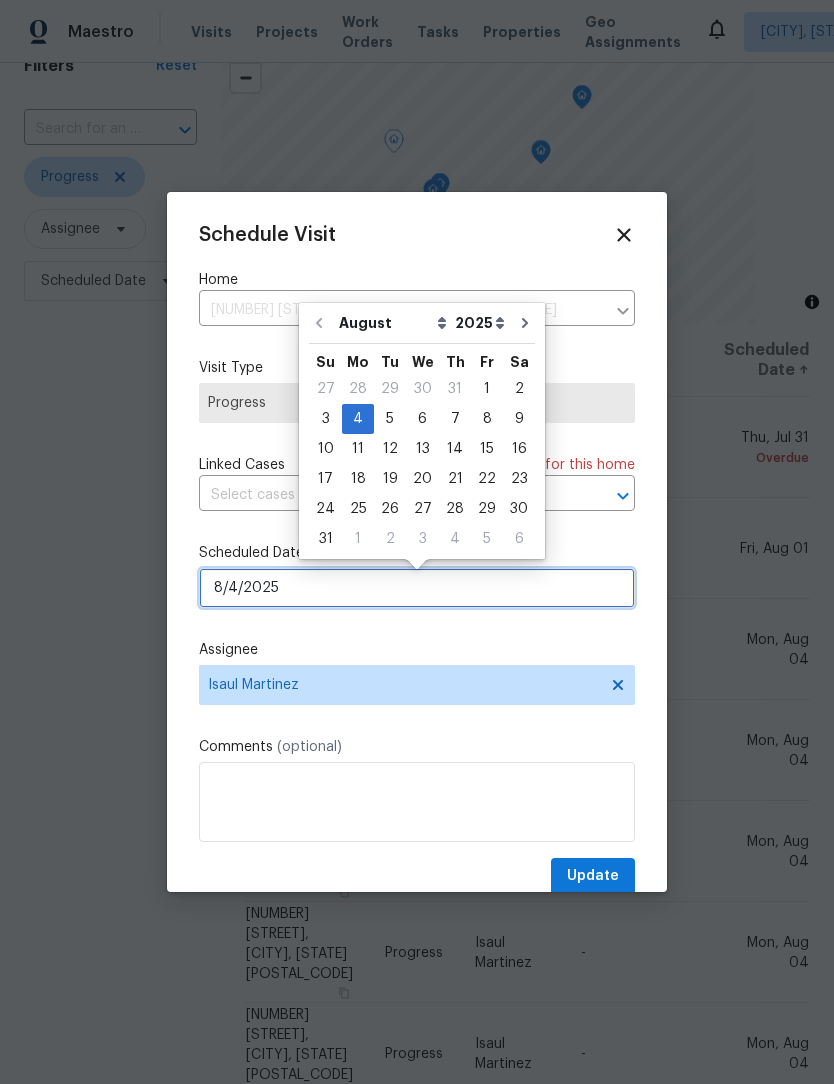 scroll, scrollTop: 0, scrollLeft: 0, axis: both 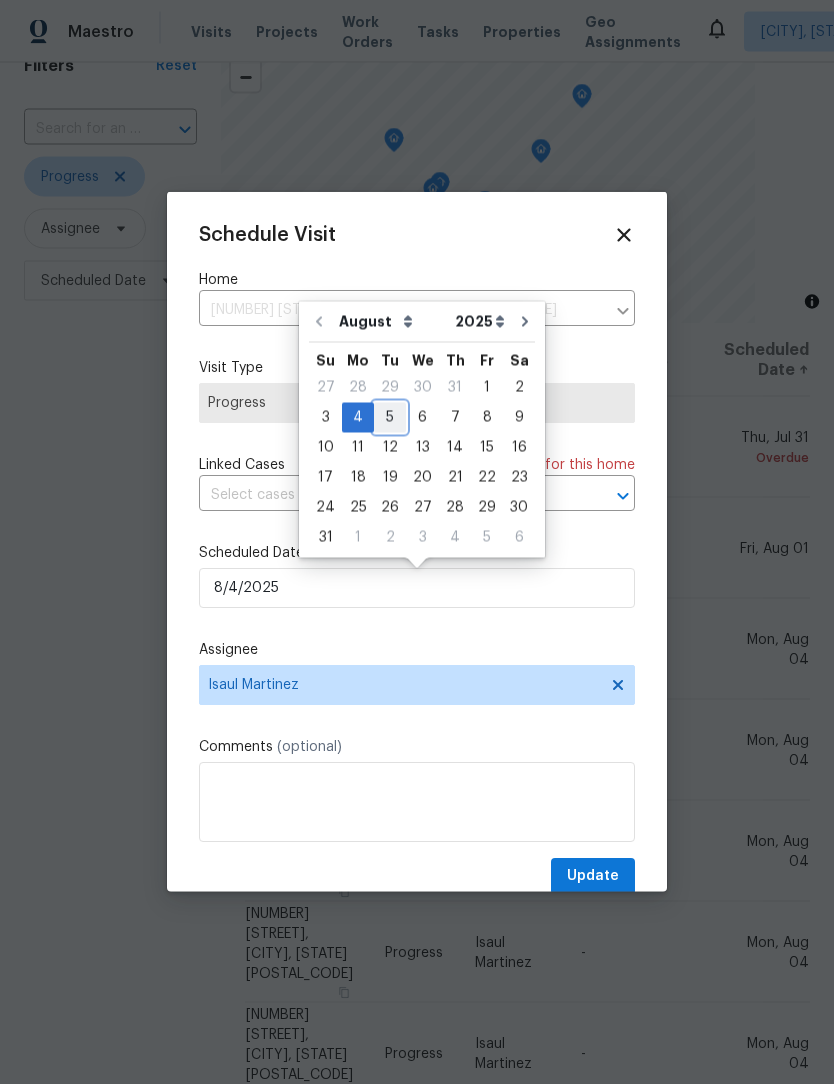 click on "5" at bounding box center [390, 418] 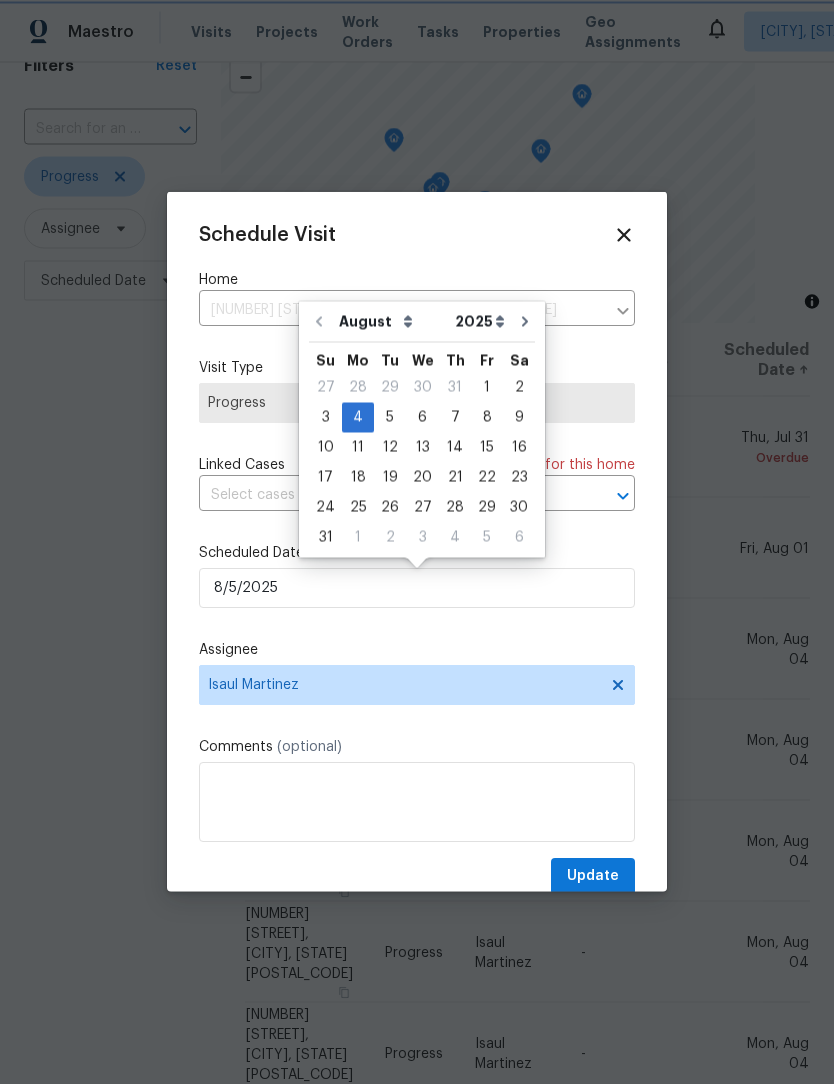 scroll, scrollTop: 1, scrollLeft: 0, axis: vertical 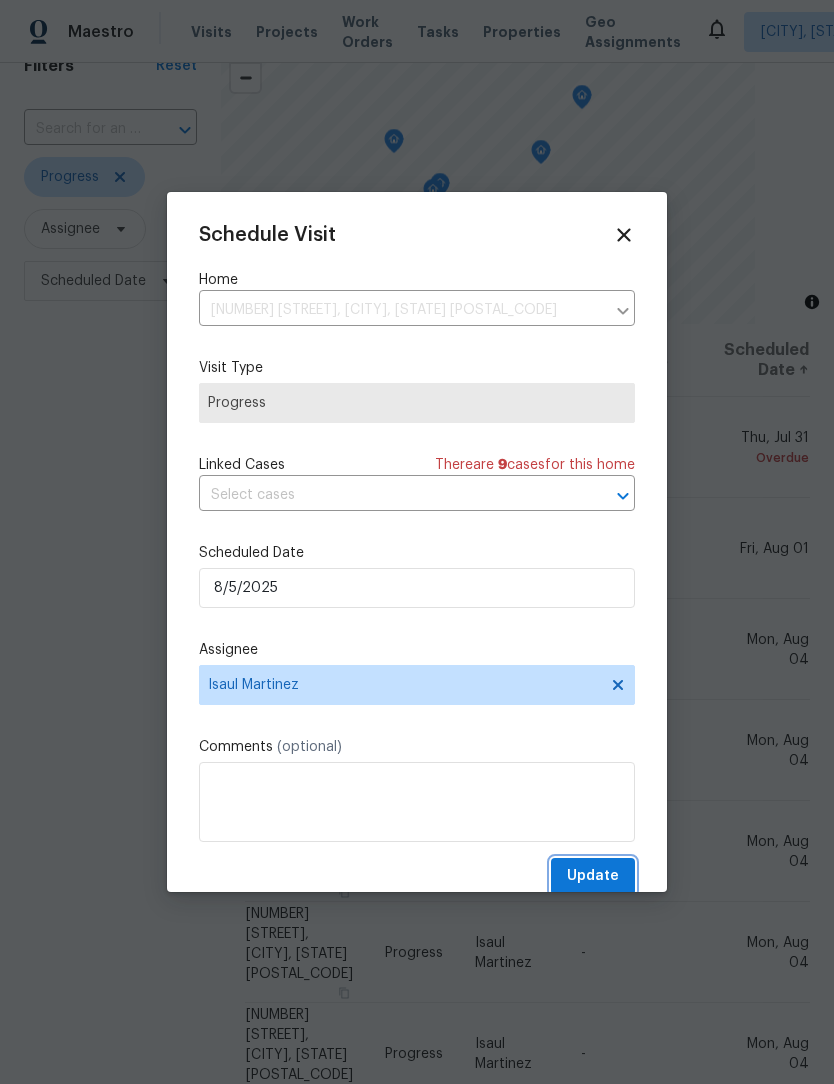 click on "Update" at bounding box center (593, 876) 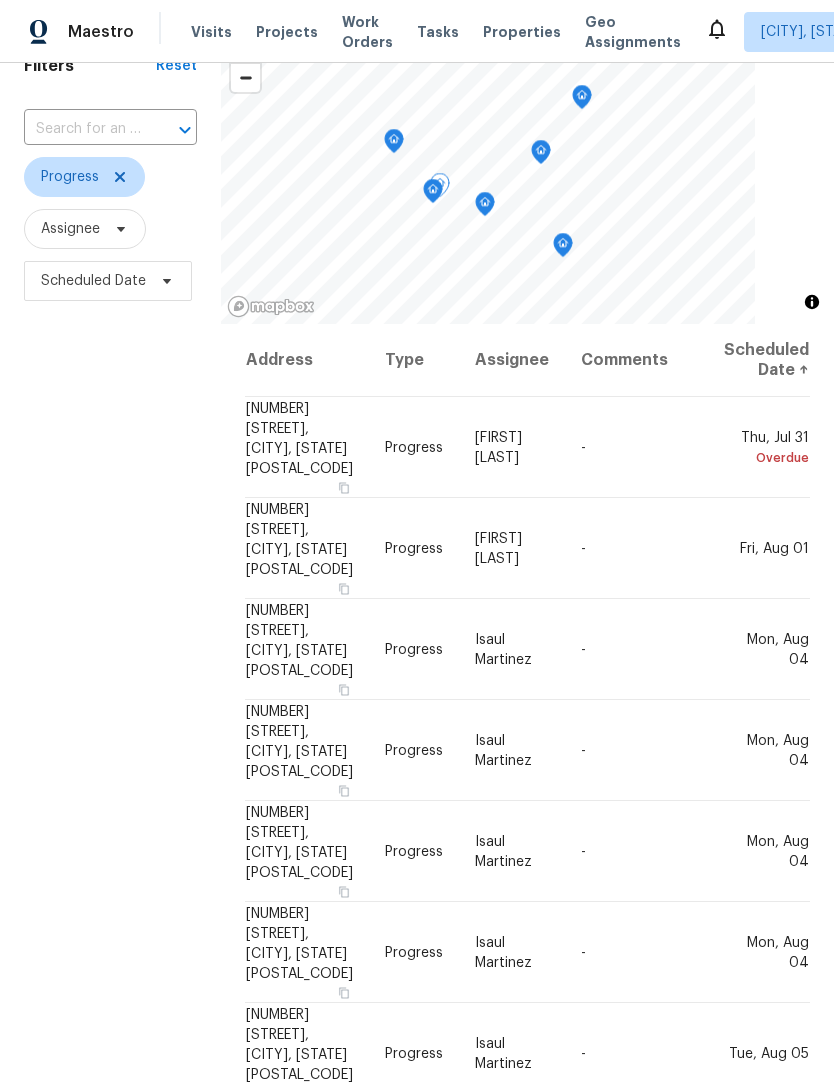 click 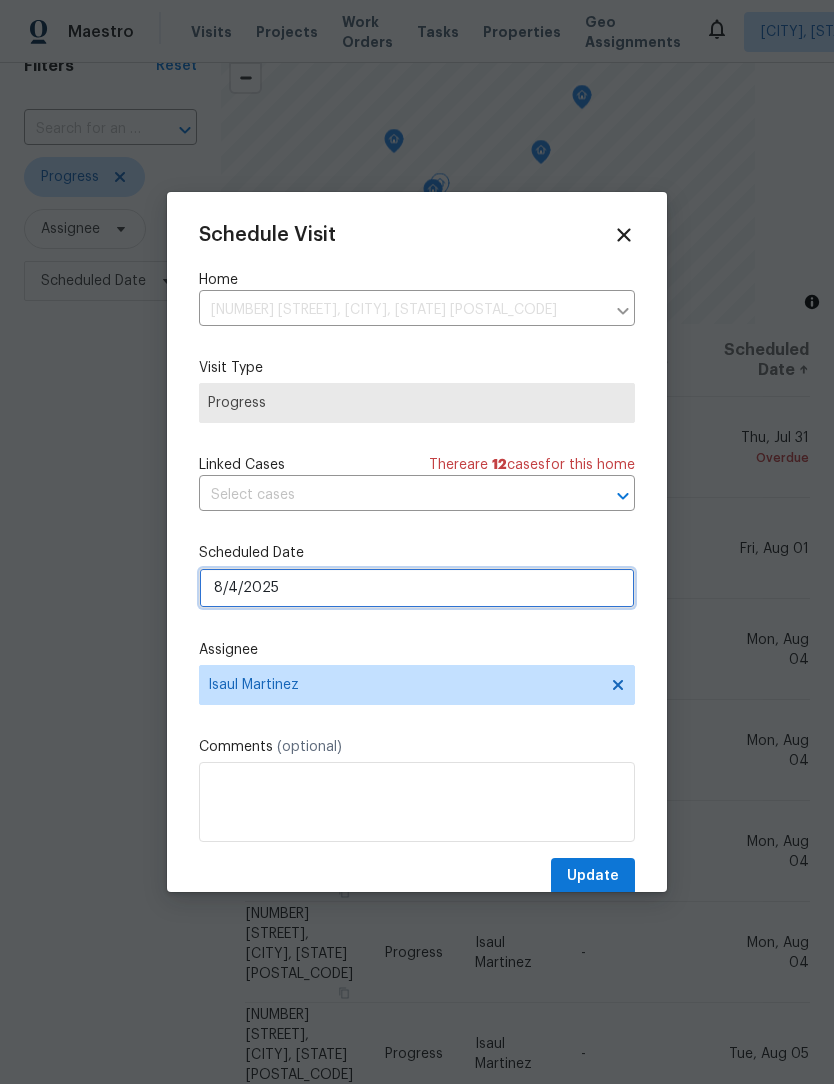 click on "8/4/2025" at bounding box center [417, 588] 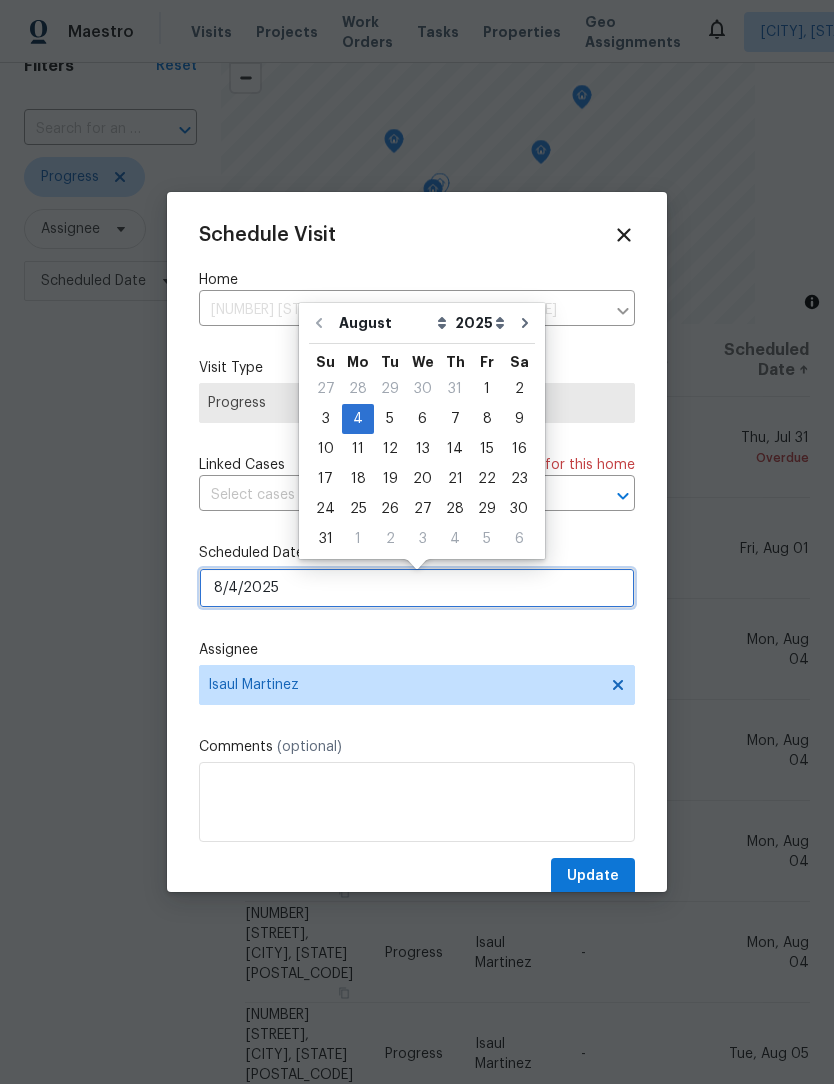 scroll, scrollTop: 0, scrollLeft: 0, axis: both 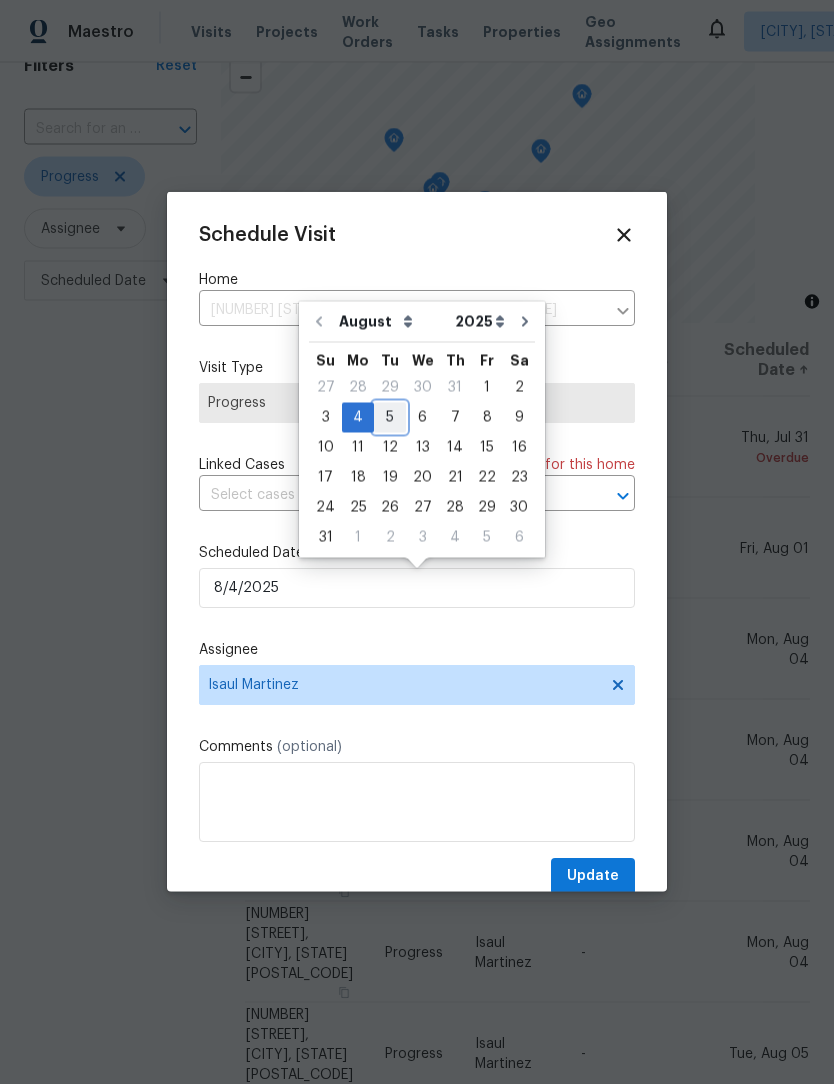 click on "5" at bounding box center [390, 418] 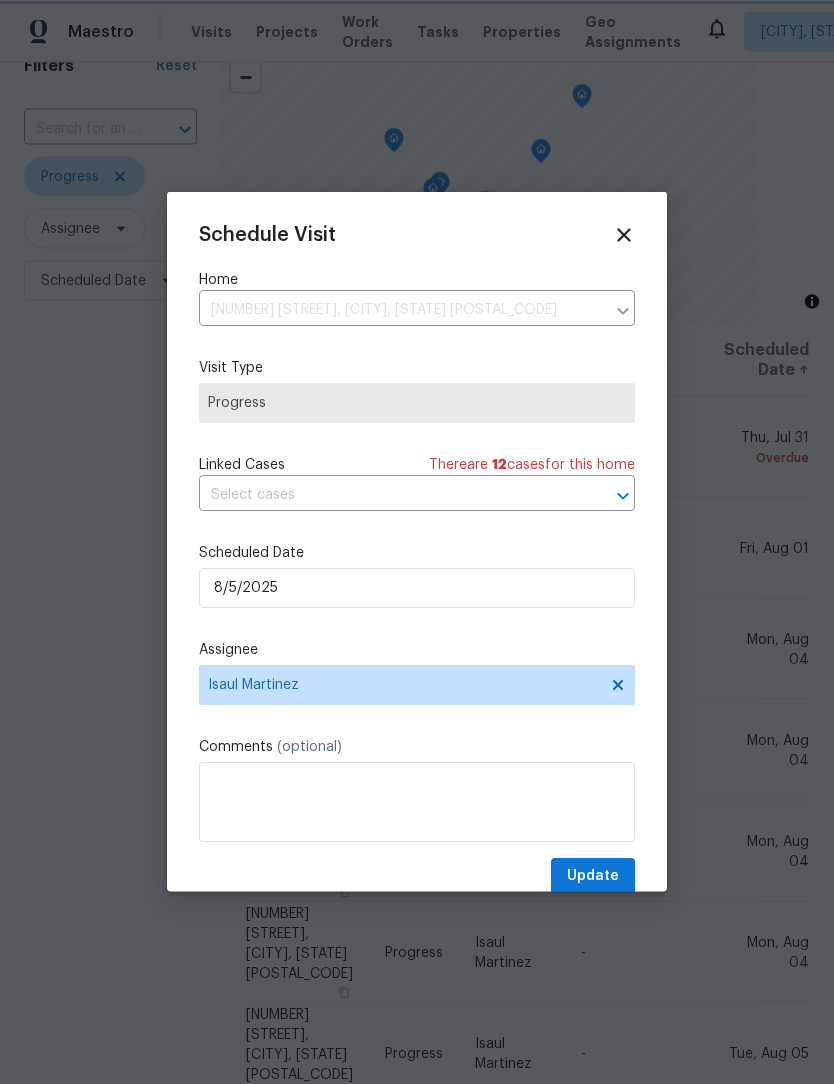 scroll, scrollTop: 1, scrollLeft: 0, axis: vertical 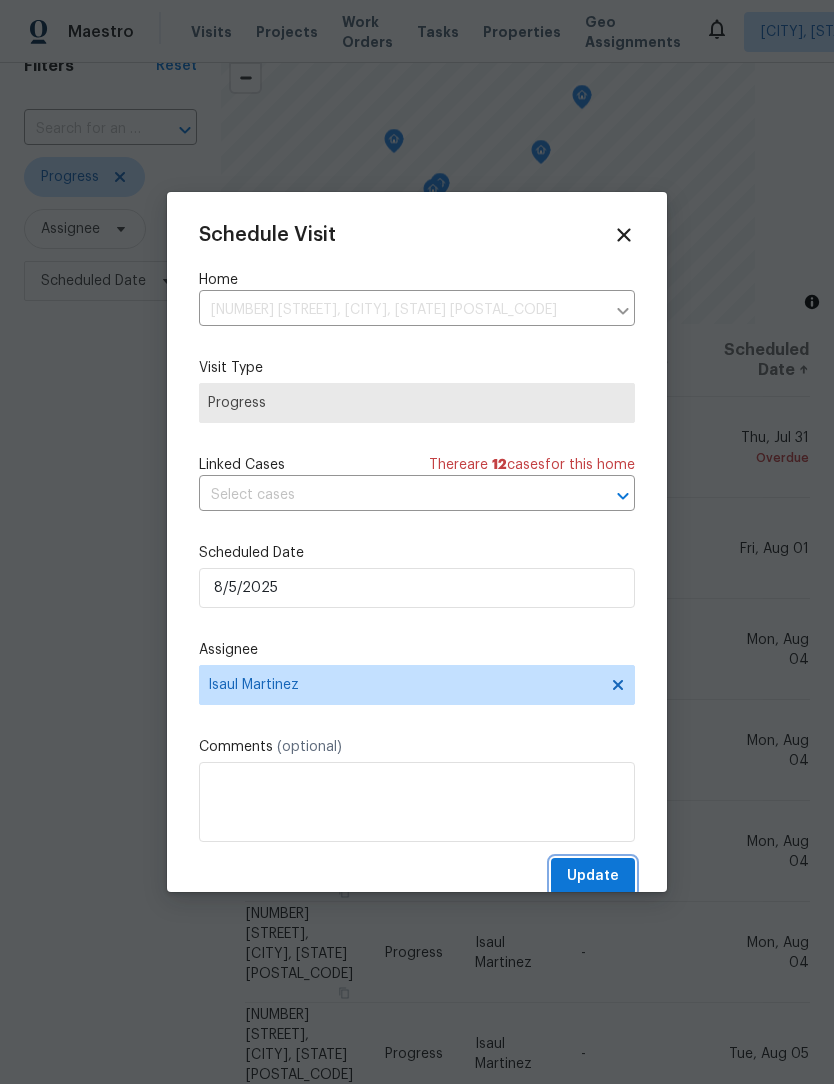 click on "Update" at bounding box center [593, 876] 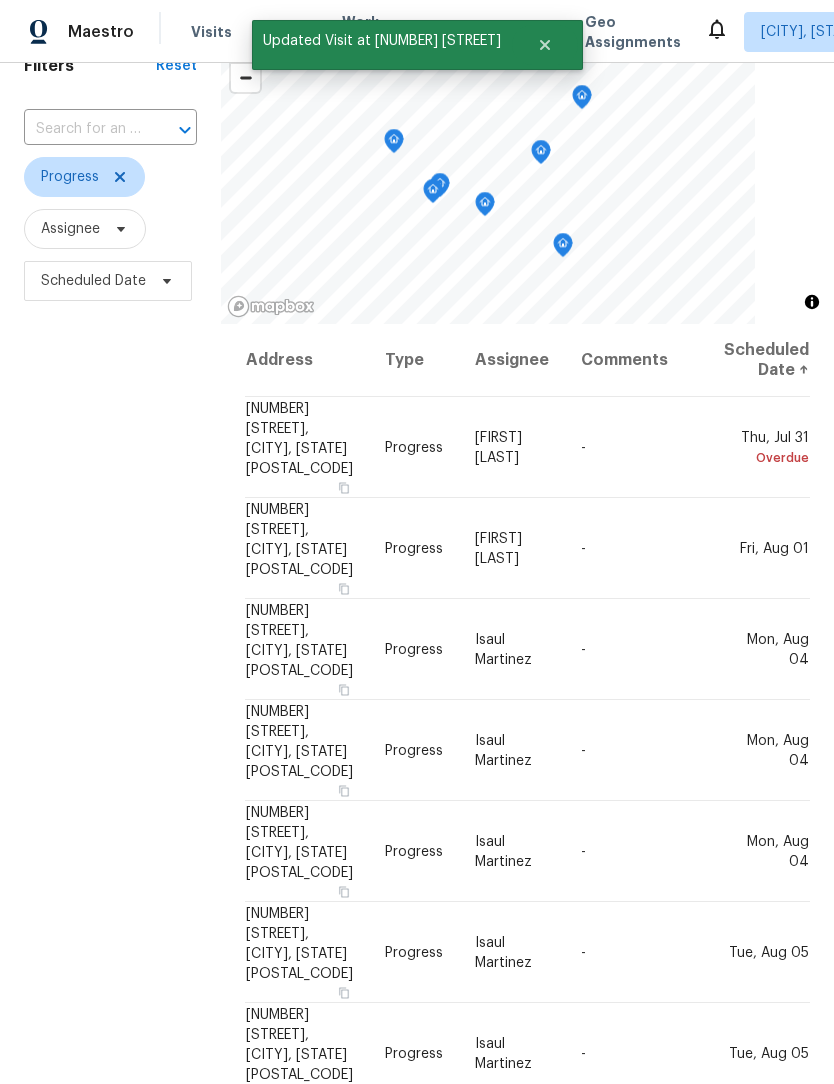 click on "Filters Reset ​ Progress Assignee Scheduled Date" at bounding box center (110, 607) 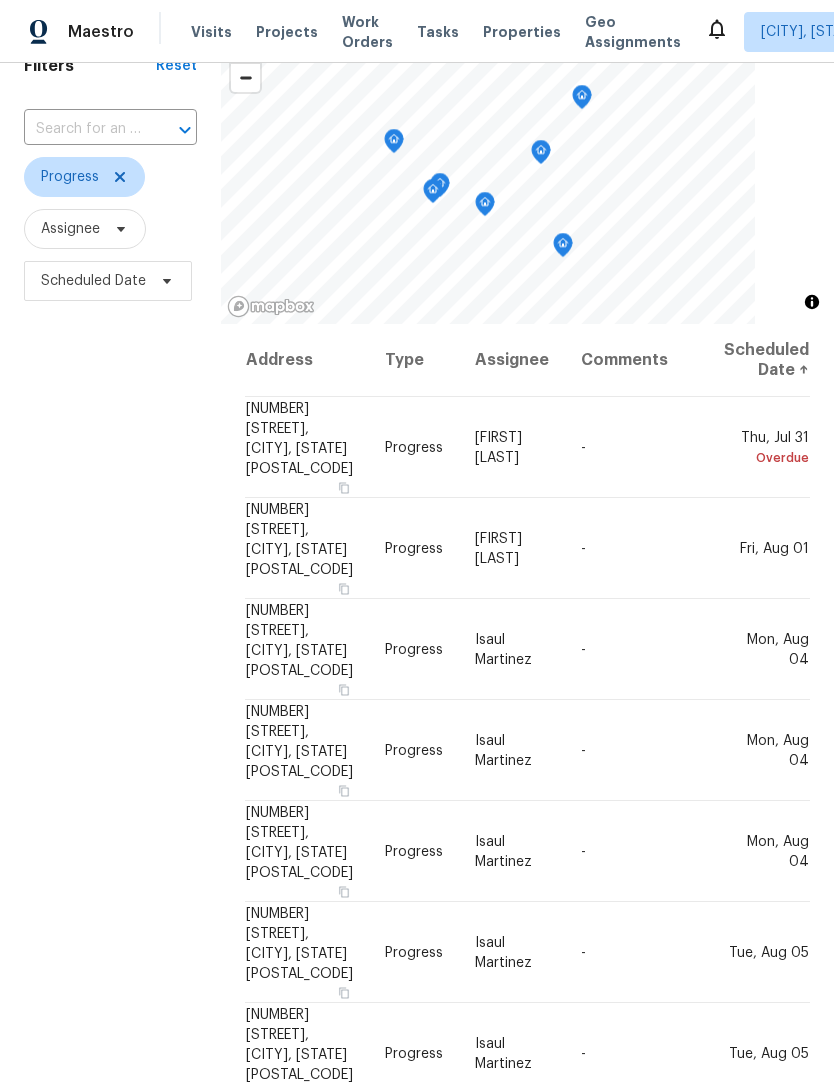click on "Filters Reset ​ Progress Assignee Scheduled Date" at bounding box center [110, 607] 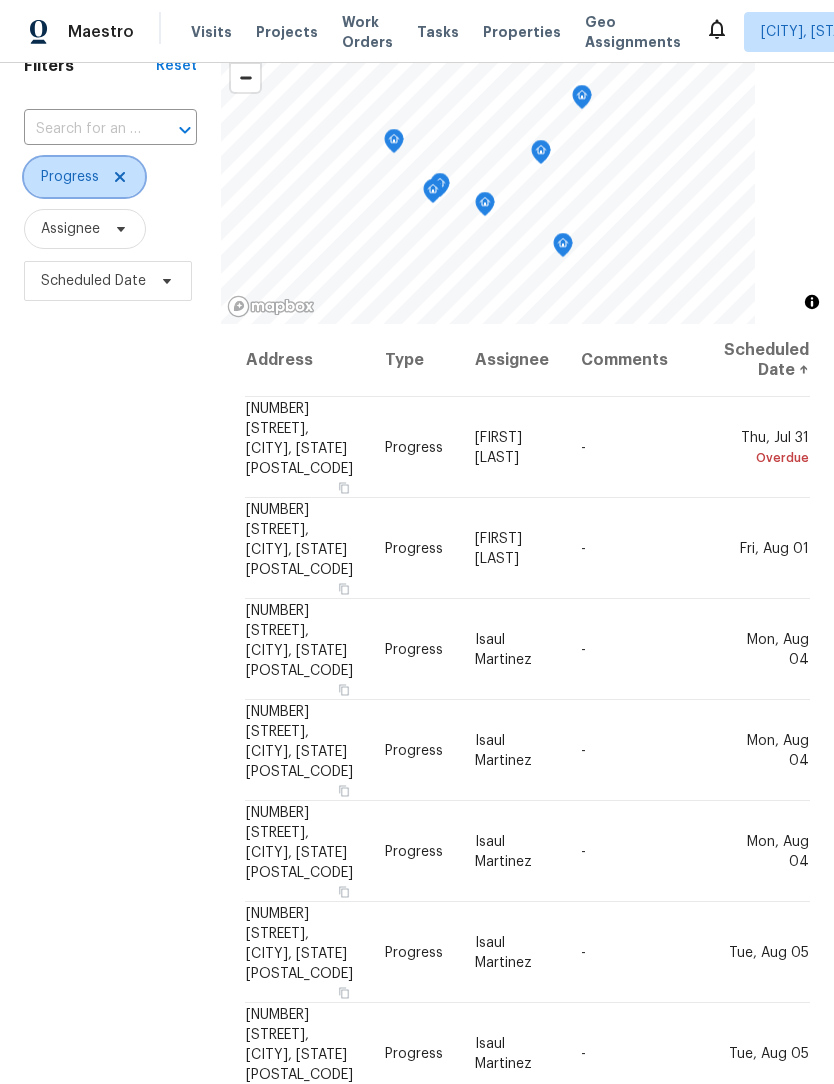 click on "Progress" at bounding box center [84, 177] 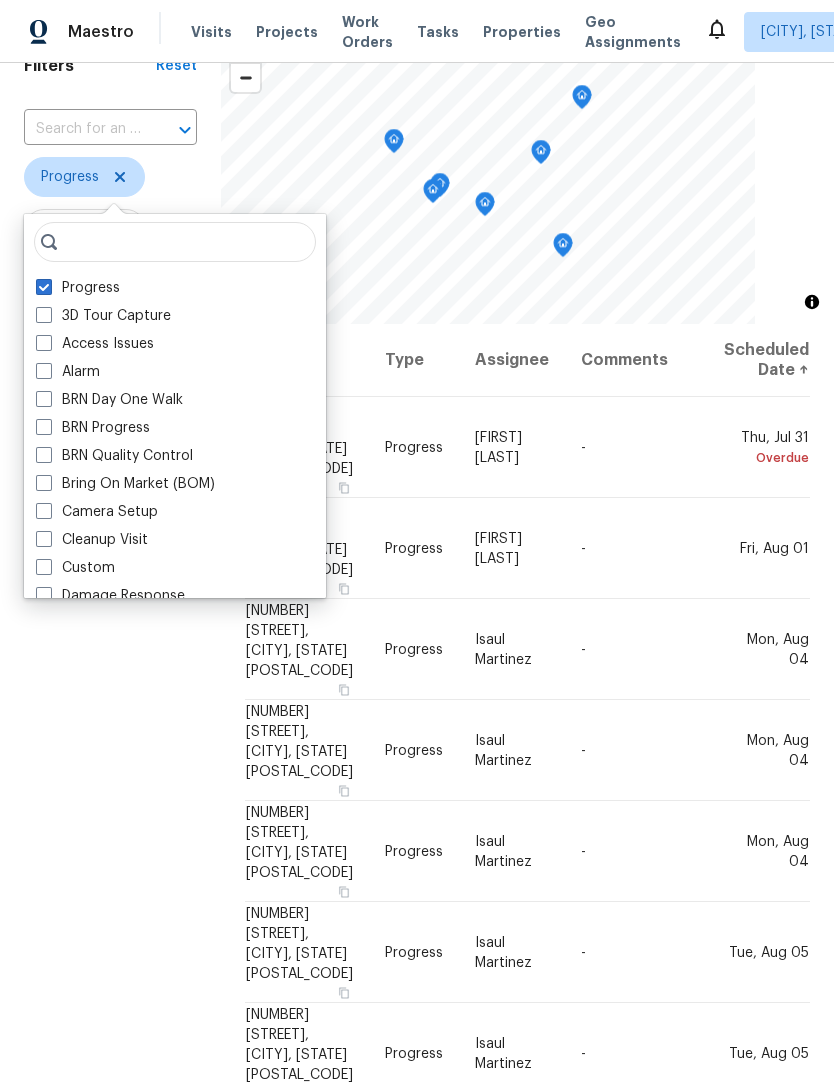scroll, scrollTop: 0, scrollLeft: 0, axis: both 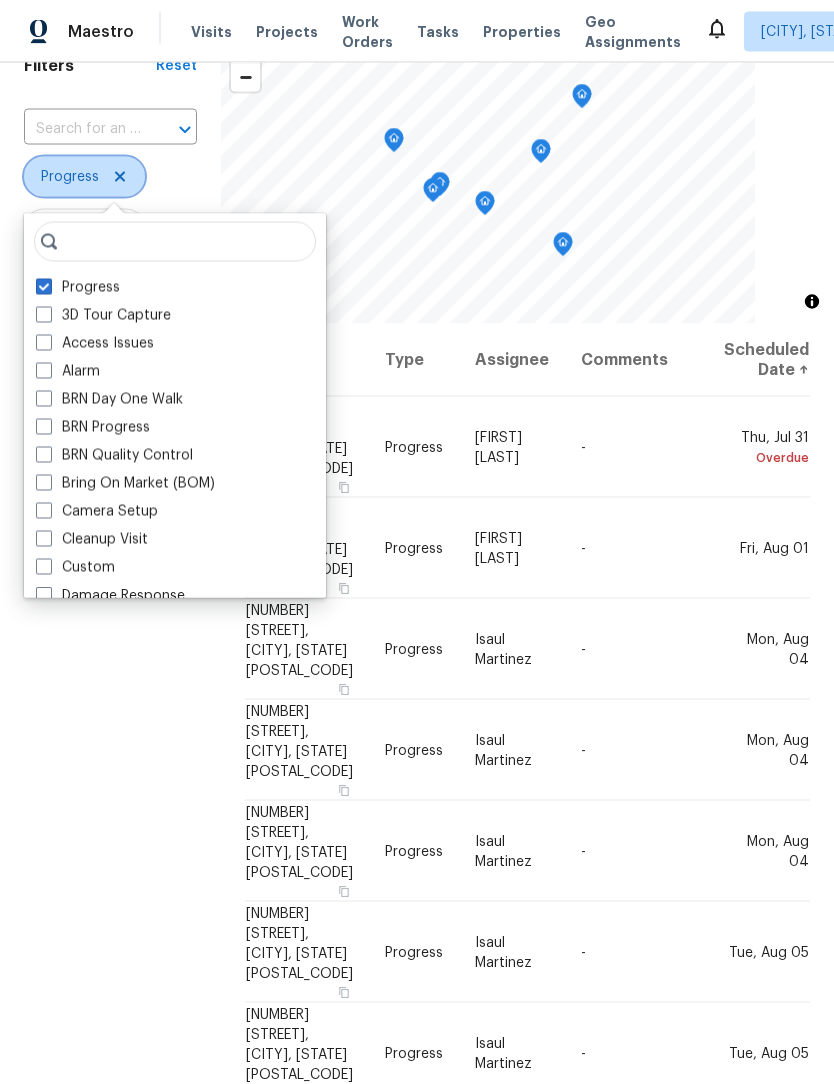 click 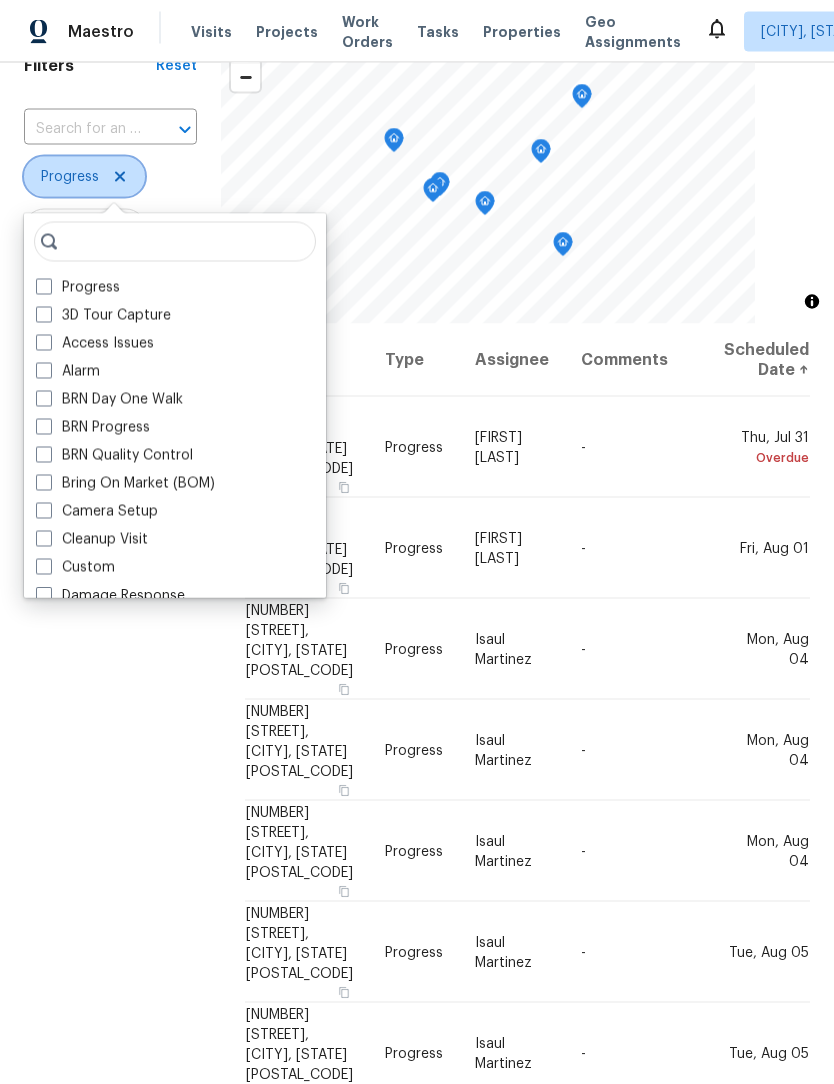 checkbox on "false" 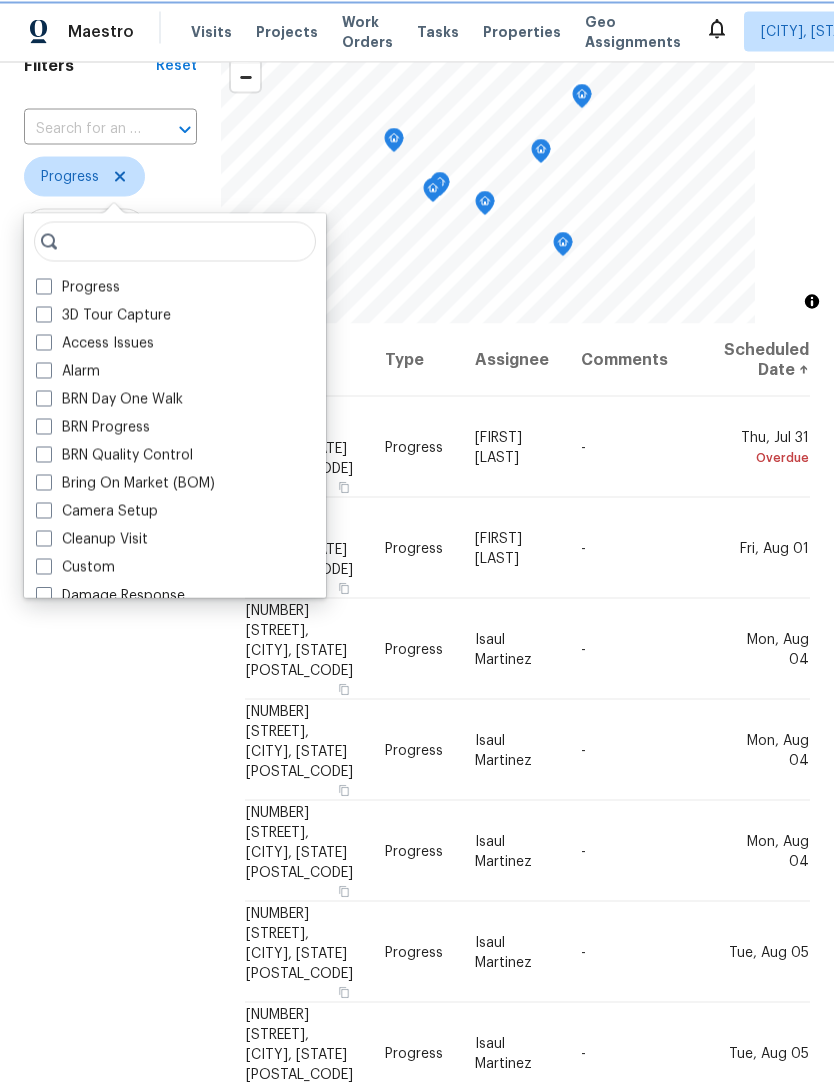 scroll, scrollTop: 0, scrollLeft: 0, axis: both 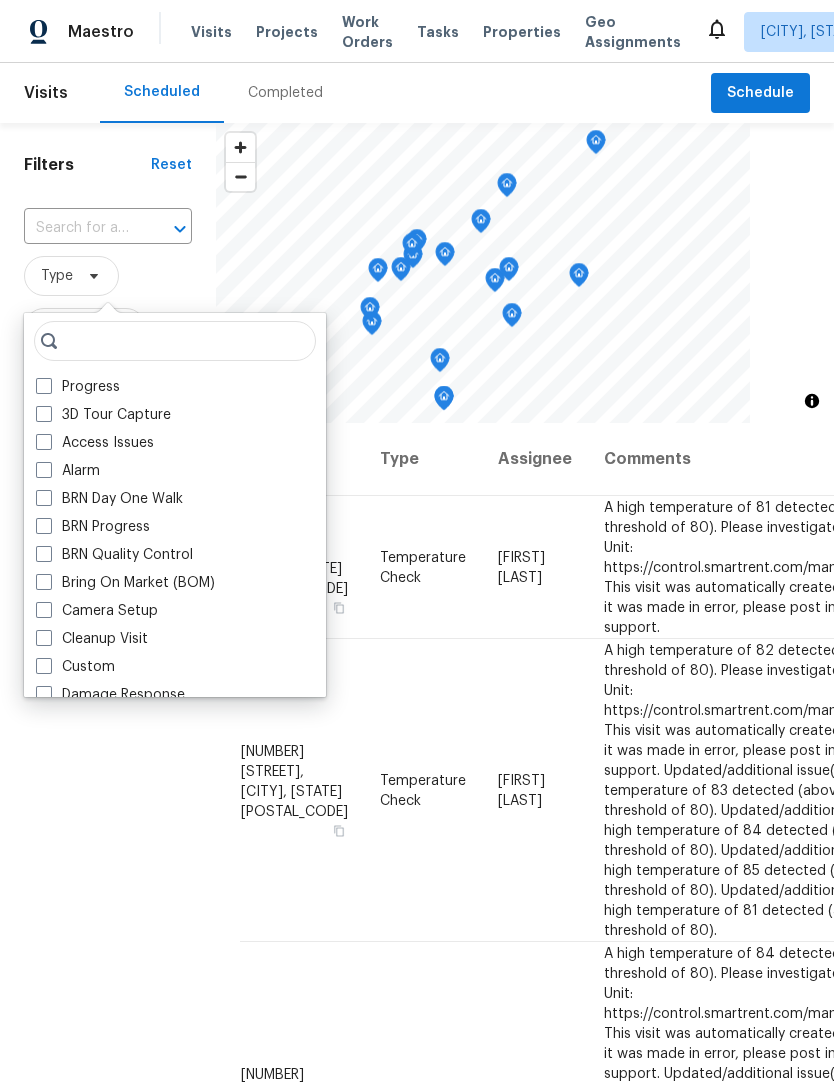click on "Filters Reset ​ Type Assignee Scheduled Date" at bounding box center [108, 706] 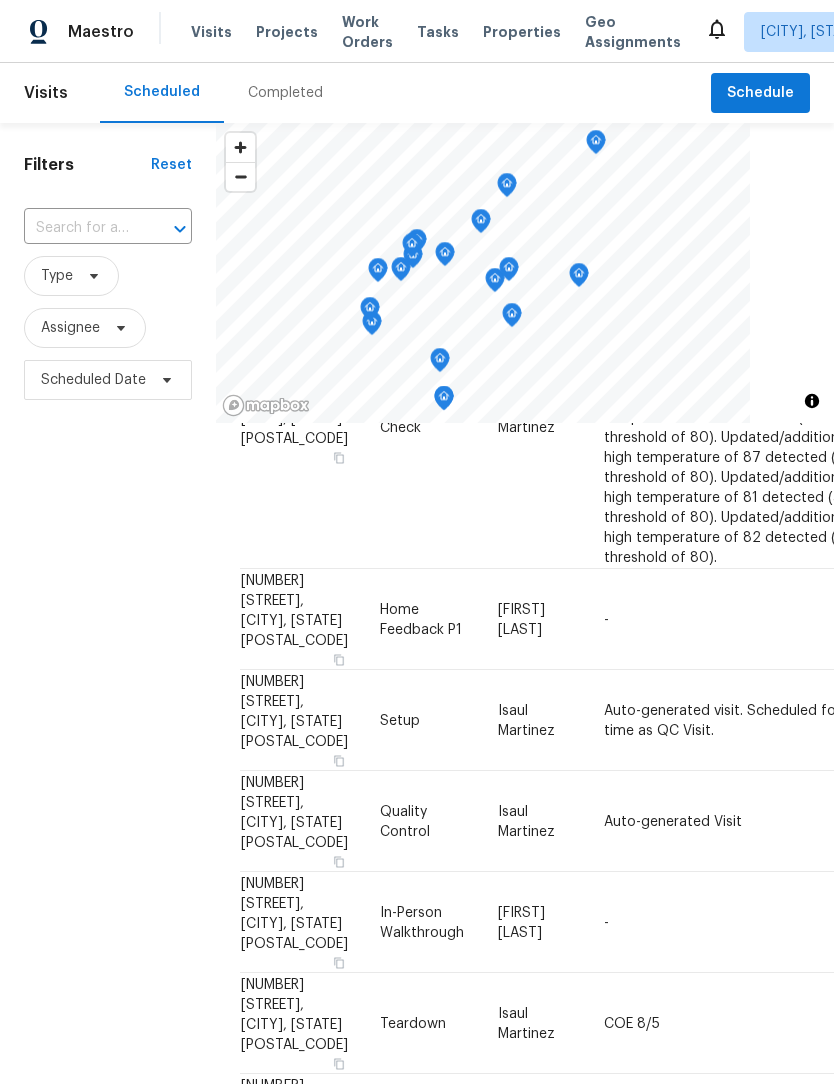 scroll, scrollTop: 1806, scrollLeft: 0, axis: vertical 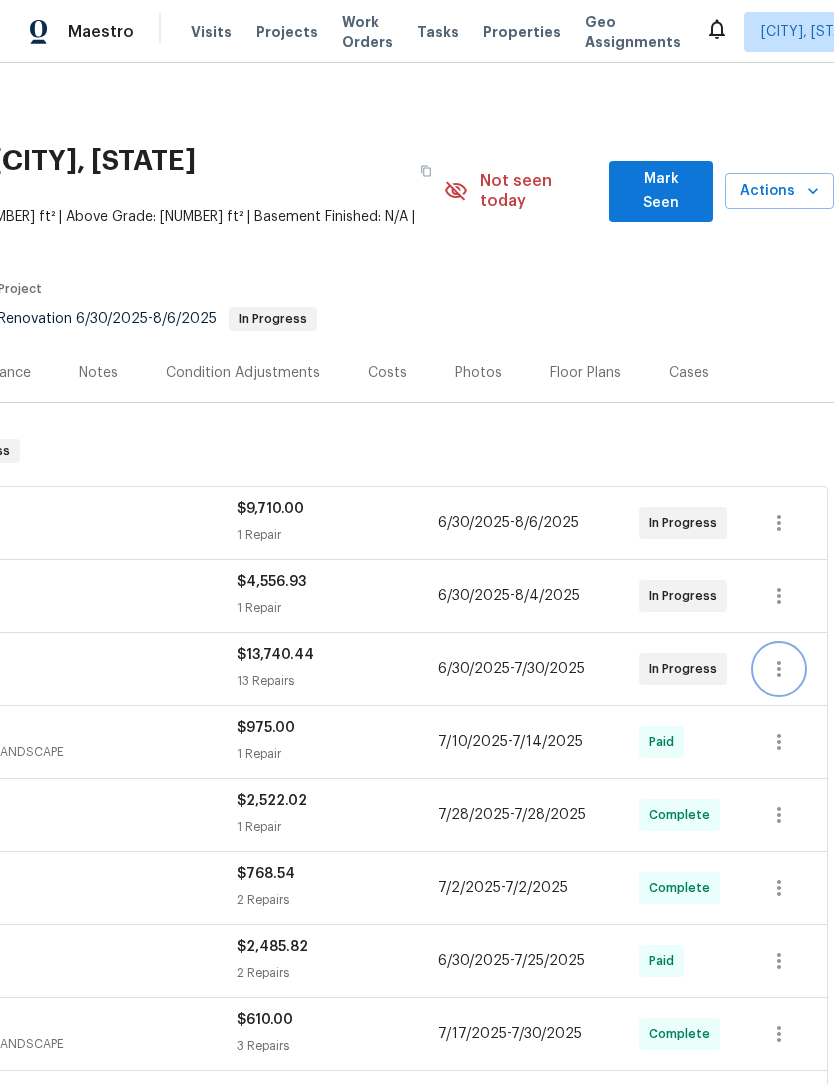 click 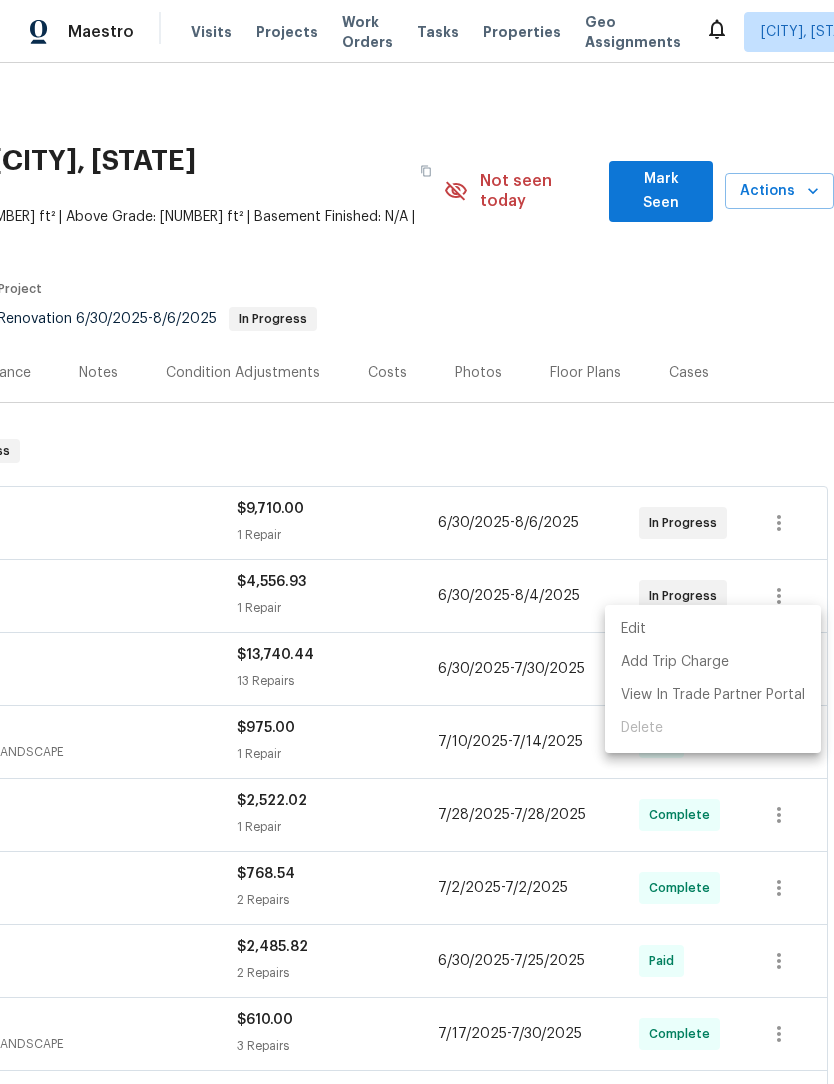 click on "Edit" at bounding box center [713, 629] 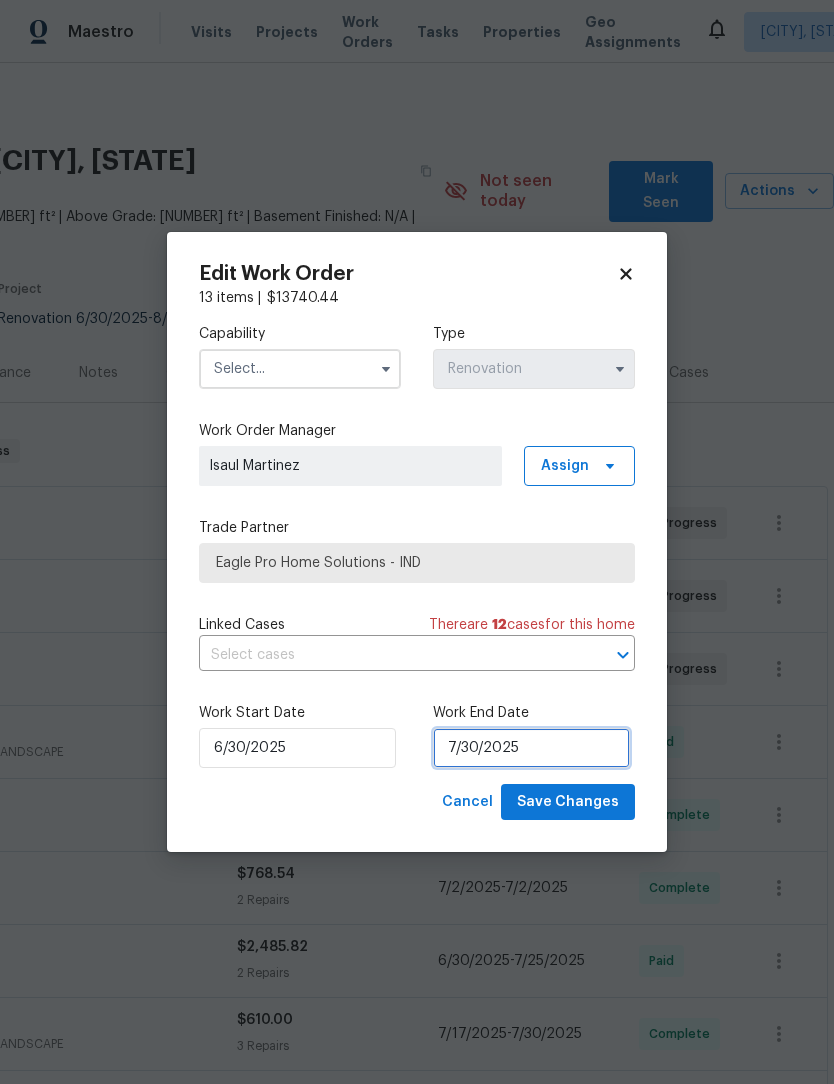 click on "7/30/2025" at bounding box center [531, 748] 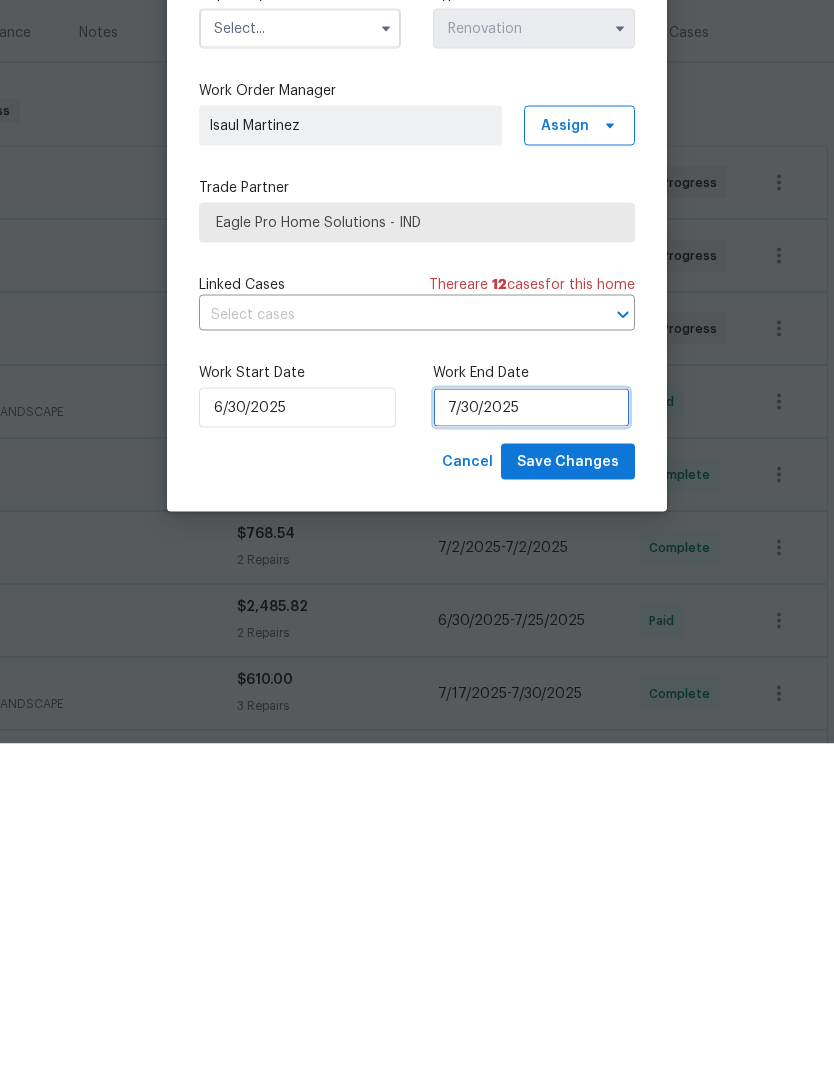 select on "6" 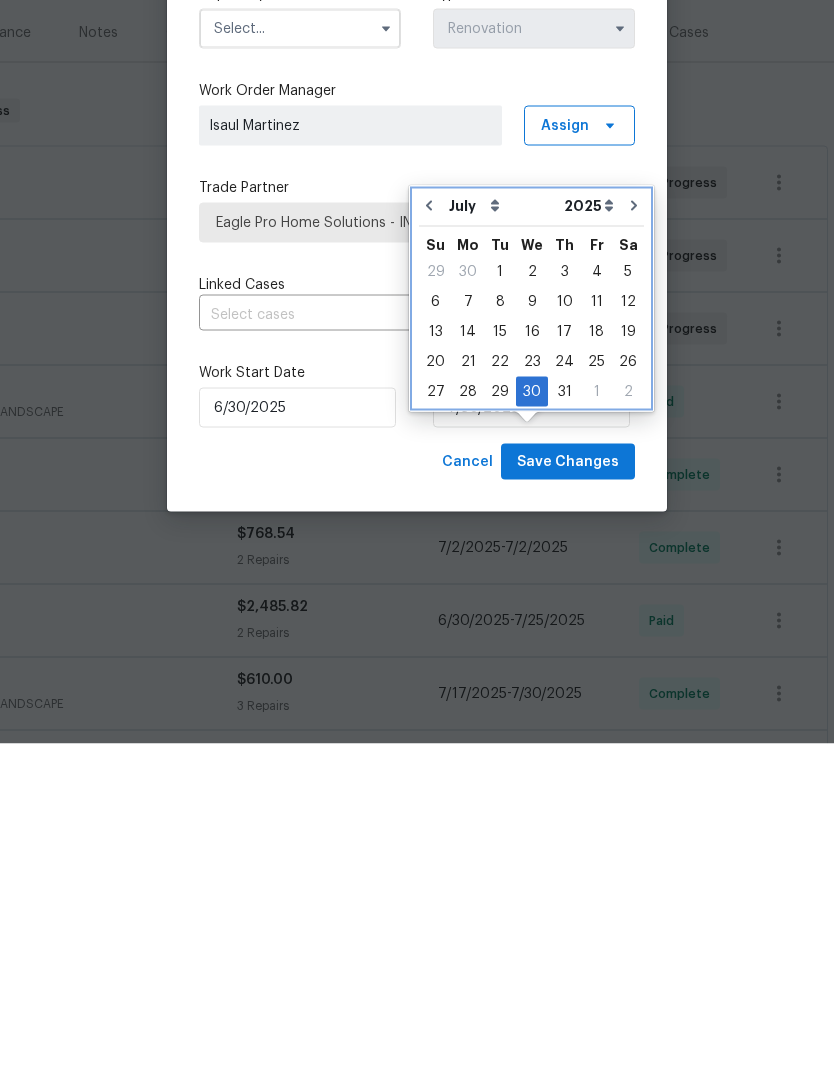 click 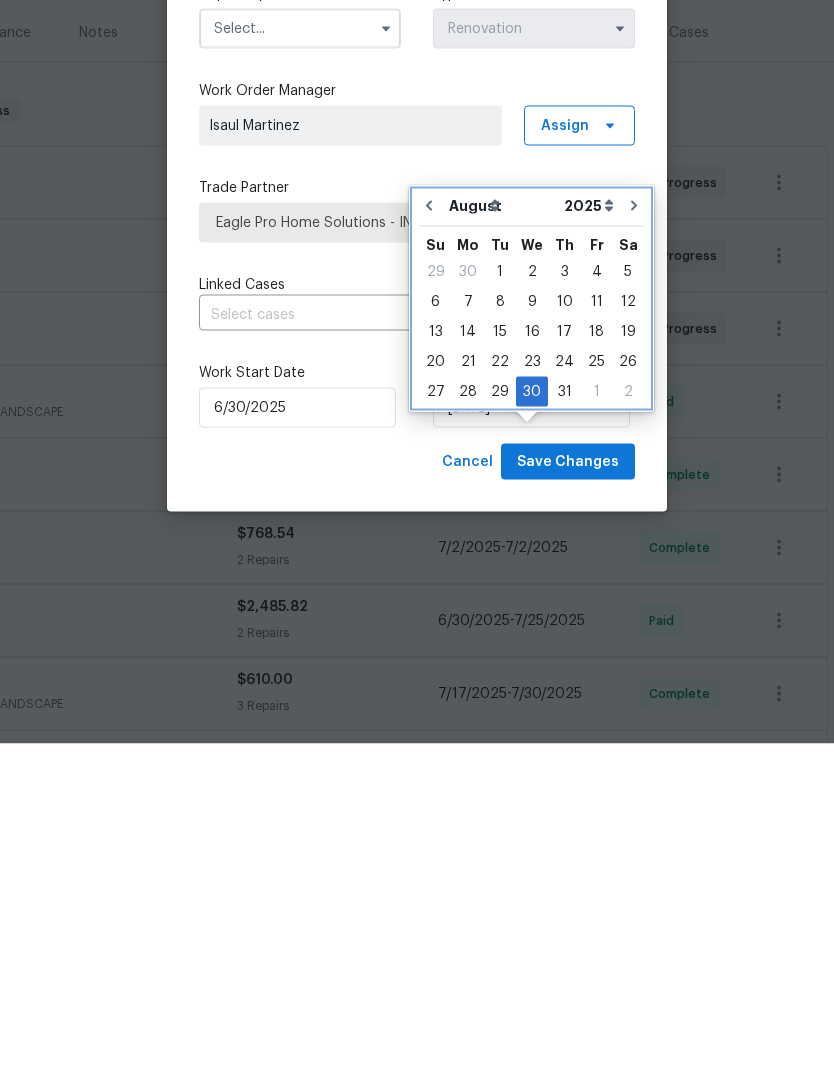 scroll, scrollTop: 66, scrollLeft: 0, axis: vertical 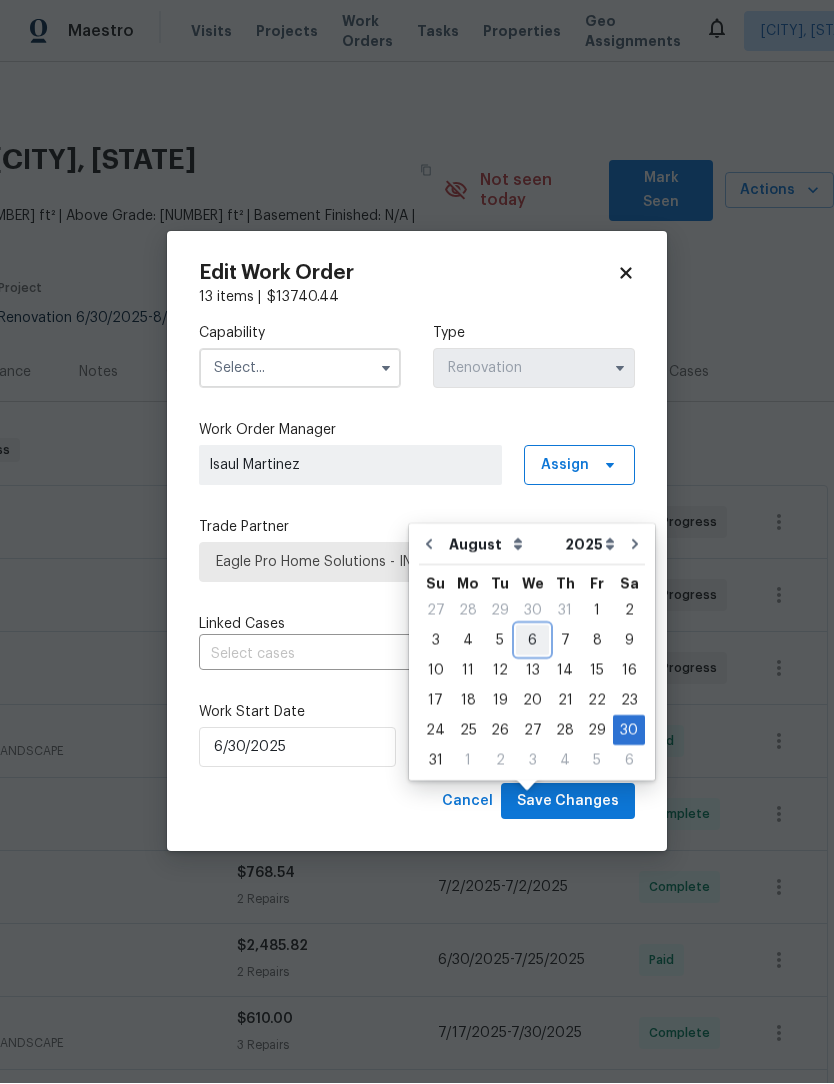 click on "6" at bounding box center (532, 641) 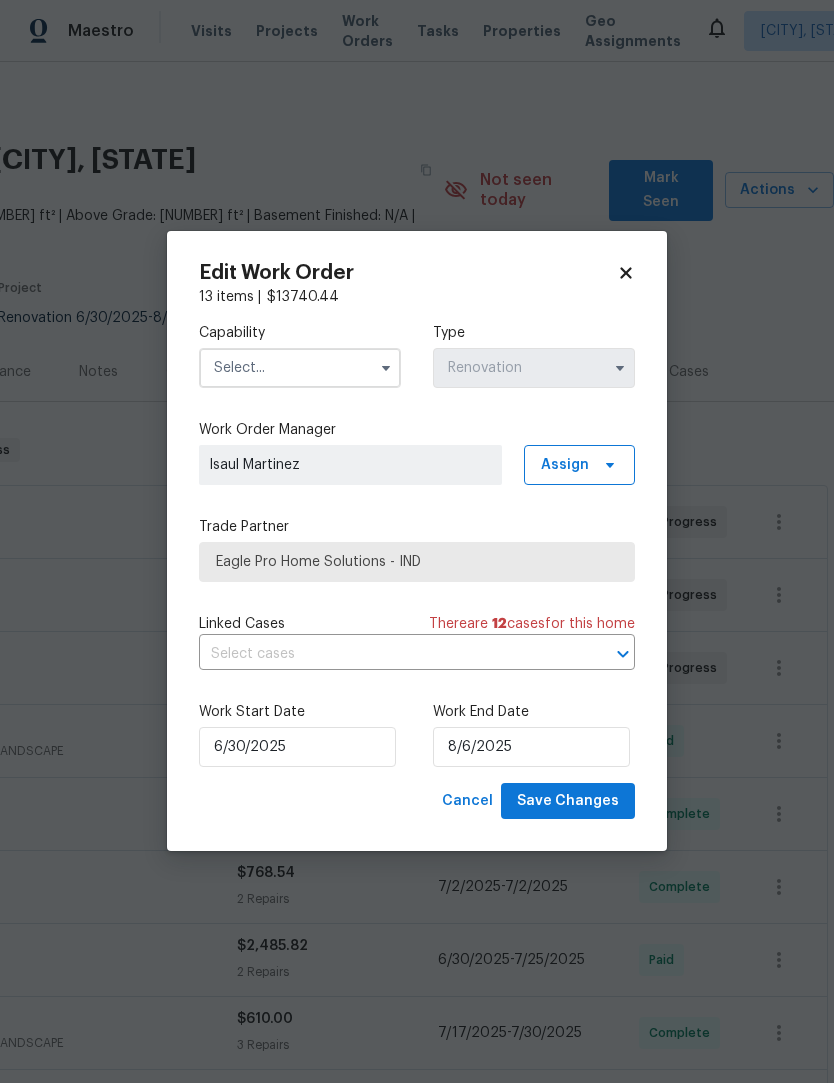 click at bounding box center [300, 369] 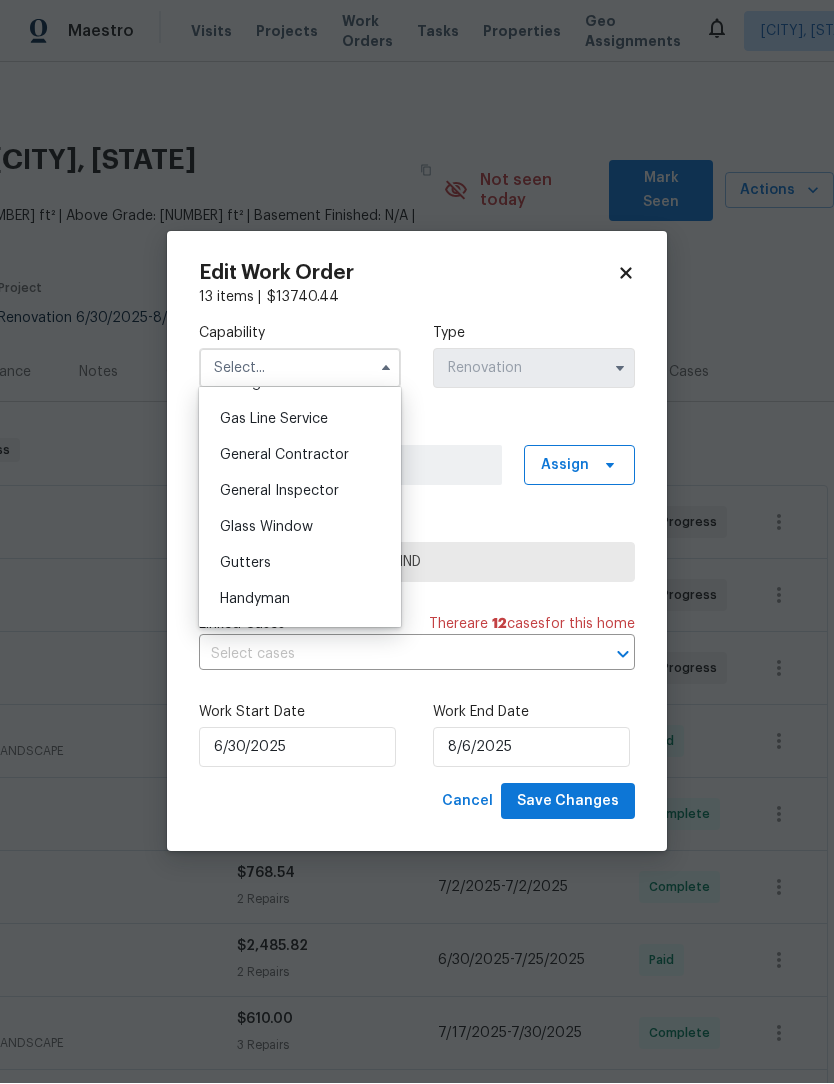 scroll, scrollTop: 905, scrollLeft: 0, axis: vertical 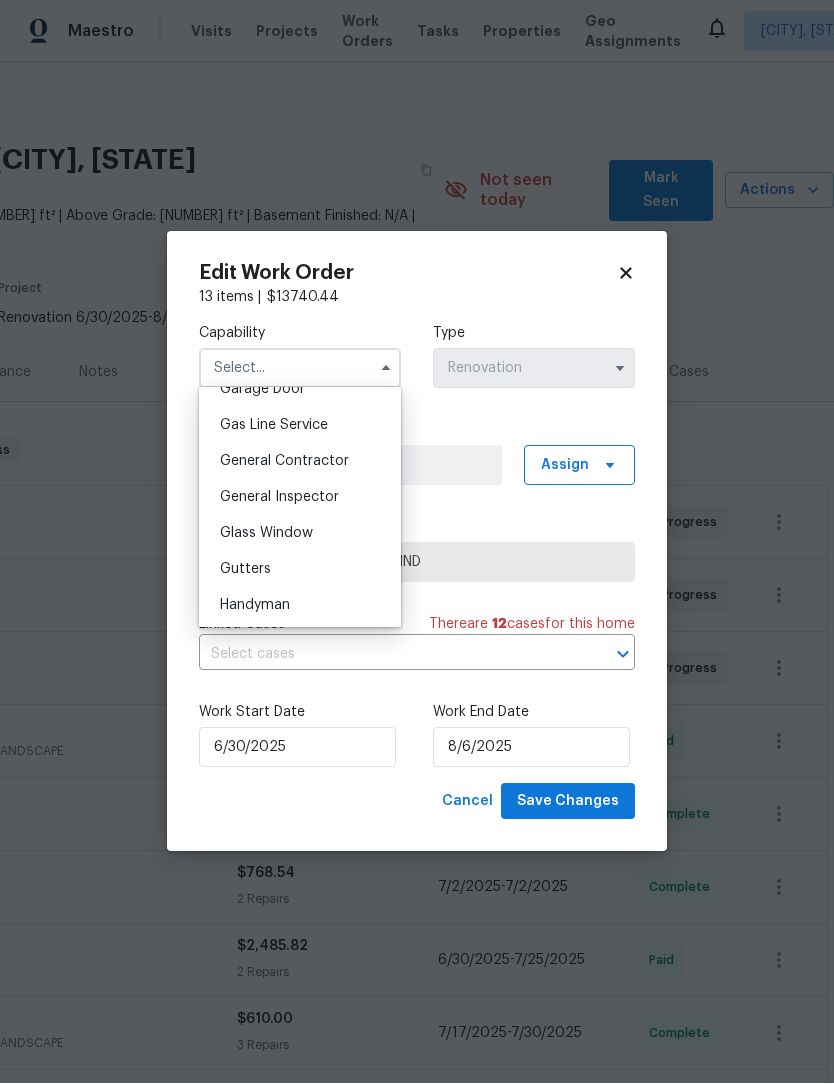 click on "General Contractor" at bounding box center [284, 462] 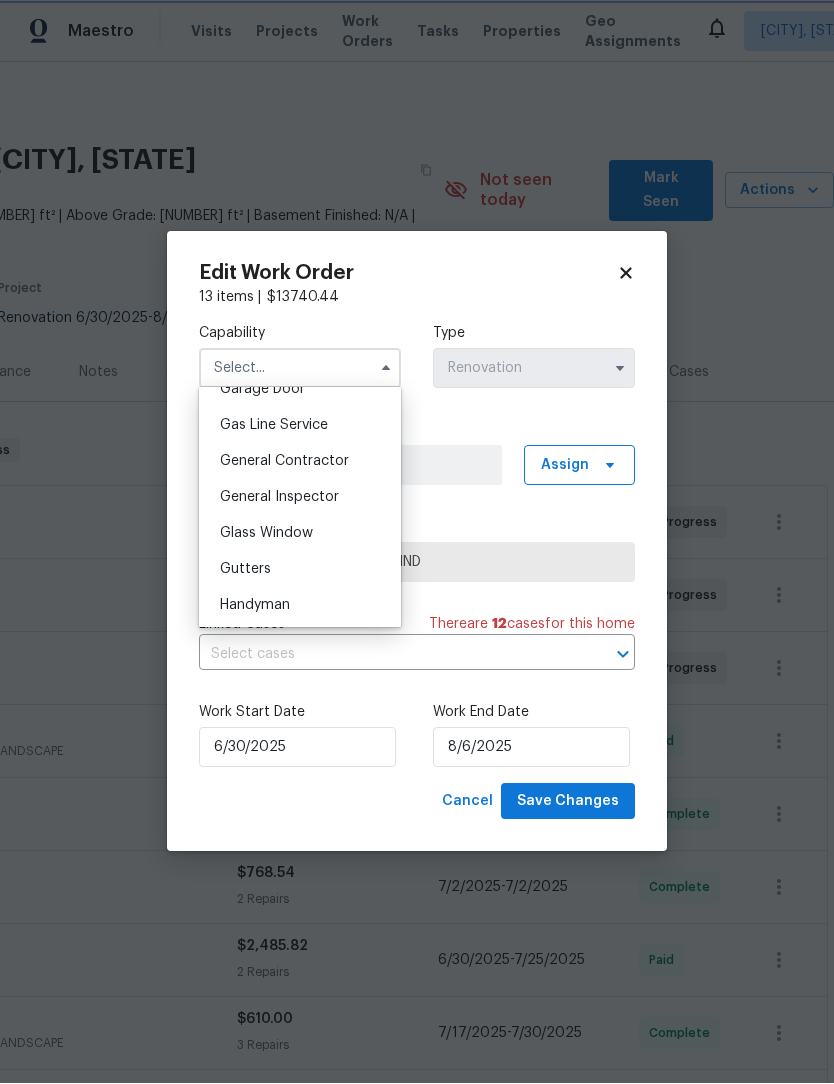 type on "General Contractor" 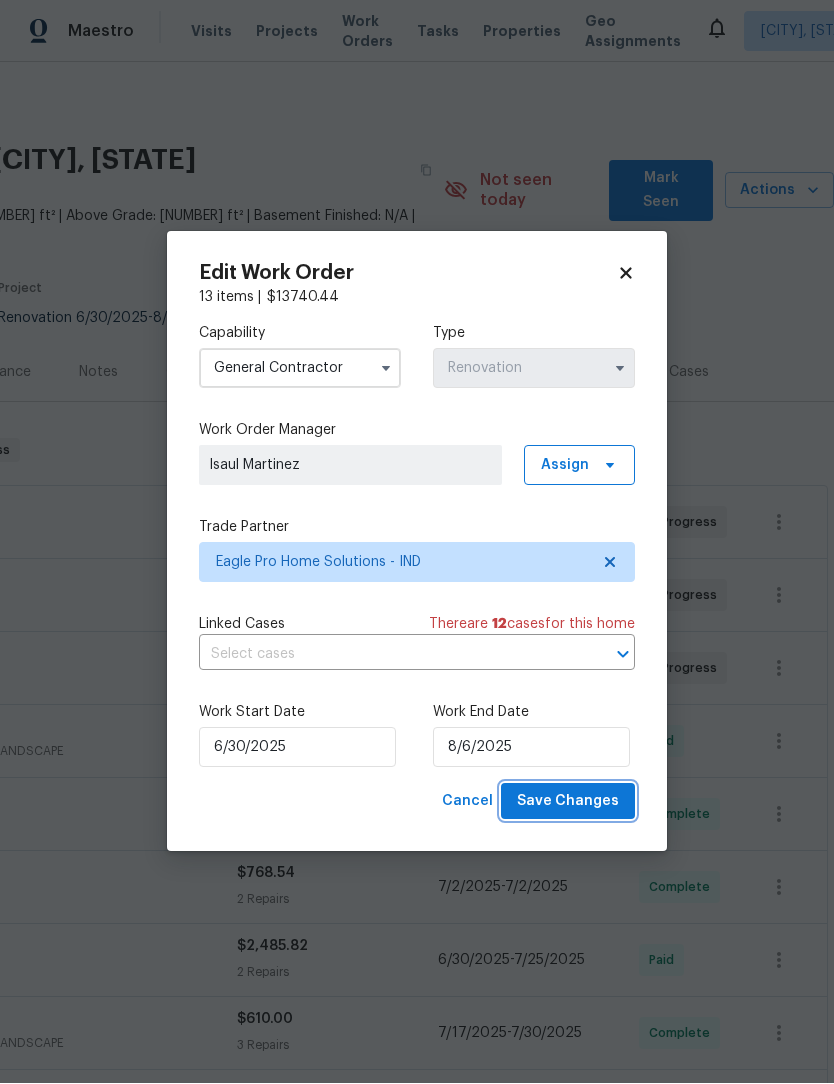 click on "Save Changes" at bounding box center (568, 802) 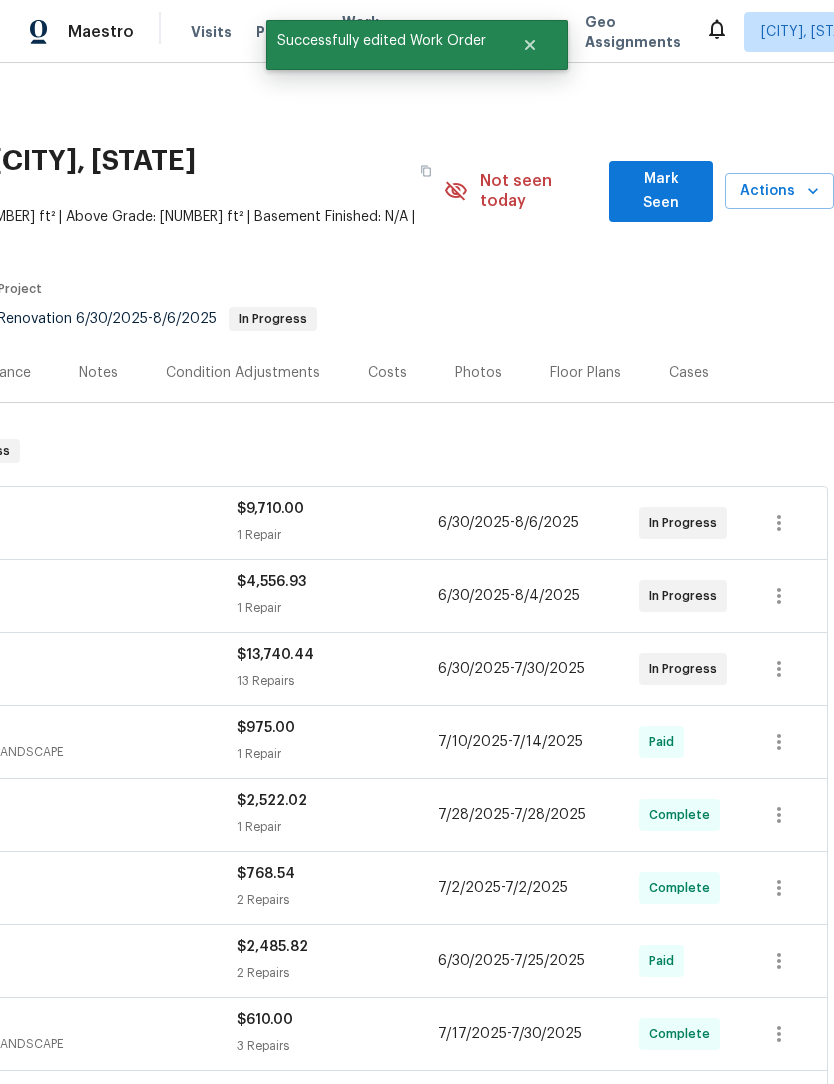 scroll, scrollTop: 0, scrollLeft: 0, axis: both 